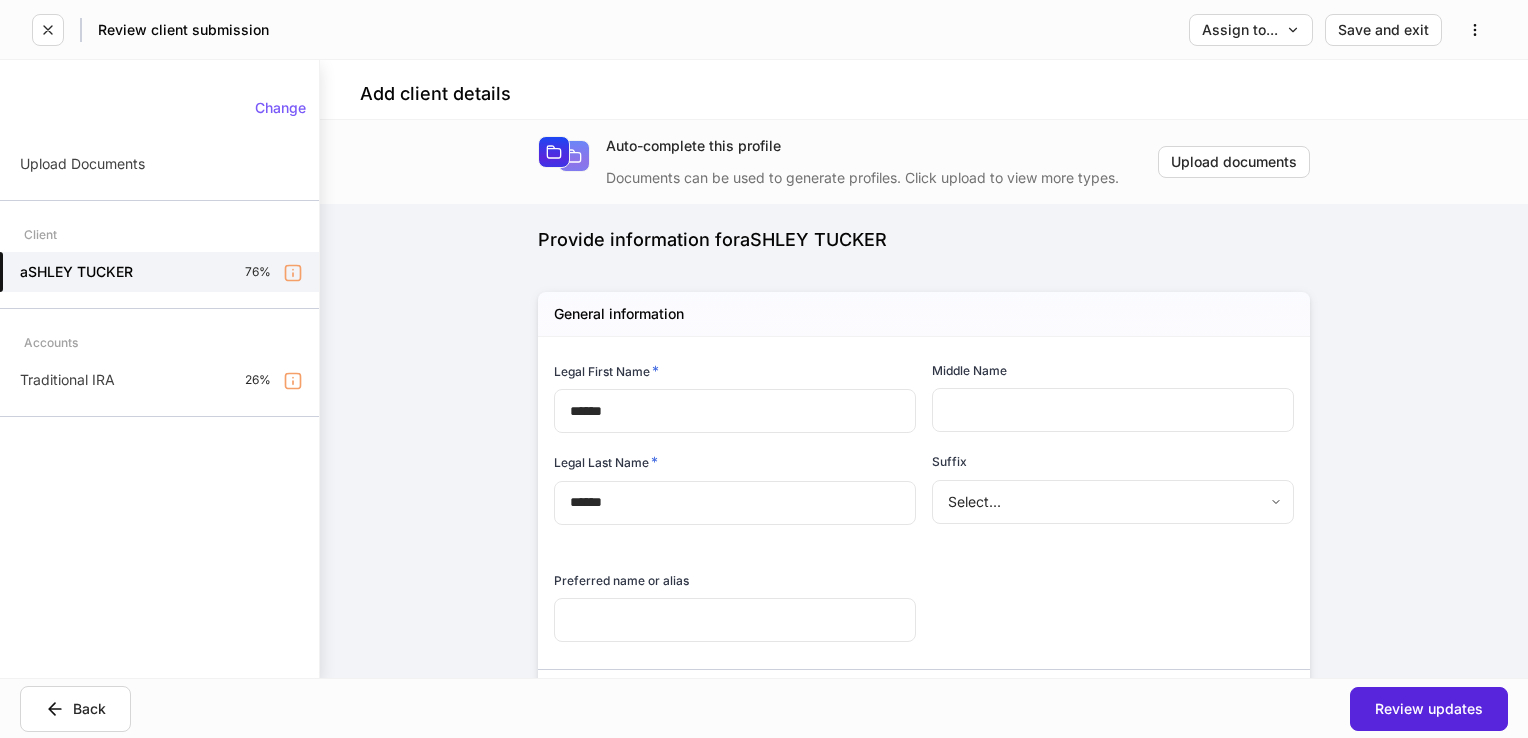 scroll, scrollTop: 0, scrollLeft: 0, axis: both 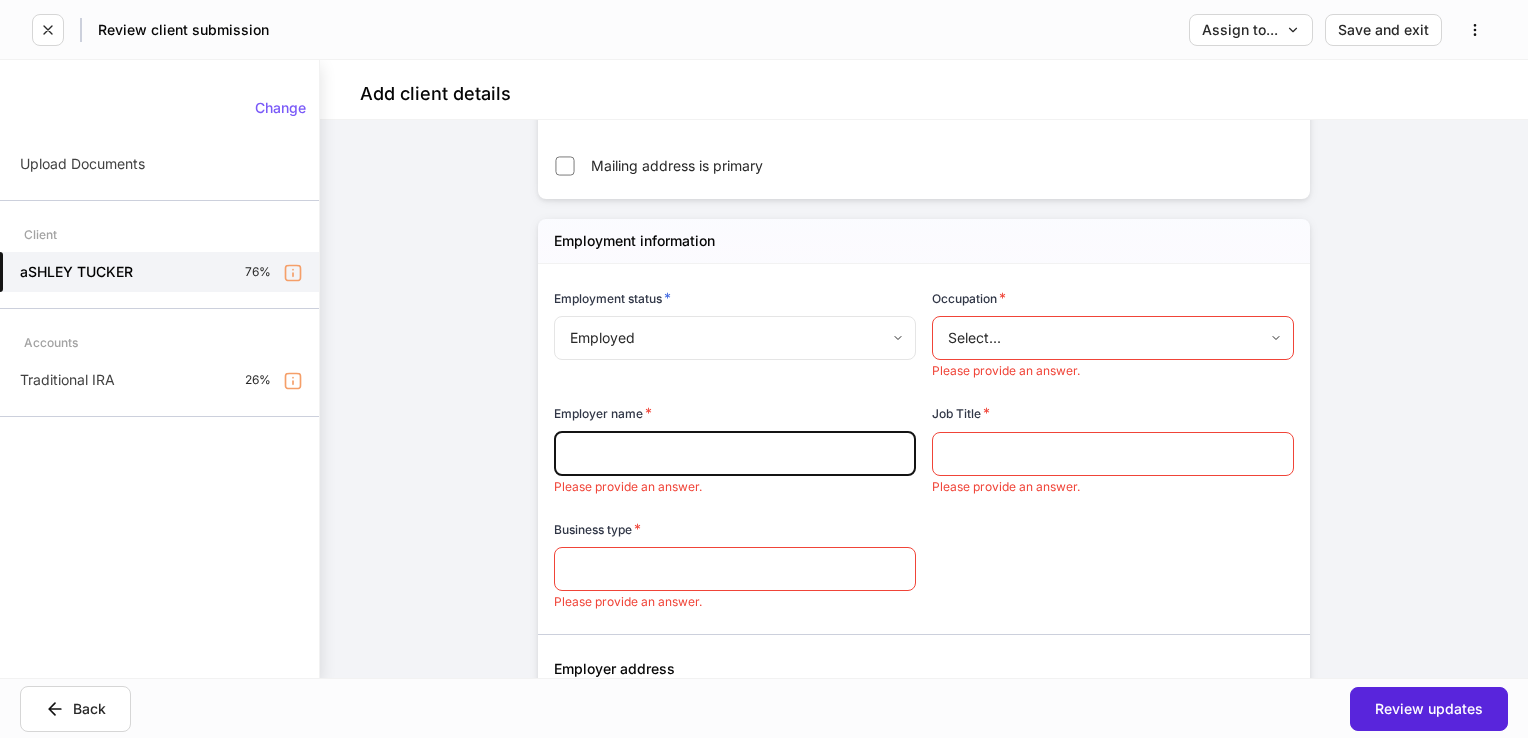 click at bounding box center (735, 454) 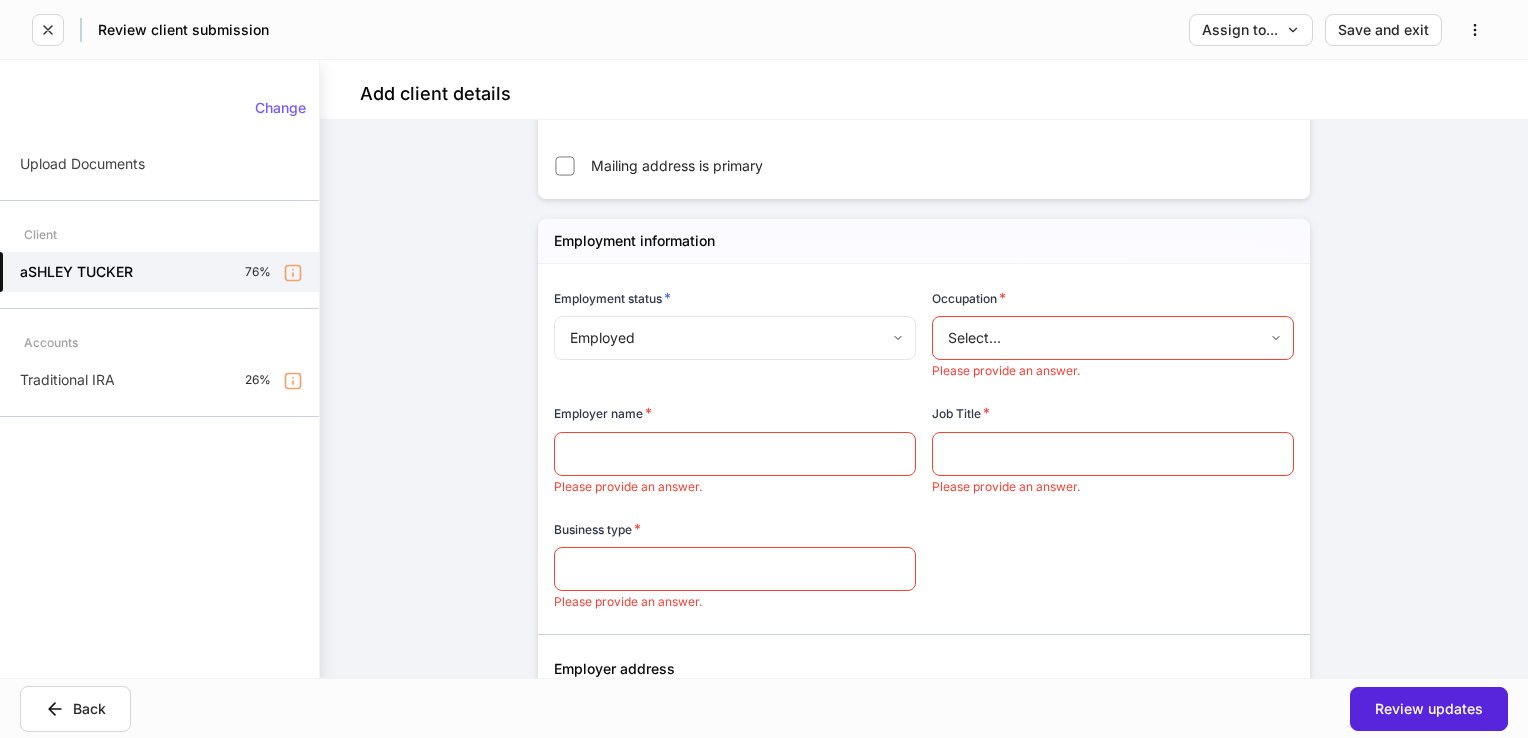 click on "Provide information for [FIRST] [LAST] Please complete all internal-use only sections before sending to the client. We ask all fields not intended for the client to be filled so the profiles can begin syncing upon client completion. General information Legal First Name * ****** ​ Middle Name ​ Legal Last Name * ****** ​ Suffix Select... ​ Preferred name or alias ​ Date of birth * ​ Please provide an answer. Social security number * **** show ​ Please provide an answer. Mother's maiden name ​ Marital status * Married ******* ​ Anniversary (if applicable) ​ Country of citizenship * [COUNTRY] * ​ Country of legal residence * [COUNTRY] * ​ ID Type Select... ​ ID Number ​ Country of issuance Select... ​ Issue date ​ Expiration date ​ Email * [EMAIL] ​ Other" at bounding box center (764, 369) 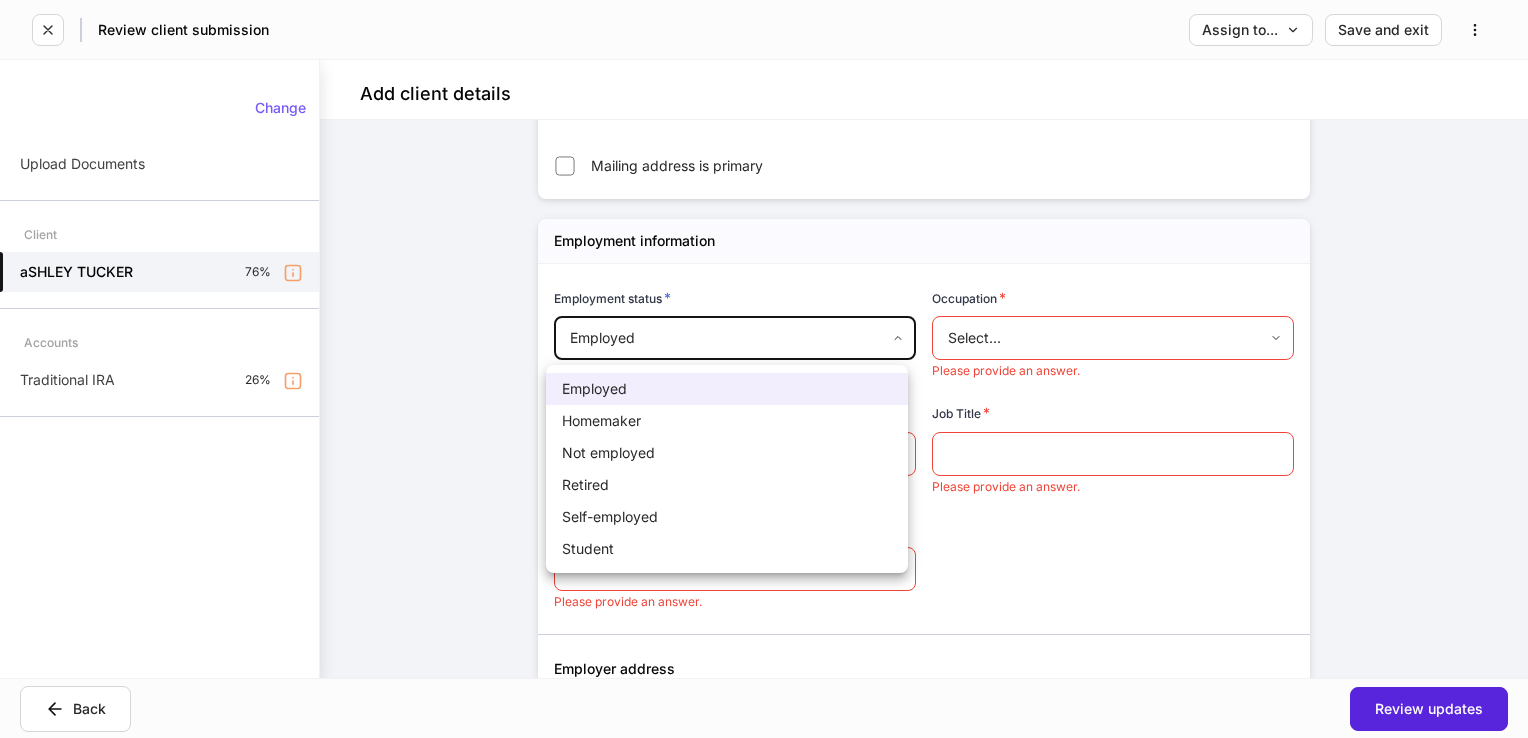 click at bounding box center [764, 369] 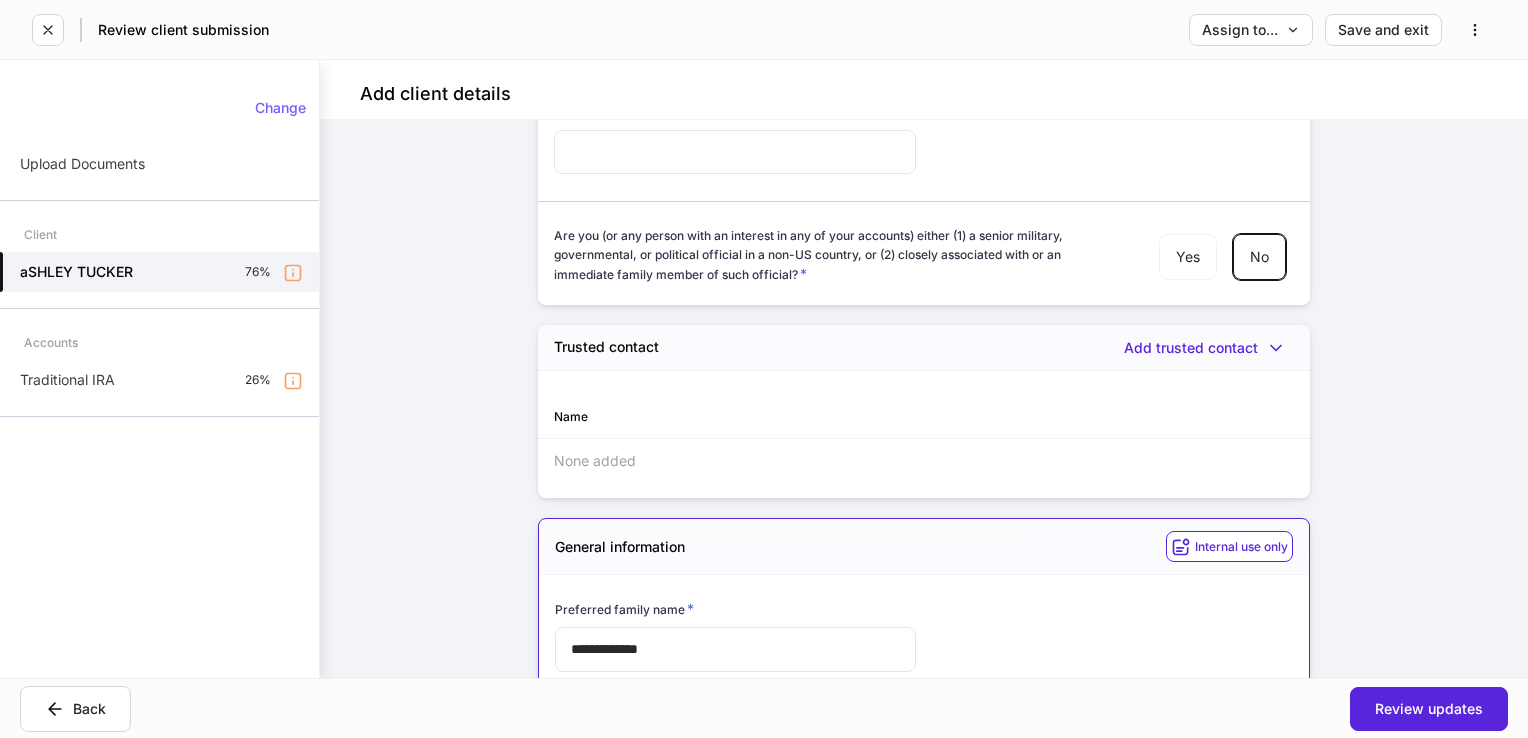 scroll, scrollTop: 3846, scrollLeft: 0, axis: vertical 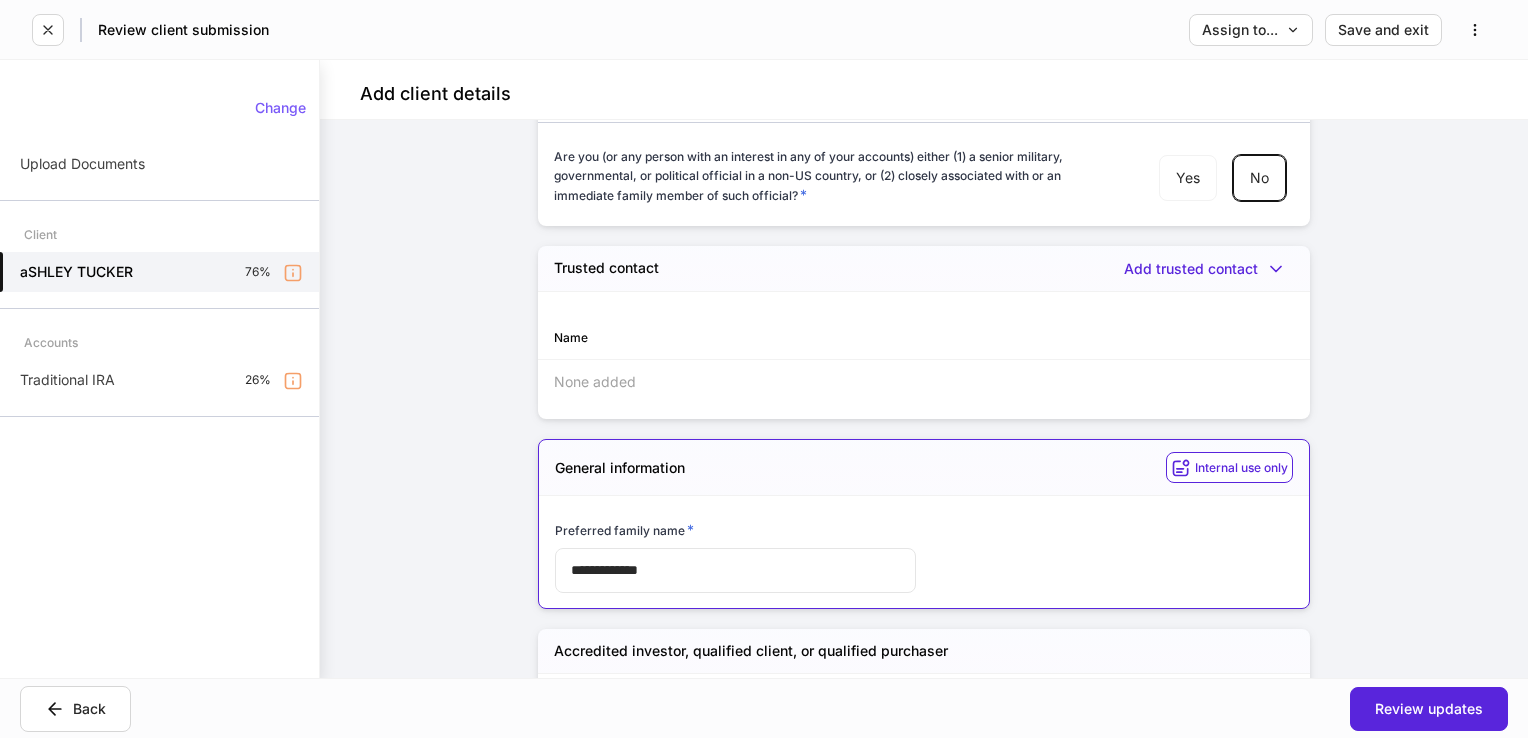 drag, startPoint x: 61, startPoint y: 372, endPoint x: 954, endPoint y: 492, distance: 901.0266 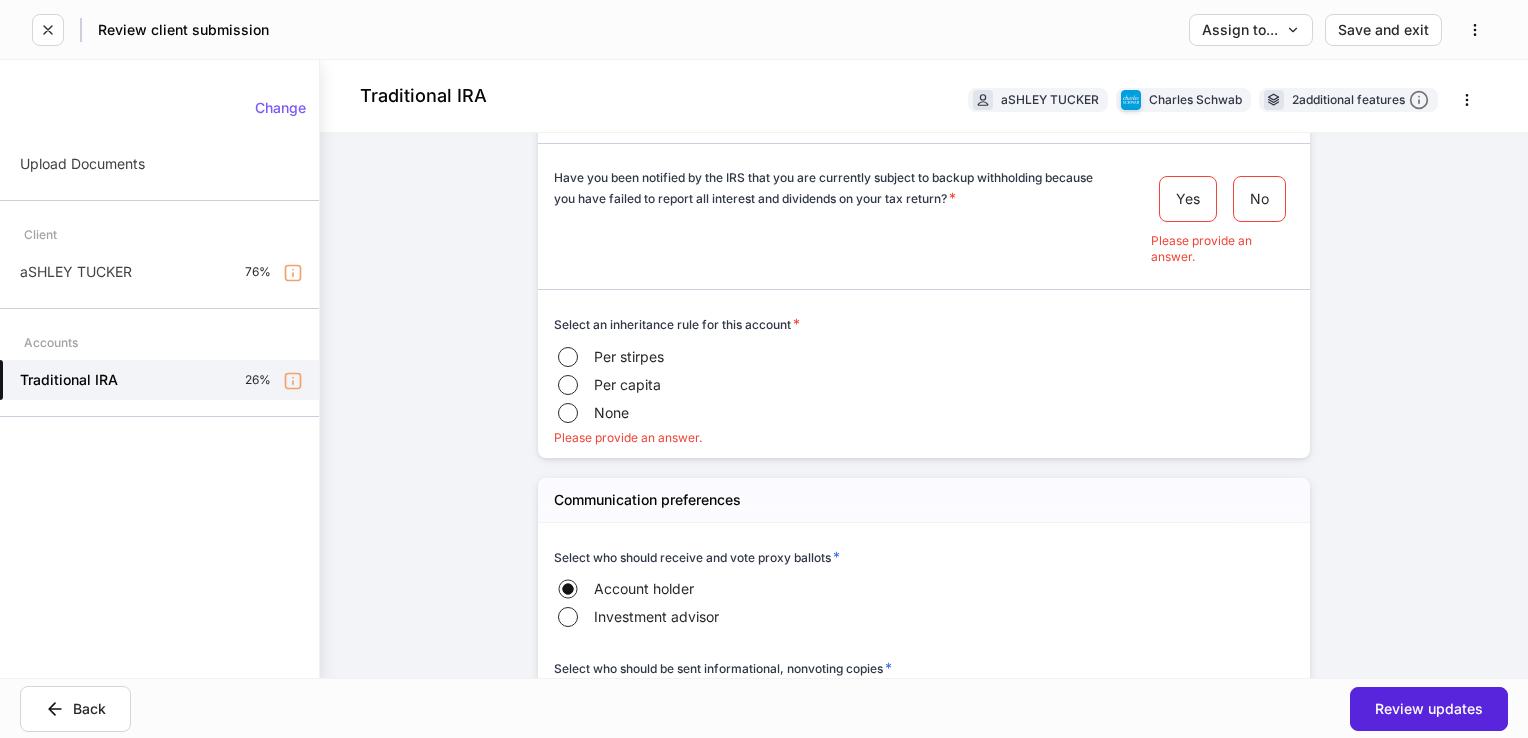 scroll, scrollTop: 1700, scrollLeft: 0, axis: vertical 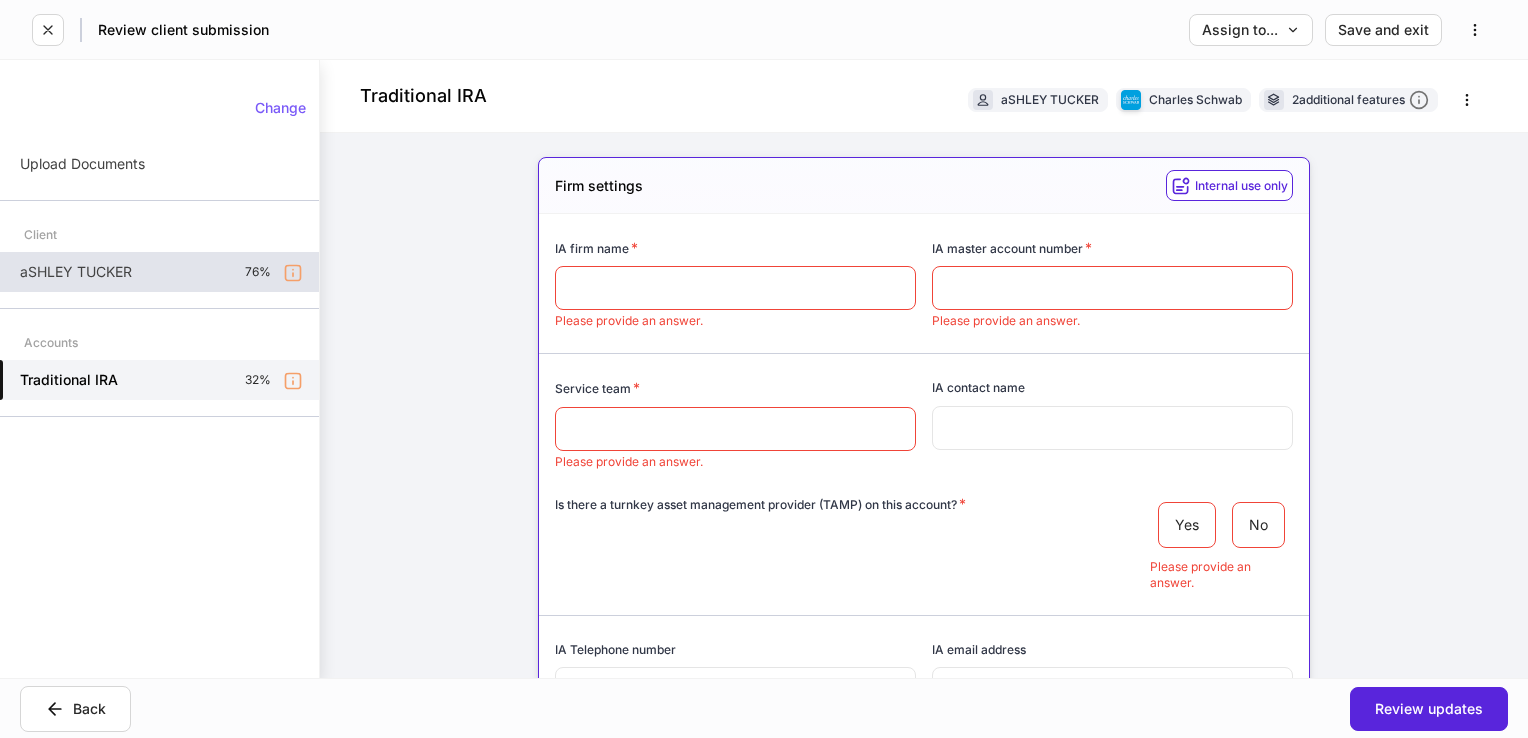 click on "aSHLEY TUCKER" at bounding box center [76, 272] 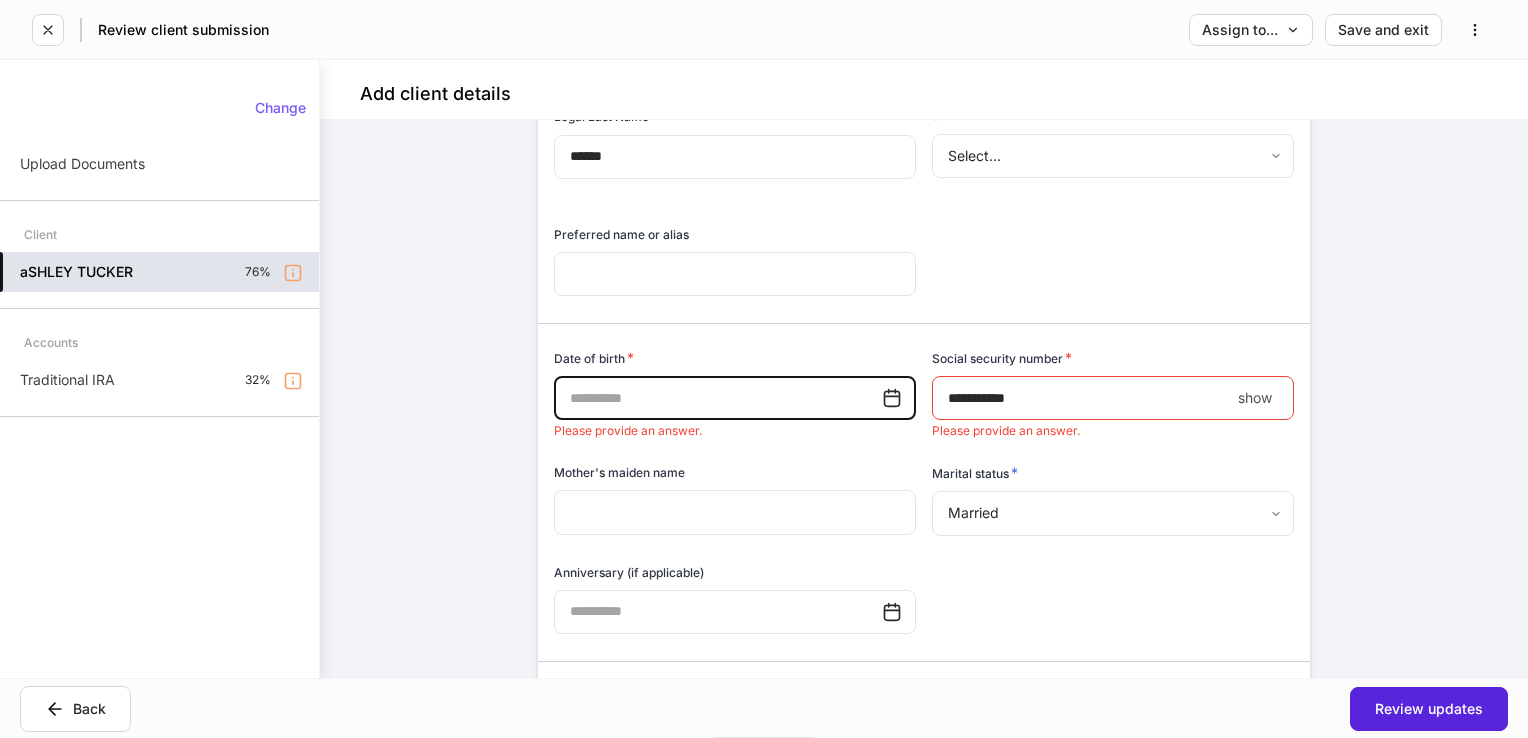 scroll, scrollTop: 0, scrollLeft: 0, axis: both 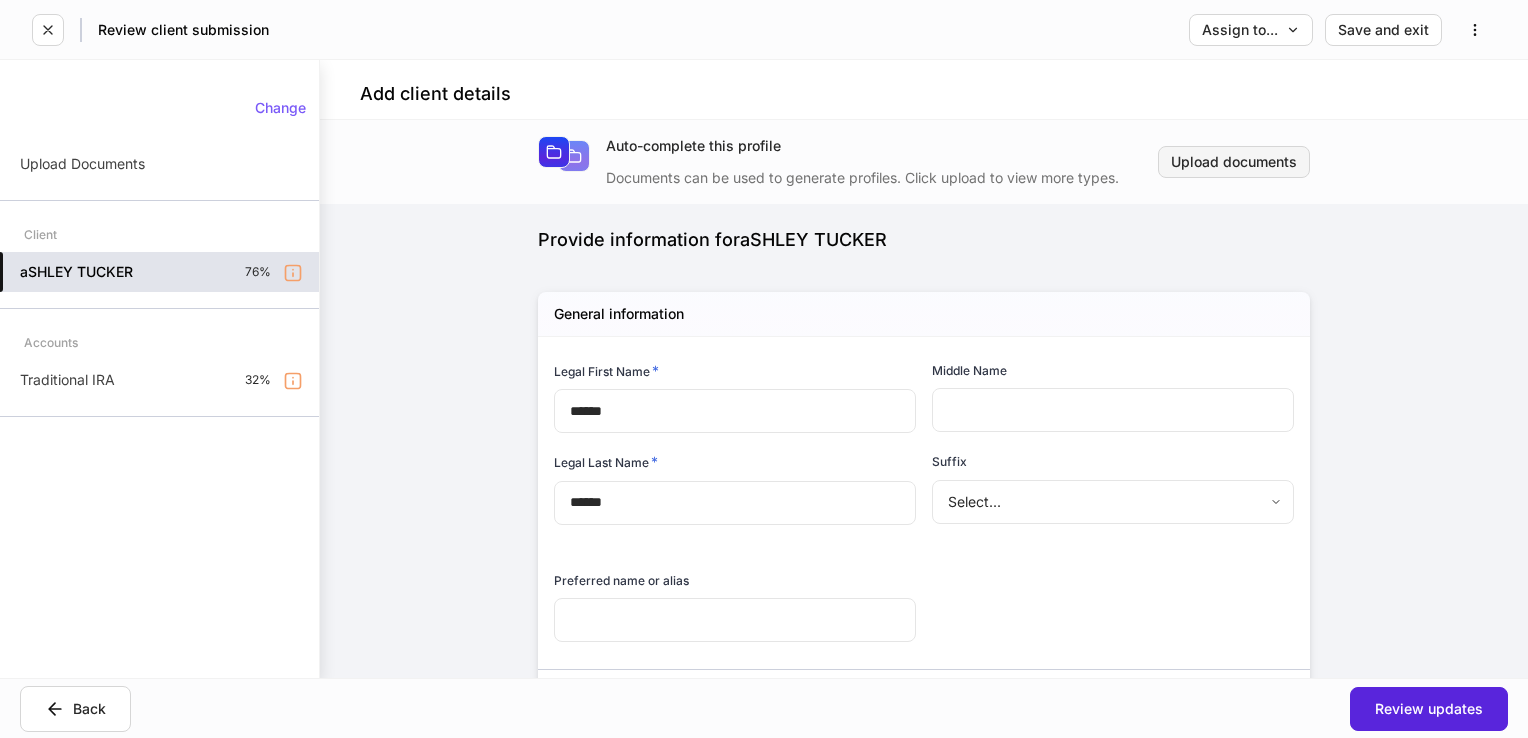 click on "Upload documents" at bounding box center (1234, 162) 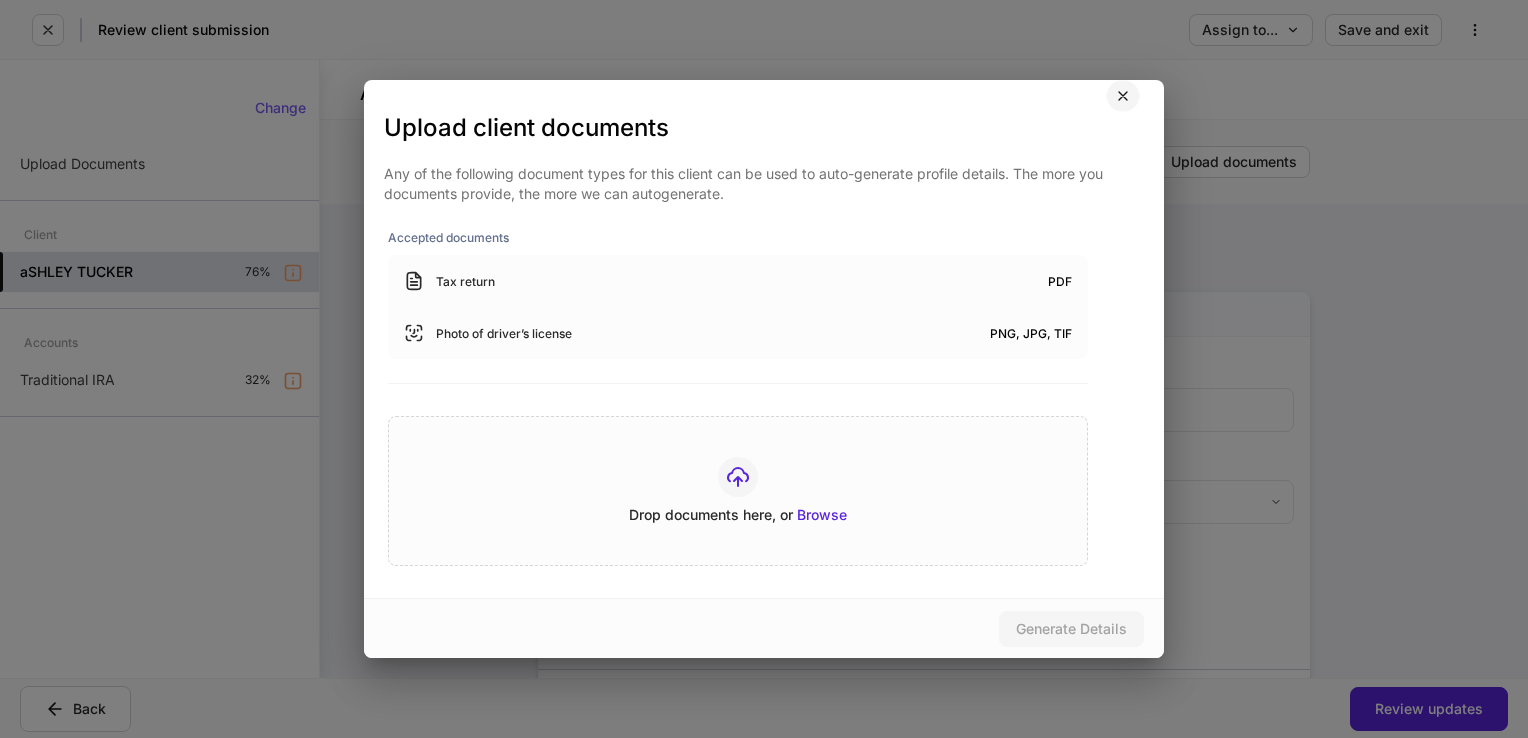 click 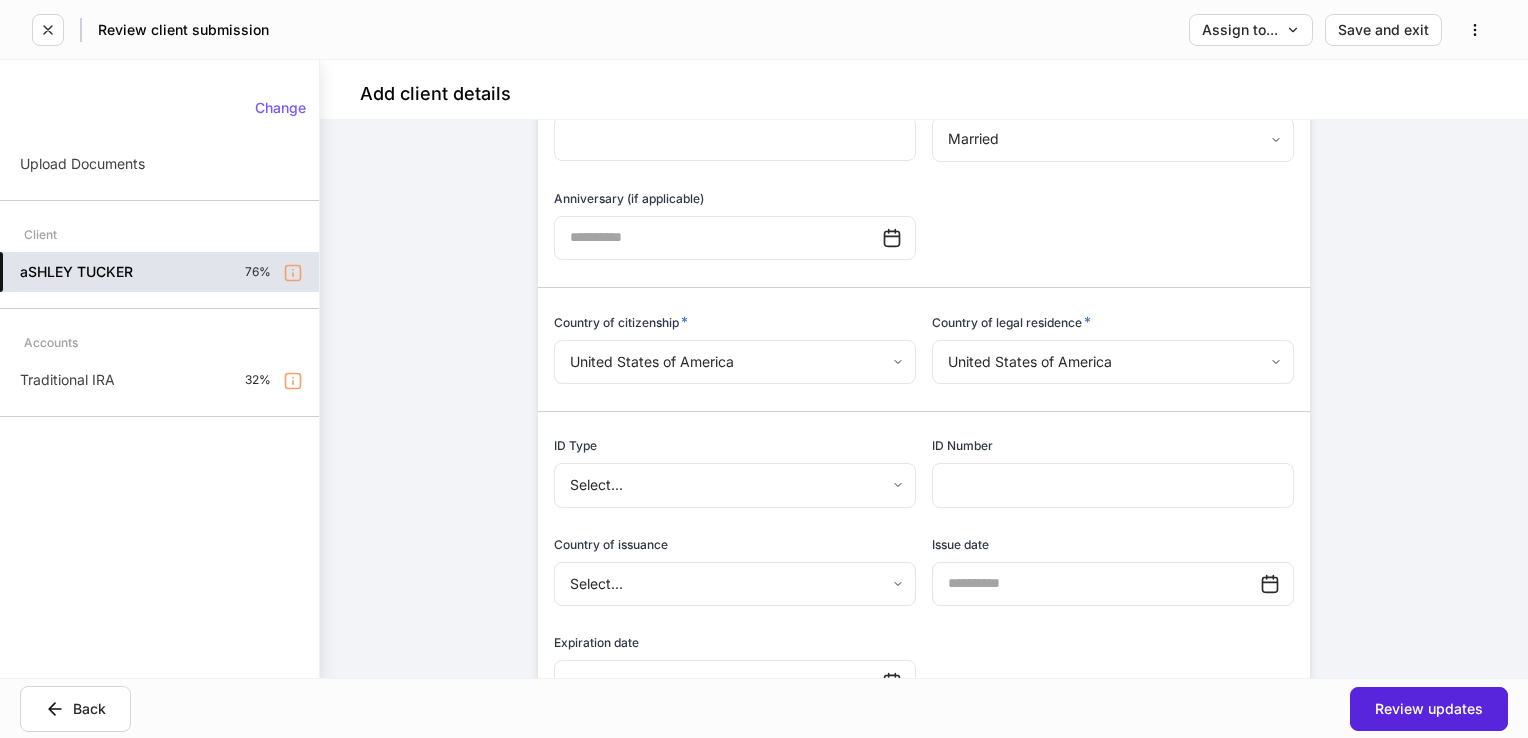 scroll, scrollTop: 800, scrollLeft: 0, axis: vertical 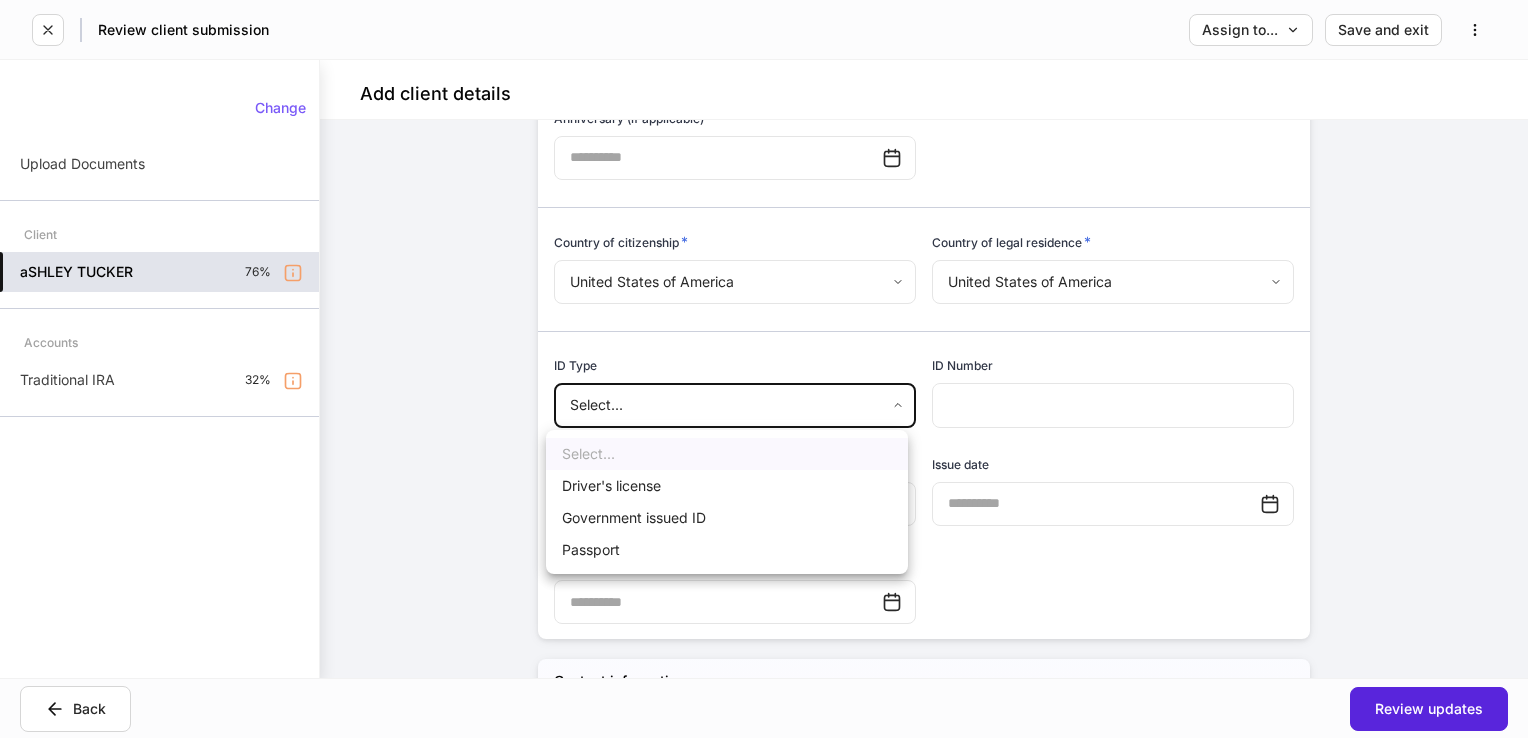 click on "Provide information for [FIRST] [LAST] Please complete all internal-use only sections before sending to the client. We ask all fields not intended for the client to be filled so the profiles can begin syncing upon client completion. General information Legal First Name * ****** ​ Middle Name ​ Legal Last Name * ****** ​ Suffix Select... ​ Preferred name or alias ​ Date of birth * ​ Please provide an answer. Social security number * **** show ​ Please provide an answer. Mother's maiden name ​ Marital status * Married ******* ​ Anniversary (if applicable) ​ Country of citizenship * [COUNTRY] * ​ Country of legal residence * [COUNTRY] * ​ ID Type Select... ​ ID Number ​ Country of issuance Select... ​ Issue date ​ Expiration date ​ Email * [EMAIL] ​ Other" at bounding box center [764, 369] 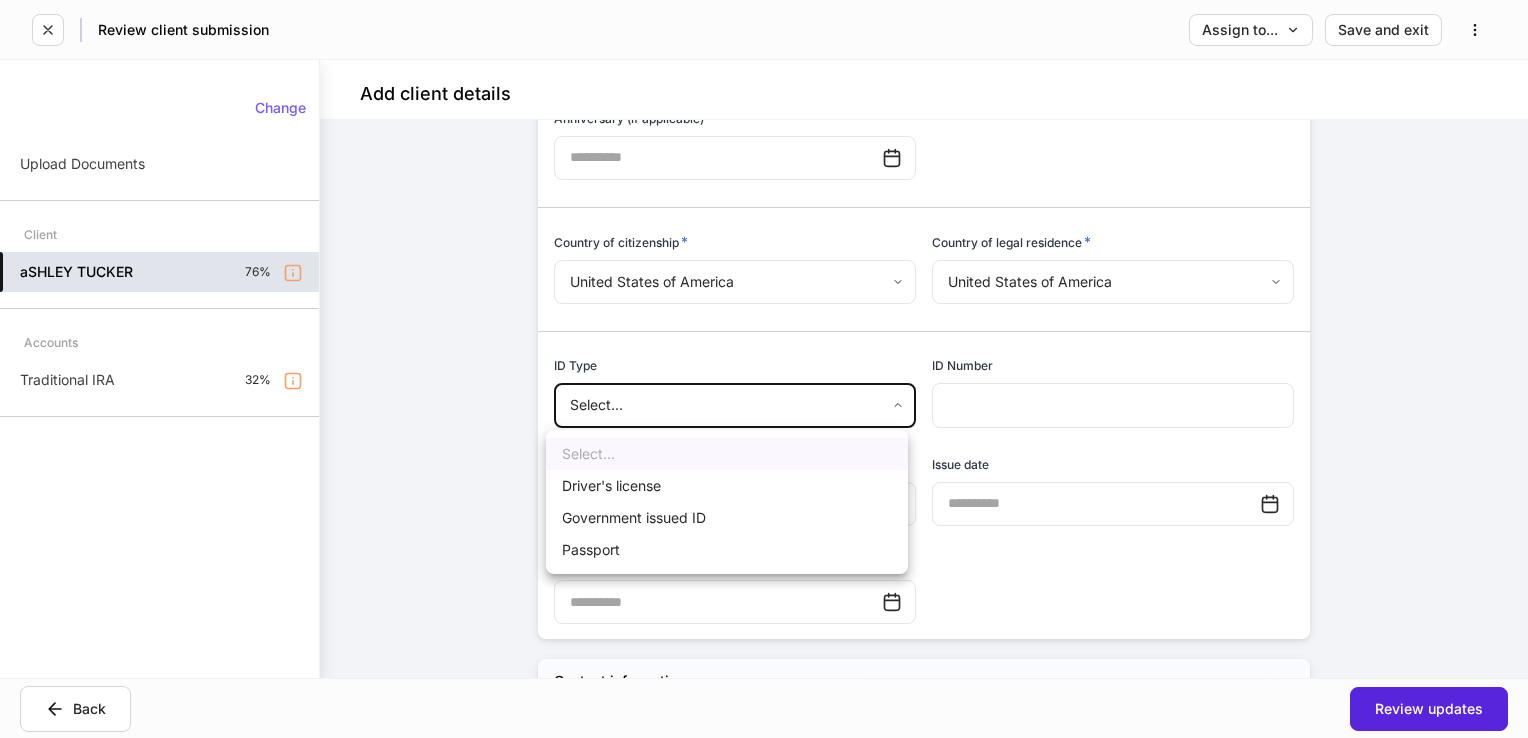 click at bounding box center (764, 369) 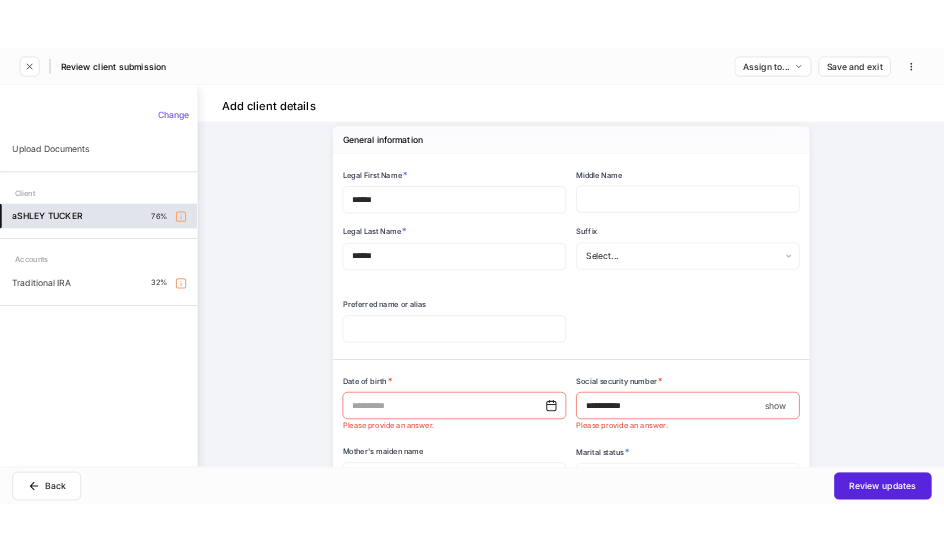 scroll, scrollTop: 200, scrollLeft: 0, axis: vertical 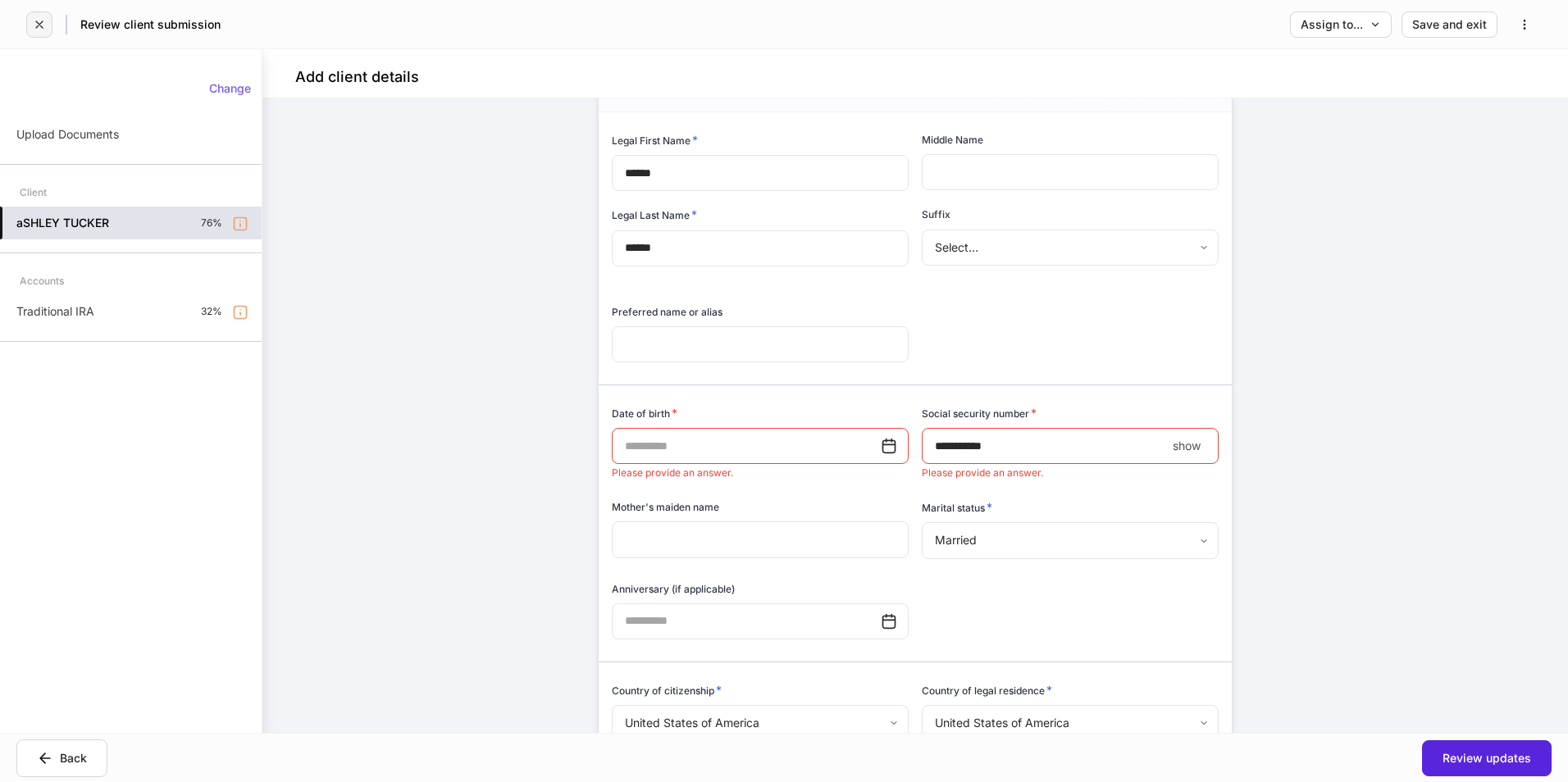 click at bounding box center (39, 25) 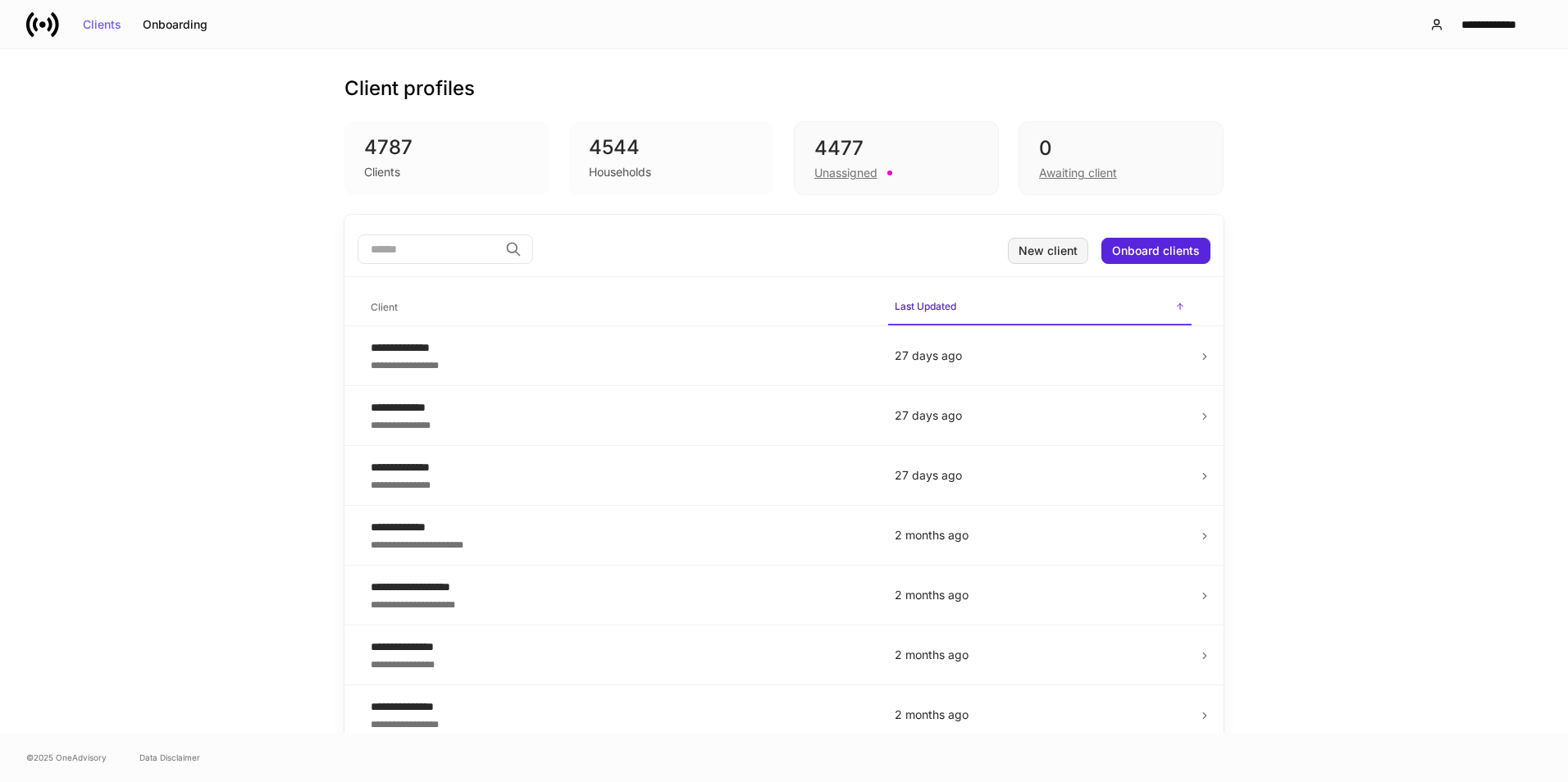 click on "New client" at bounding box center (1048, 251) 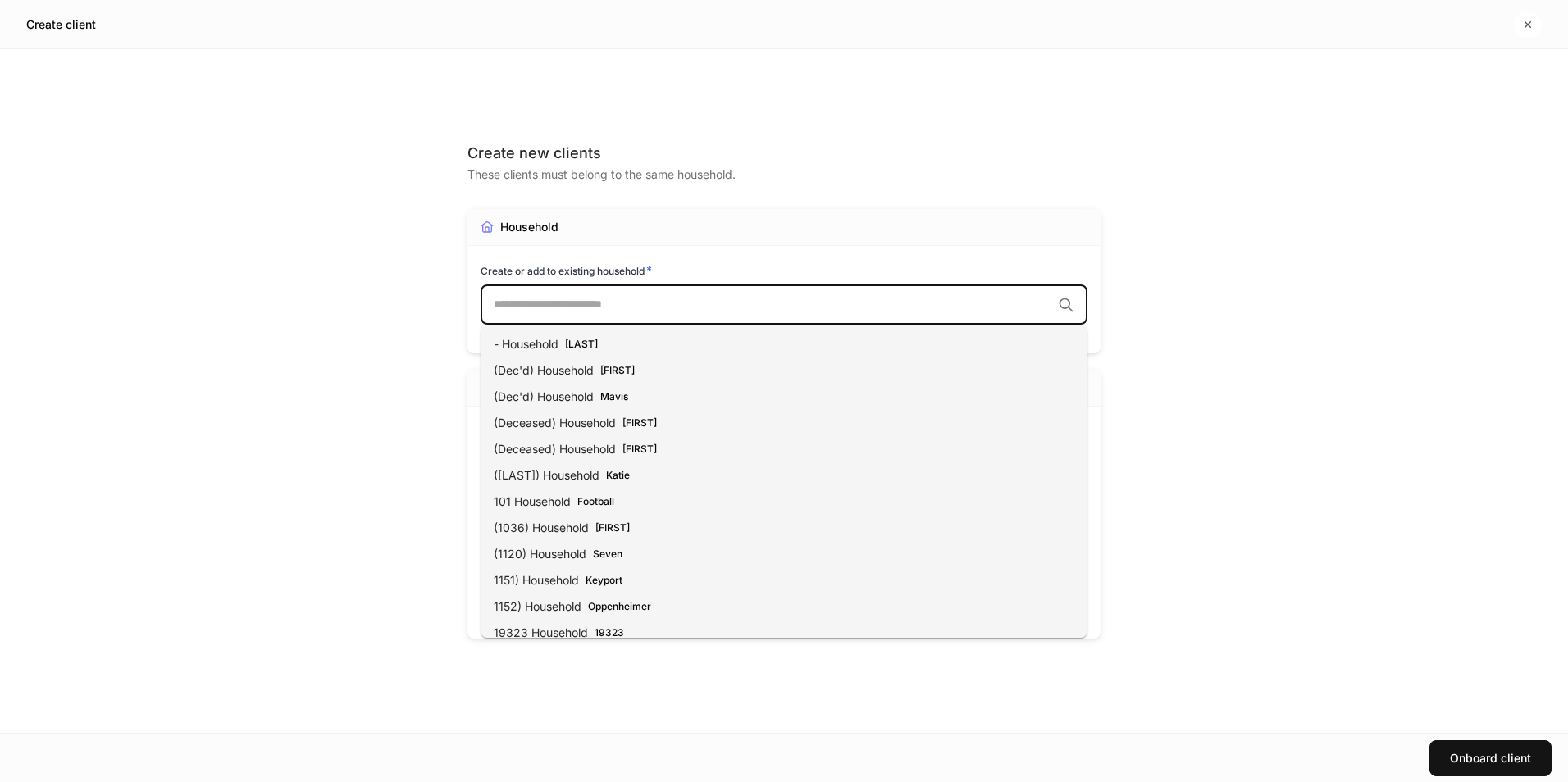 click at bounding box center (773, 305) 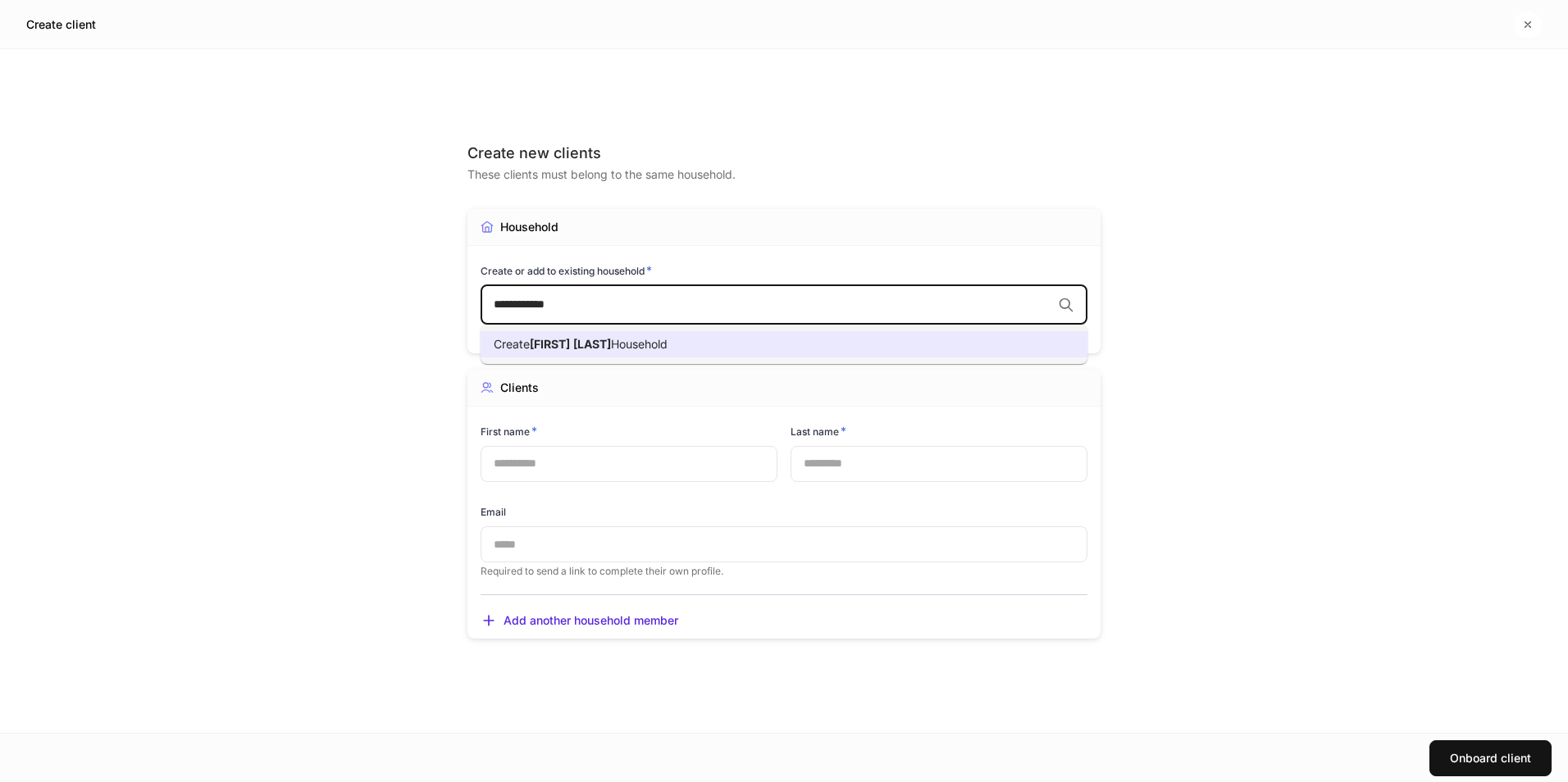 type on "**********" 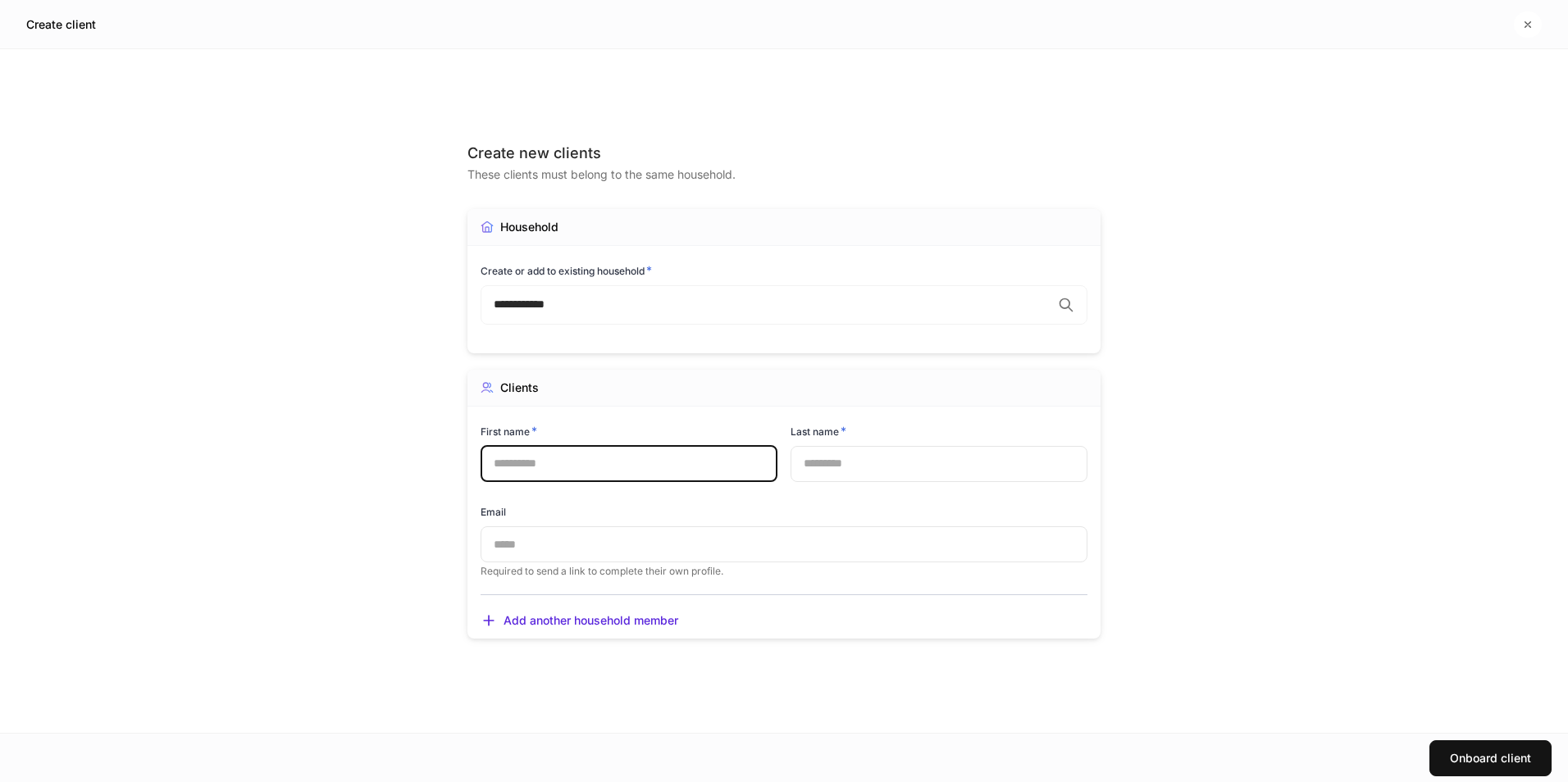 click at bounding box center (629, 464) 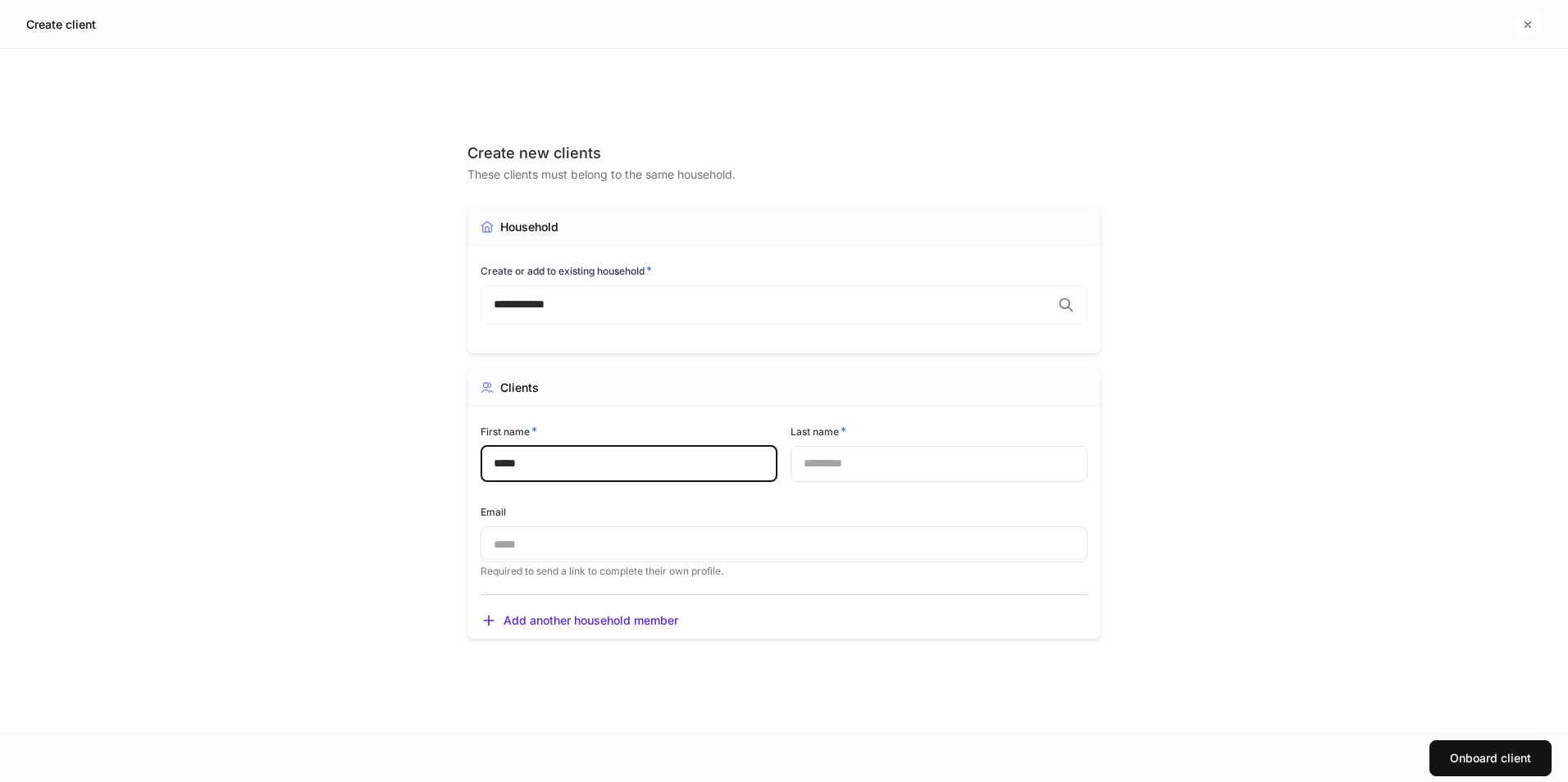 type on "*****" 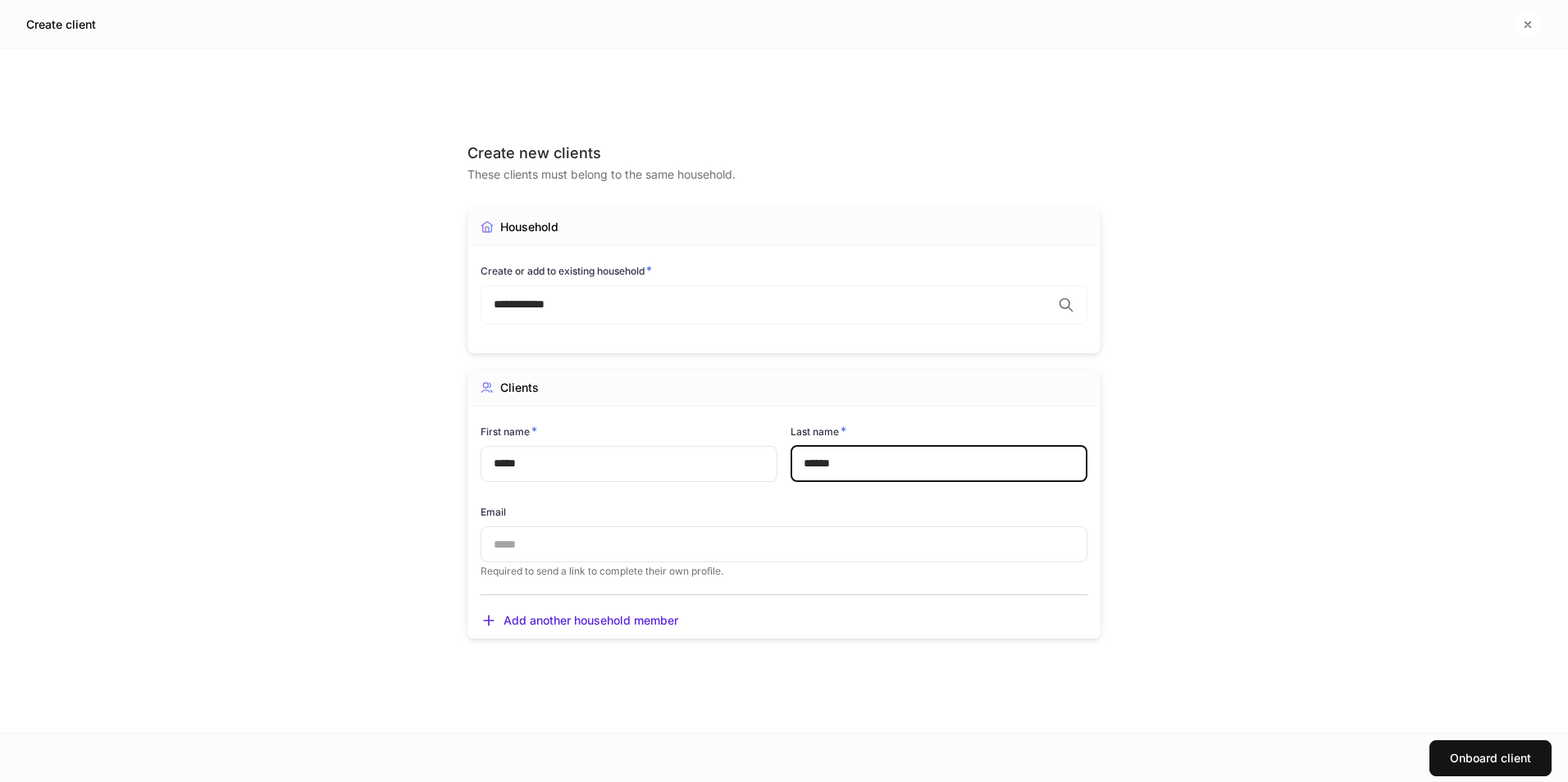 type on "******" 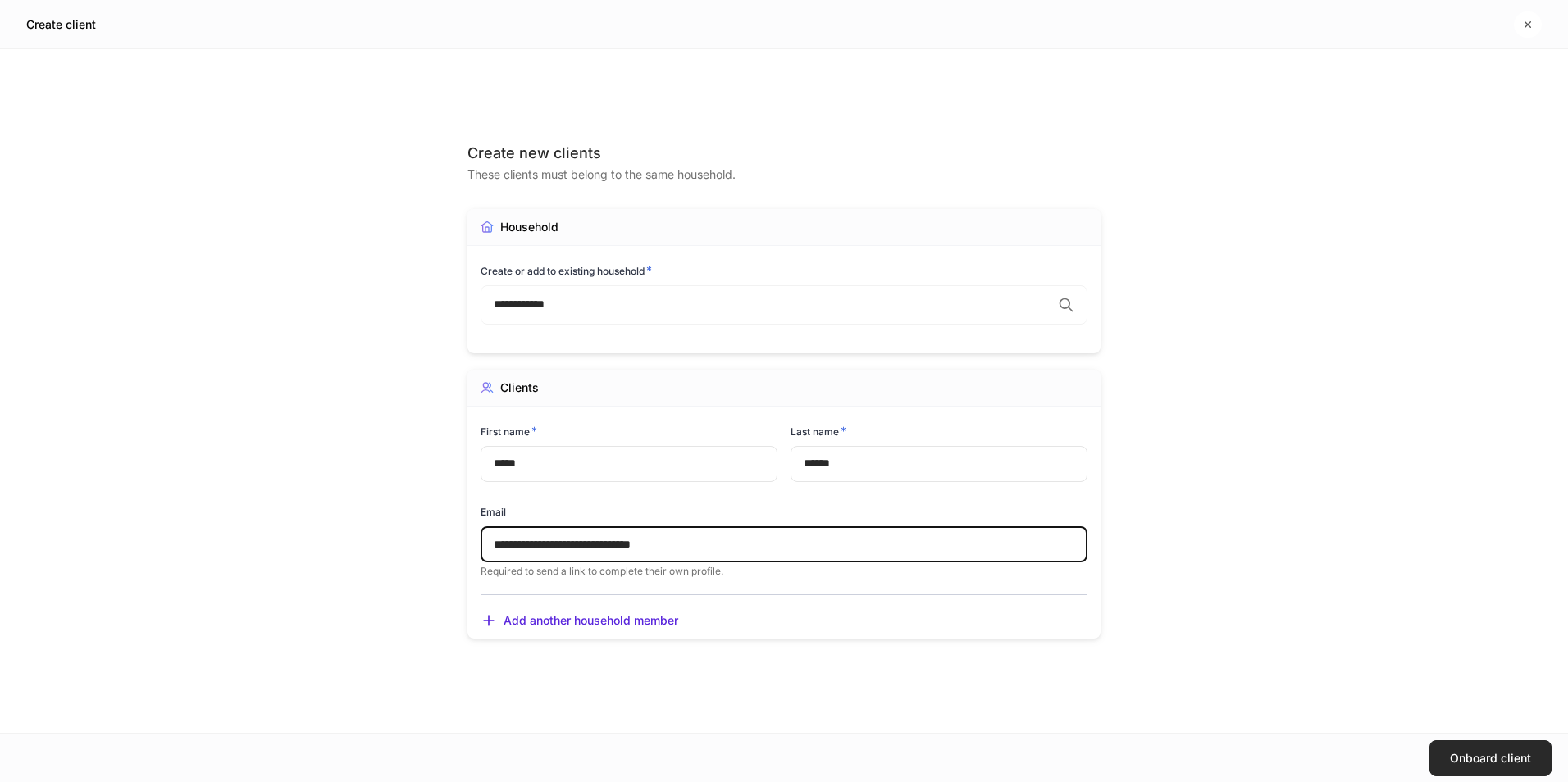 type on "**********" 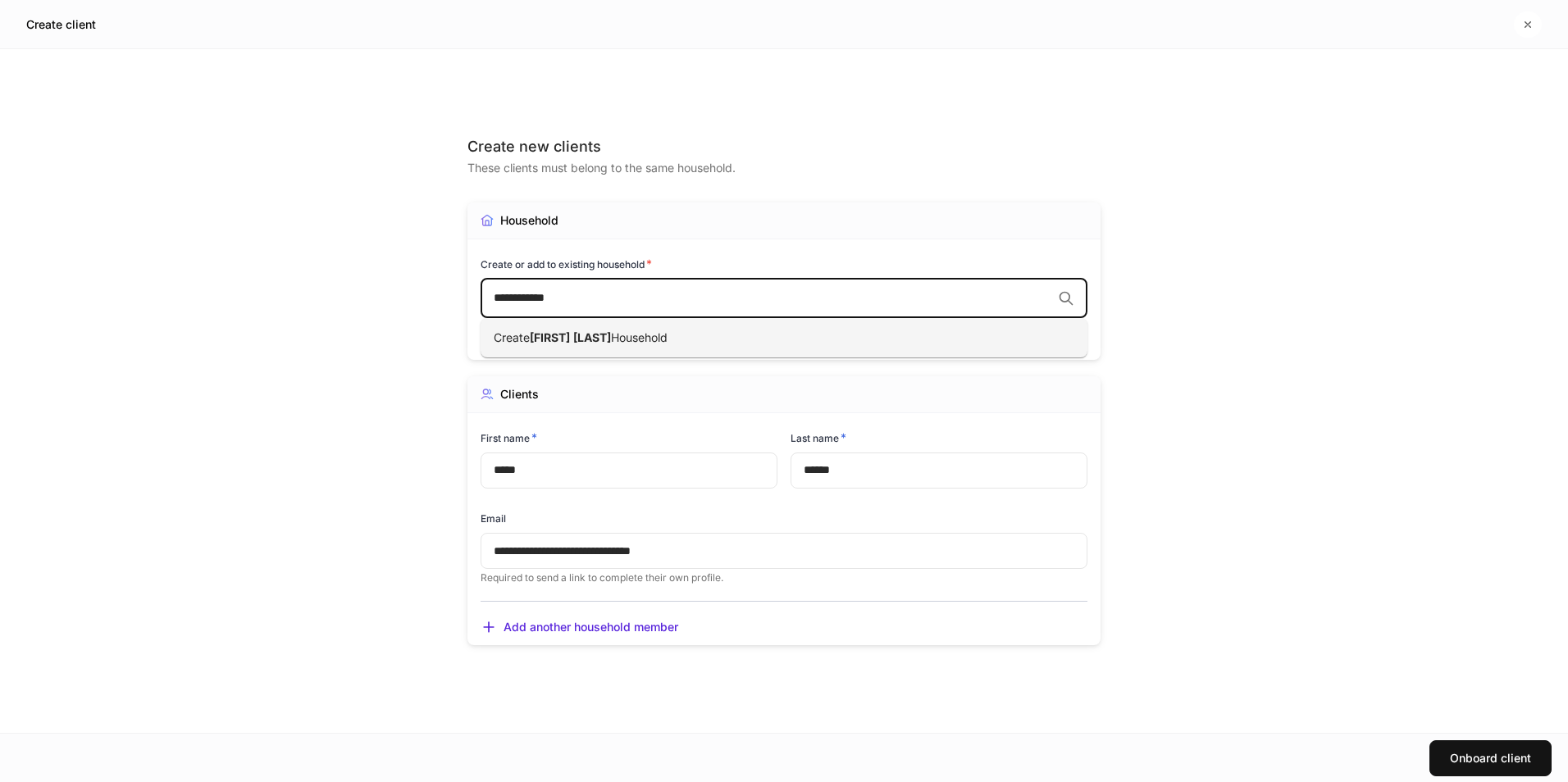 click on "**********" at bounding box center [773, 298] 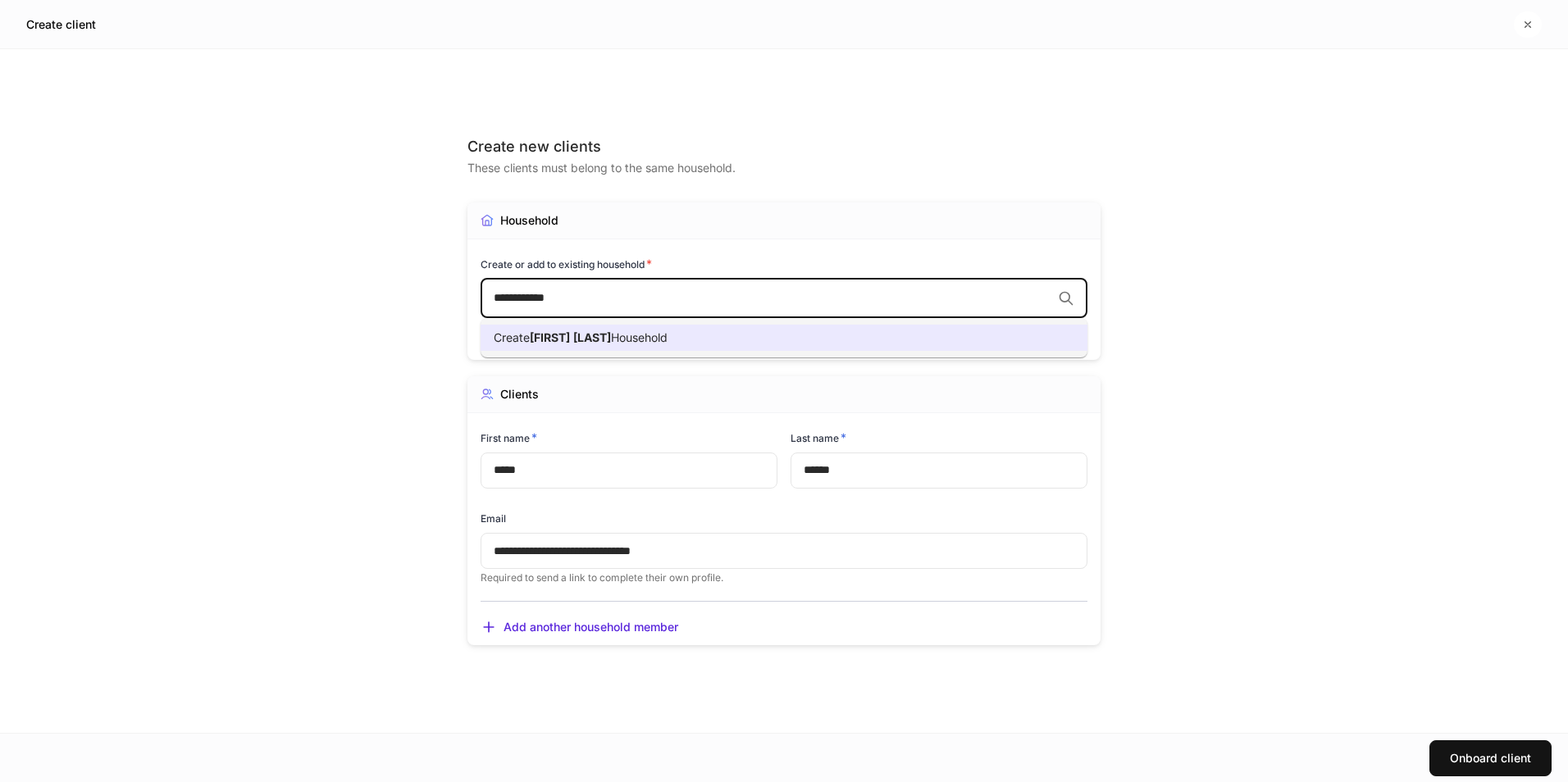click on "Household" at bounding box center (639, 337) 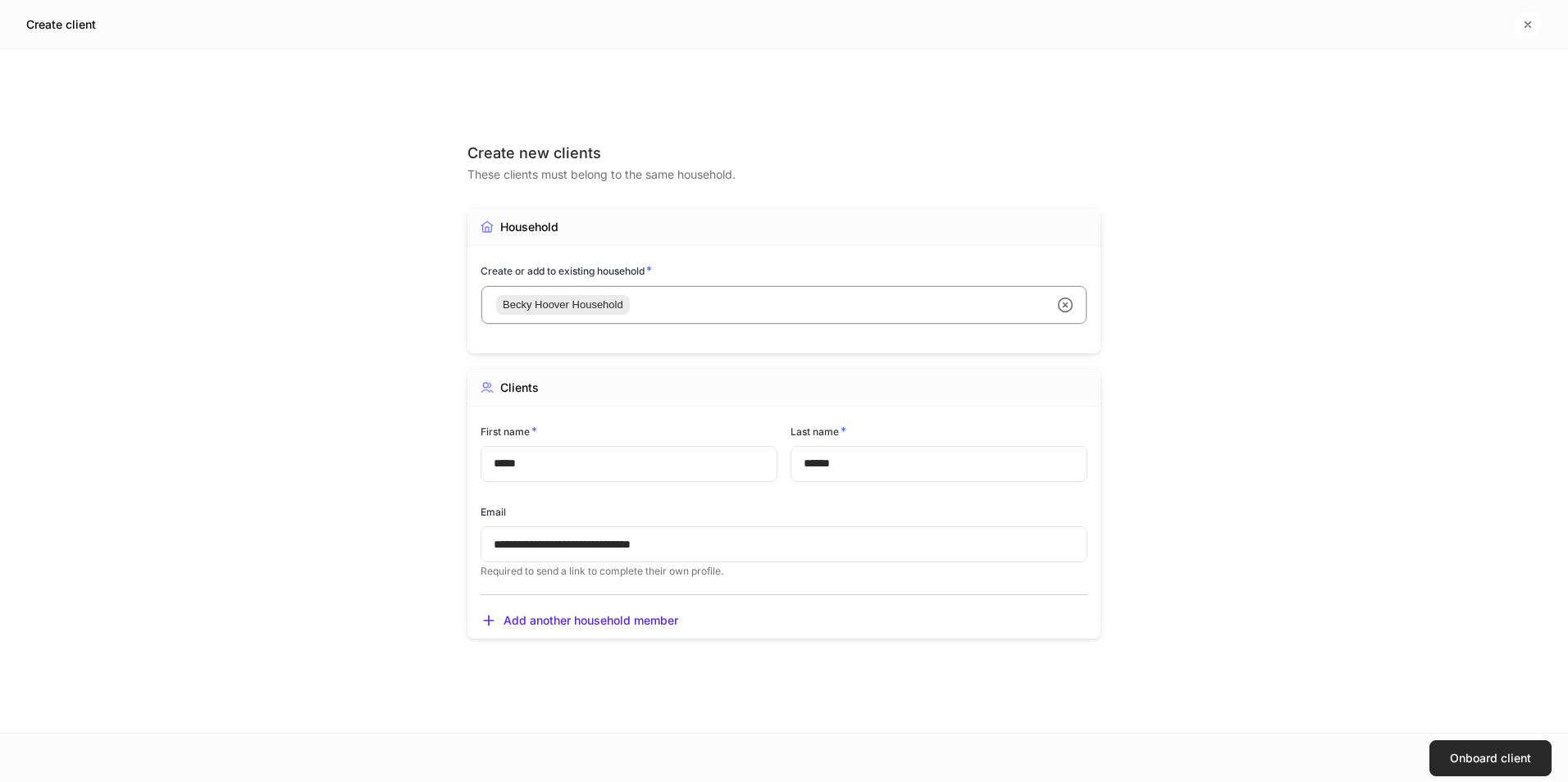 click on "Onboard client" at bounding box center [1490, 758] 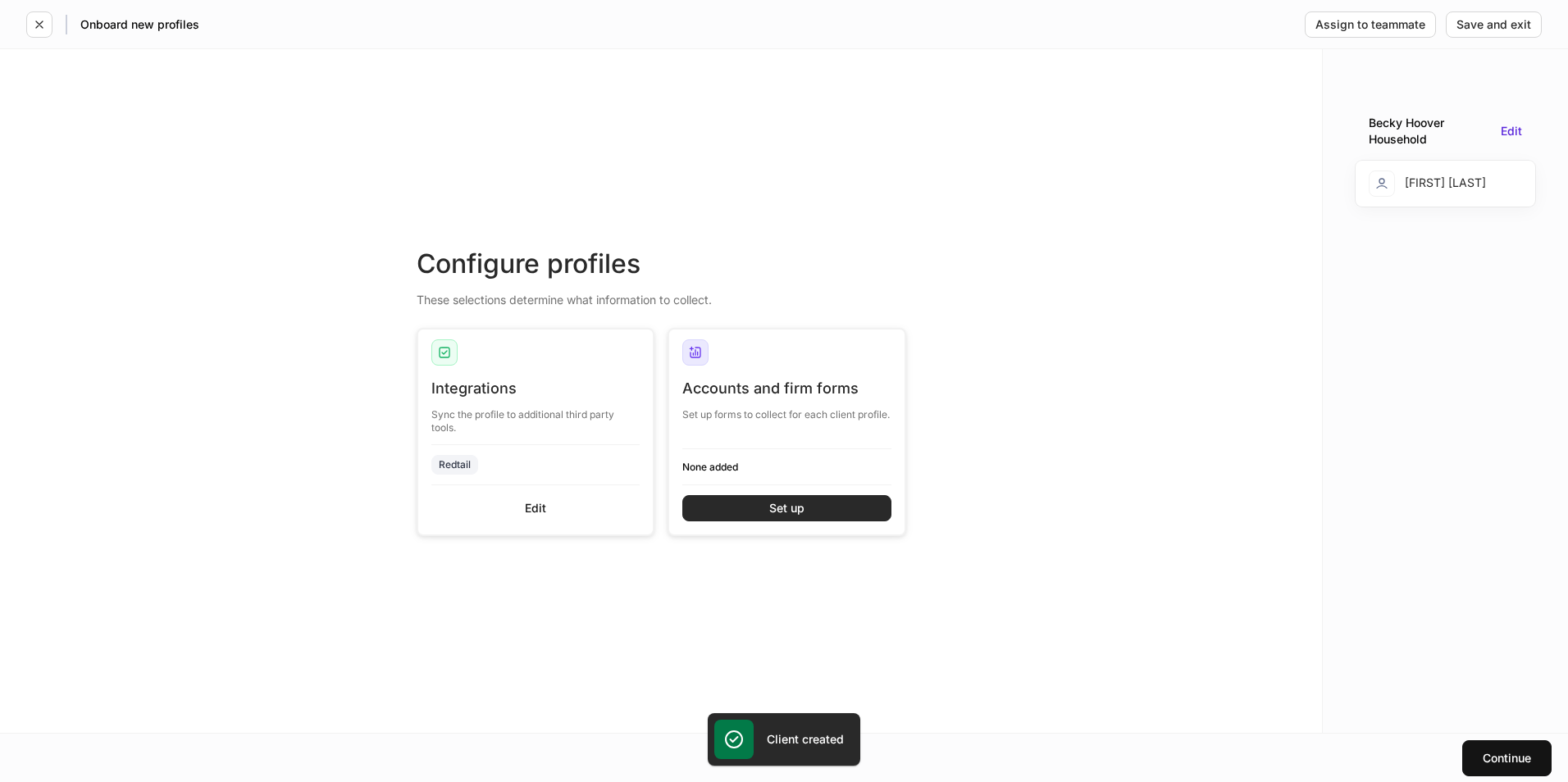 click on "Set up" at bounding box center (786, 508) 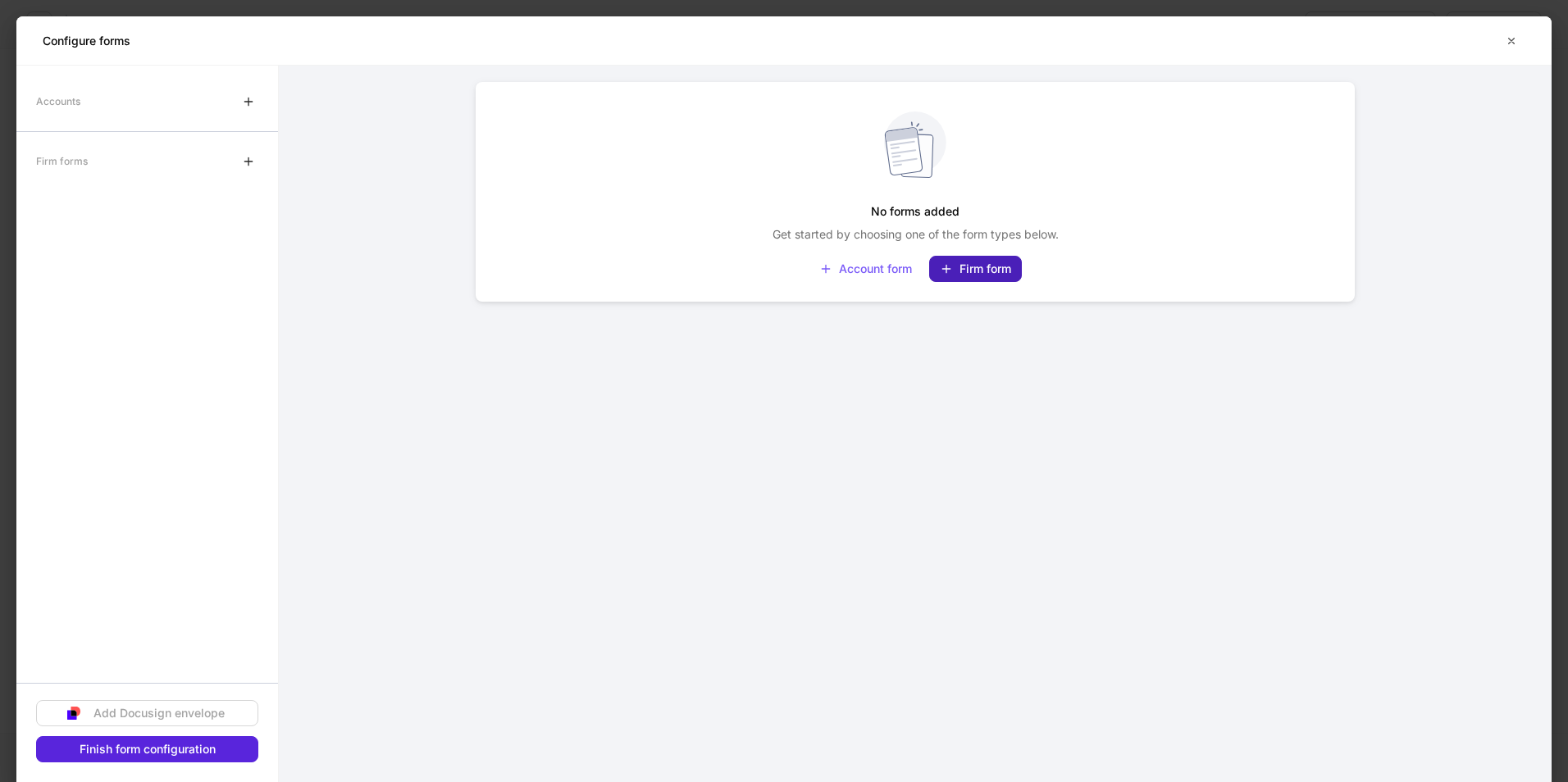 click on "Firm form" at bounding box center (975, 269) 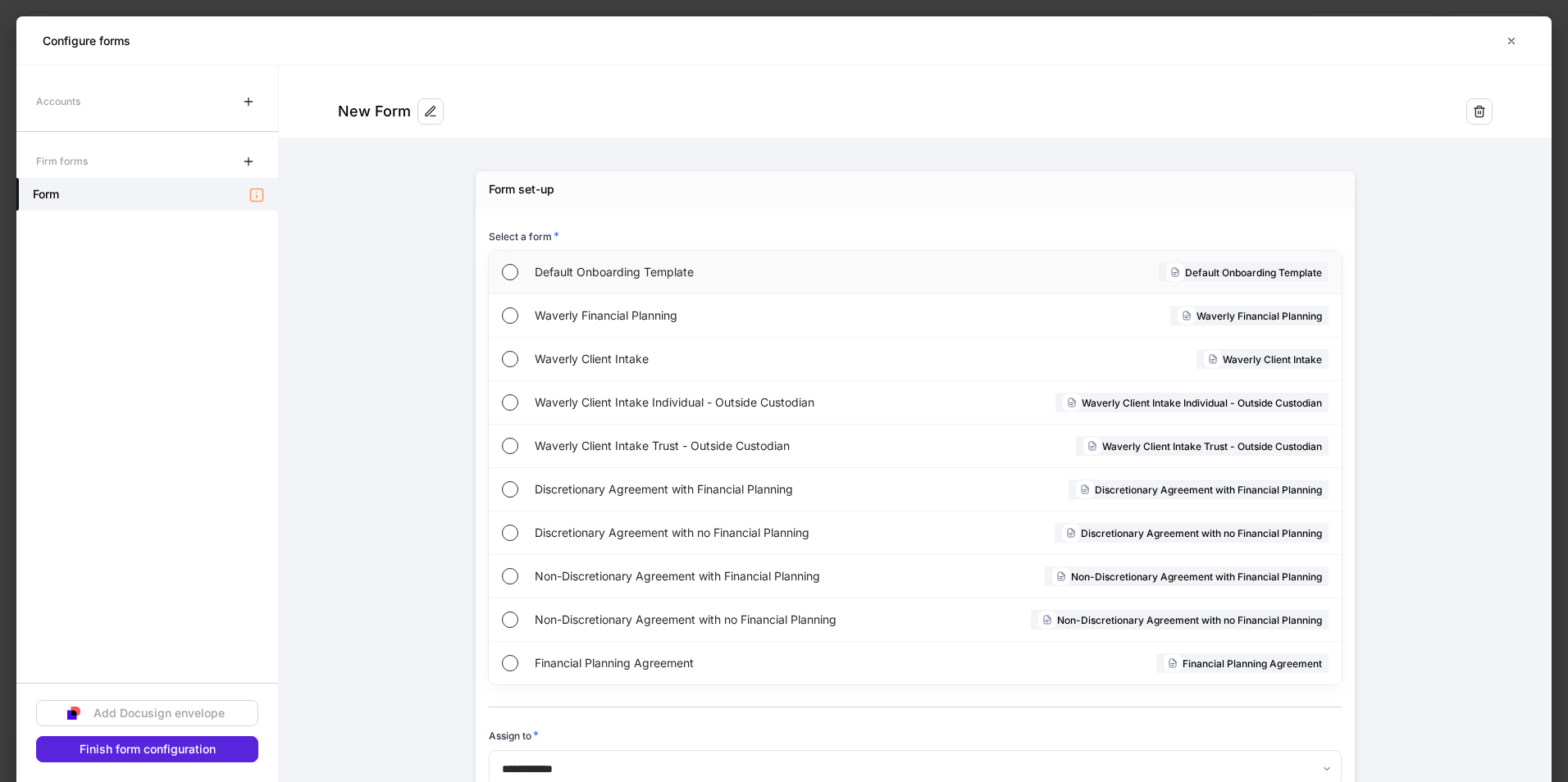 click on "Default Onboarding Template" at bounding box center [1243, 272] 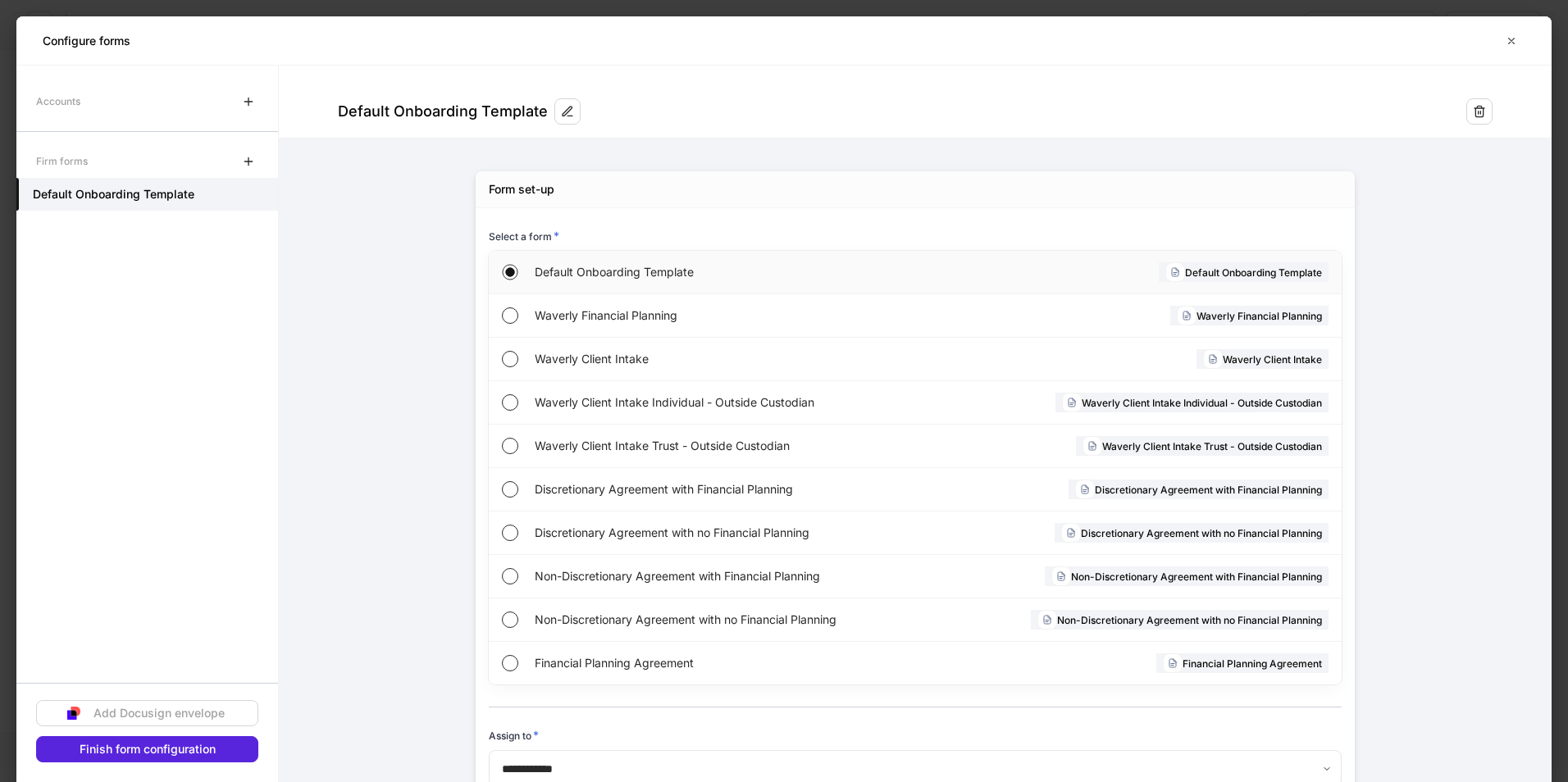 click on "Default Onboarding Template" at bounding box center (1243, 272) 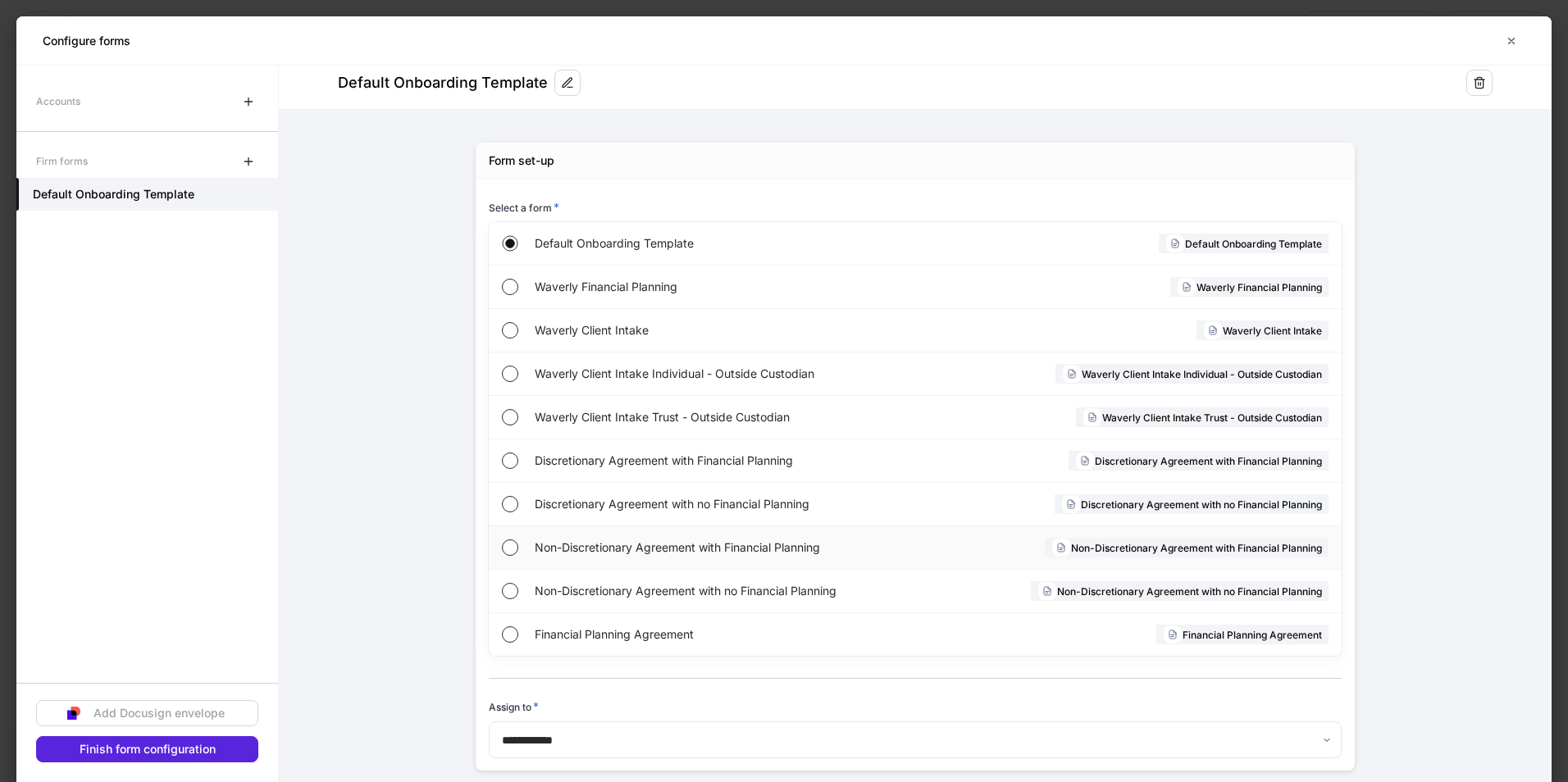 scroll, scrollTop: 50, scrollLeft: 0, axis: vertical 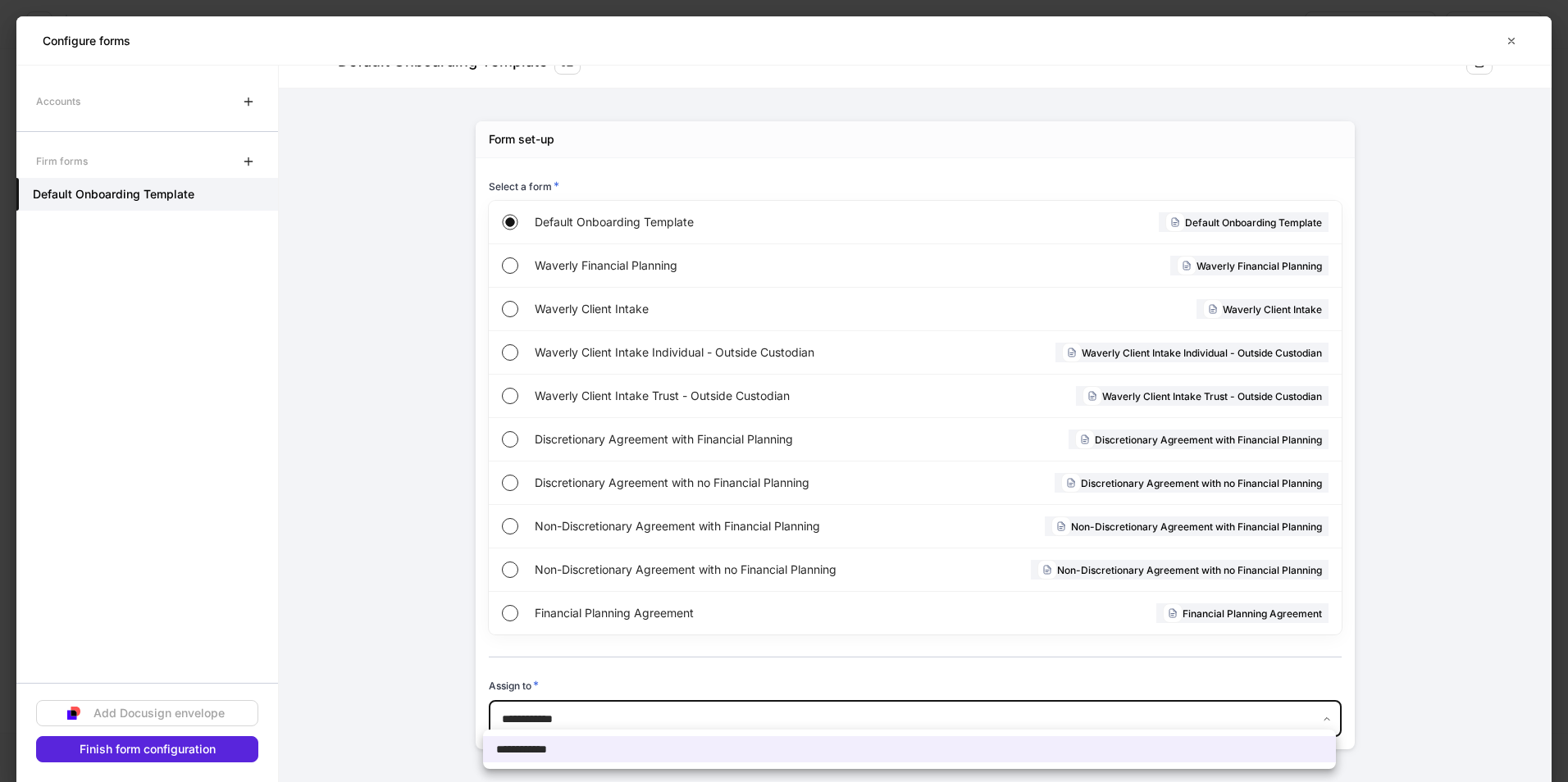 click on "Set up [FIRST] [LAST] Household Edit [FIRST] [LAST] Continue
Configure forms Default Onboarding Template Form set-up Select a form * Default Onboarding Template Default Onboarding Template Waverly Financial Planning Waverly Financial Planning Waverly Client Intake Waverly Client Intake Waverly Client Intake Individual - Outside Custodian Waverly Client Intake Individual - Outside Custodian Waverly Client Intake Trust - Outside Custodian Waverly Client Intake Trust - Outside Custodian Discretionary Agreement with Financial Planning Discretionary Agreement with Financial Planning Discretionary Agreement with no Financial Planning Discretionary Agreement with no Financial Planning Financial Planning Agreement * ​" at bounding box center [784, 391] 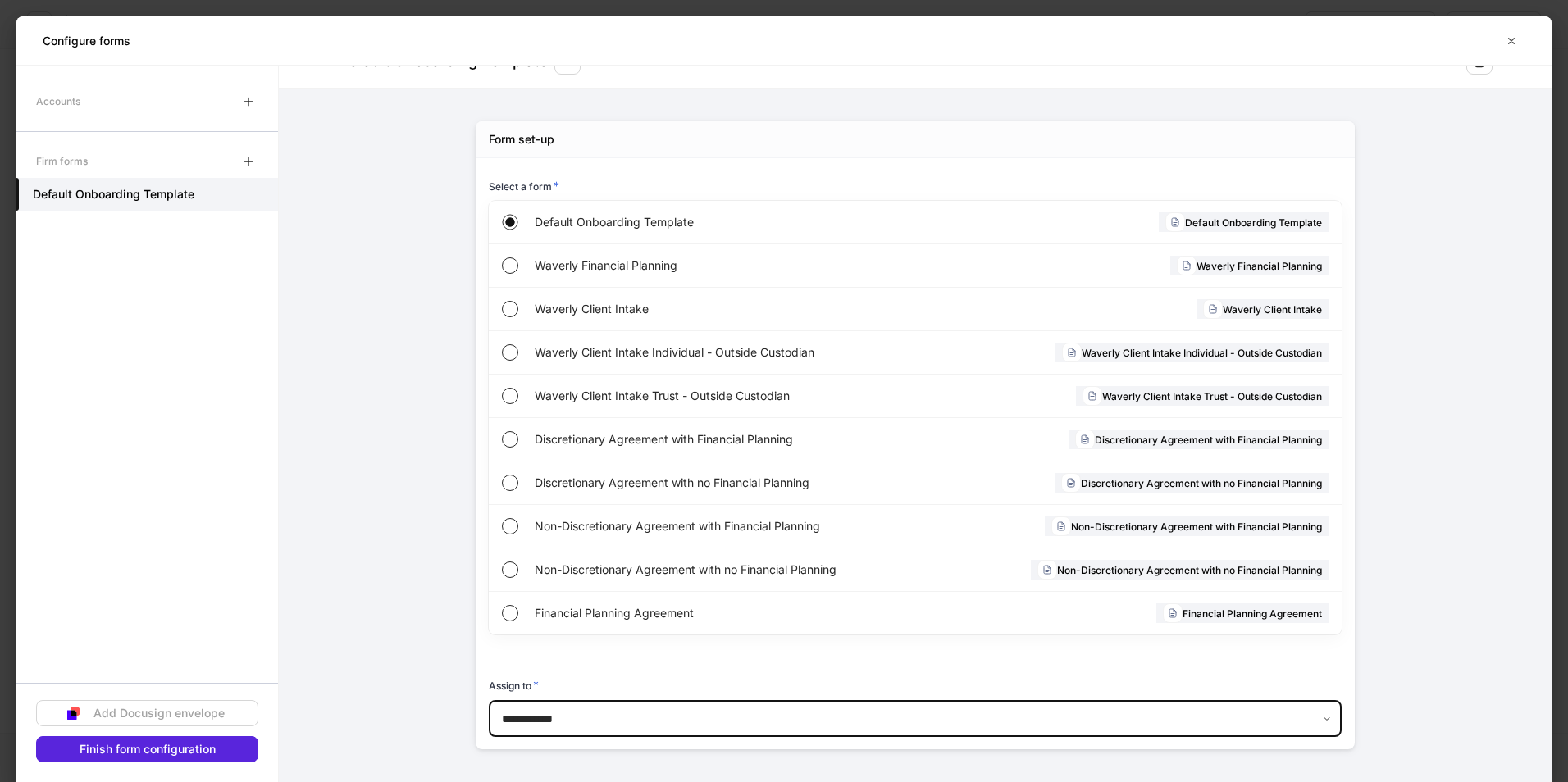 scroll, scrollTop: 0, scrollLeft: 0, axis: both 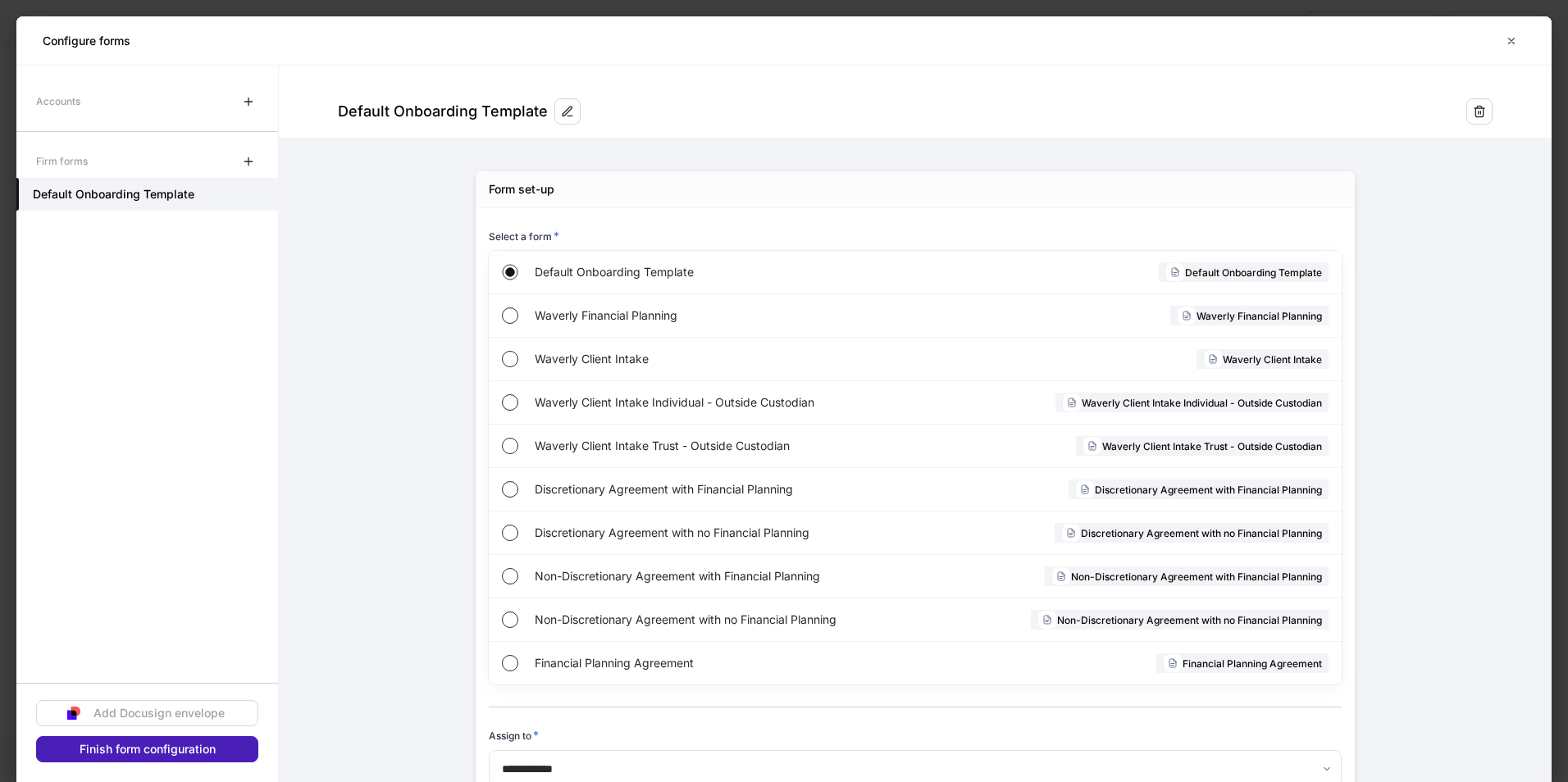 click on "Finish form configuration" at bounding box center [148, 749] 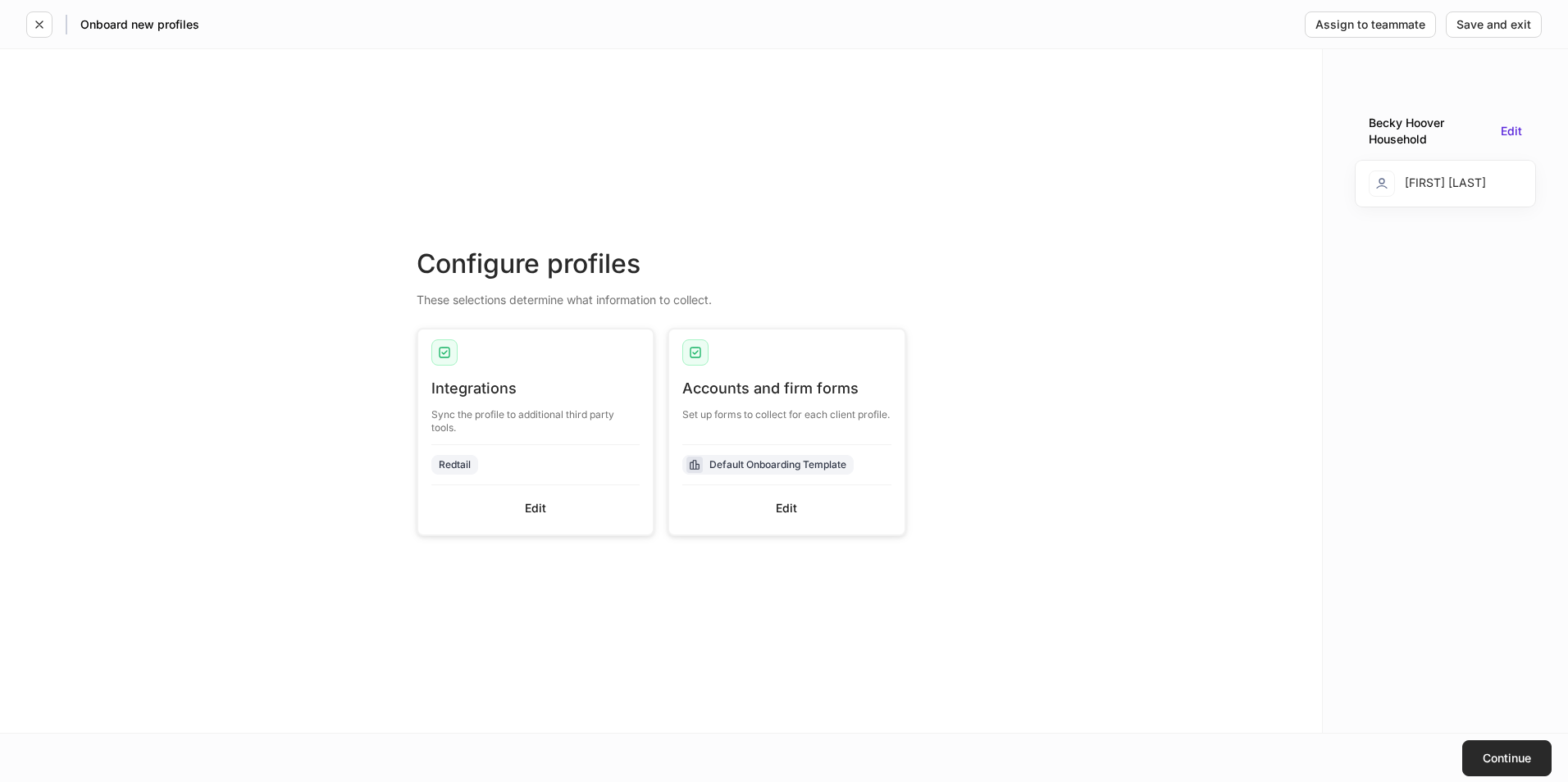 click on "Continue" at bounding box center (1506, 758) 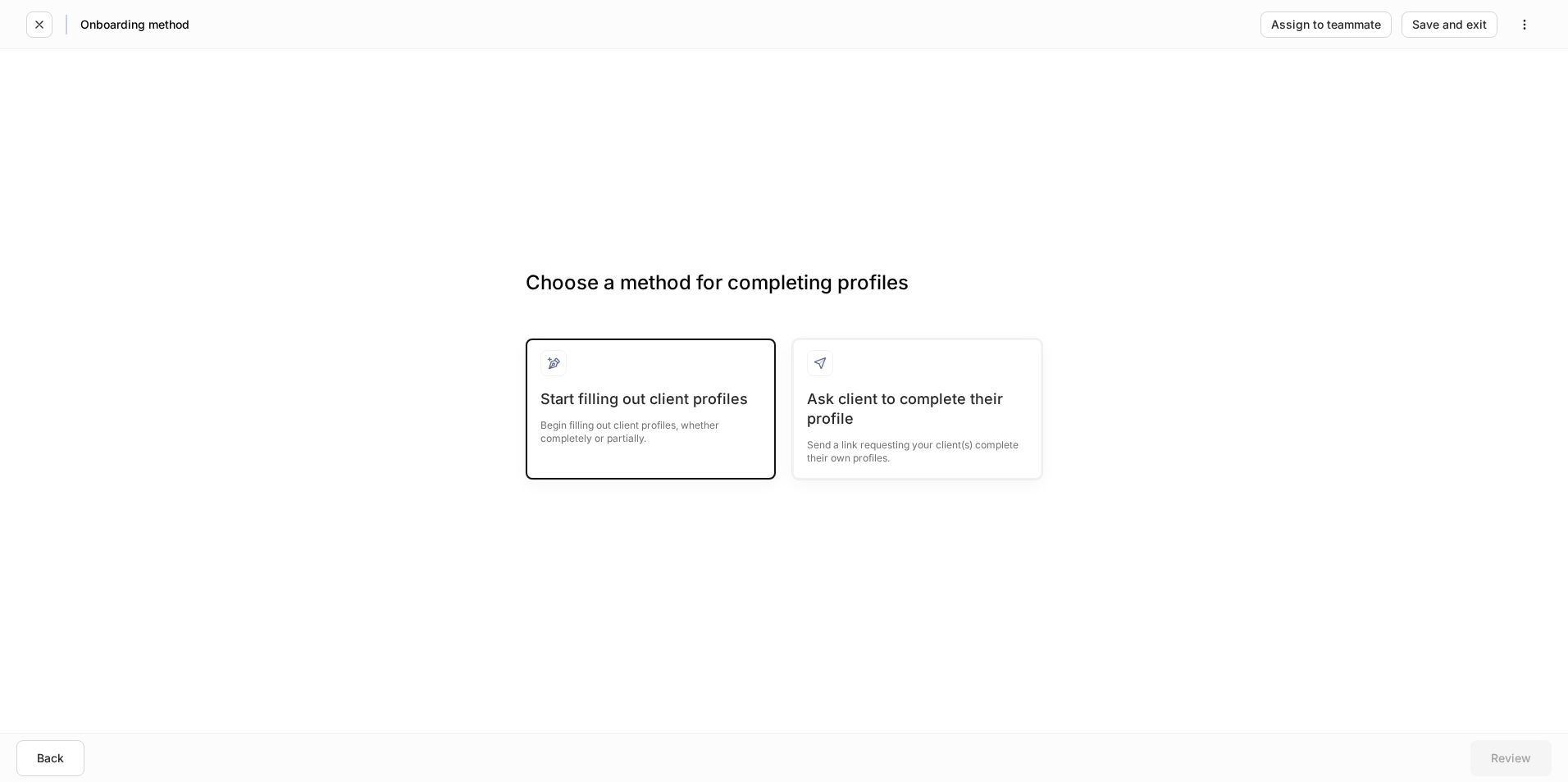 click on "Begin filling out client profiles, whether completely or partially." at bounding box center [650, 427] 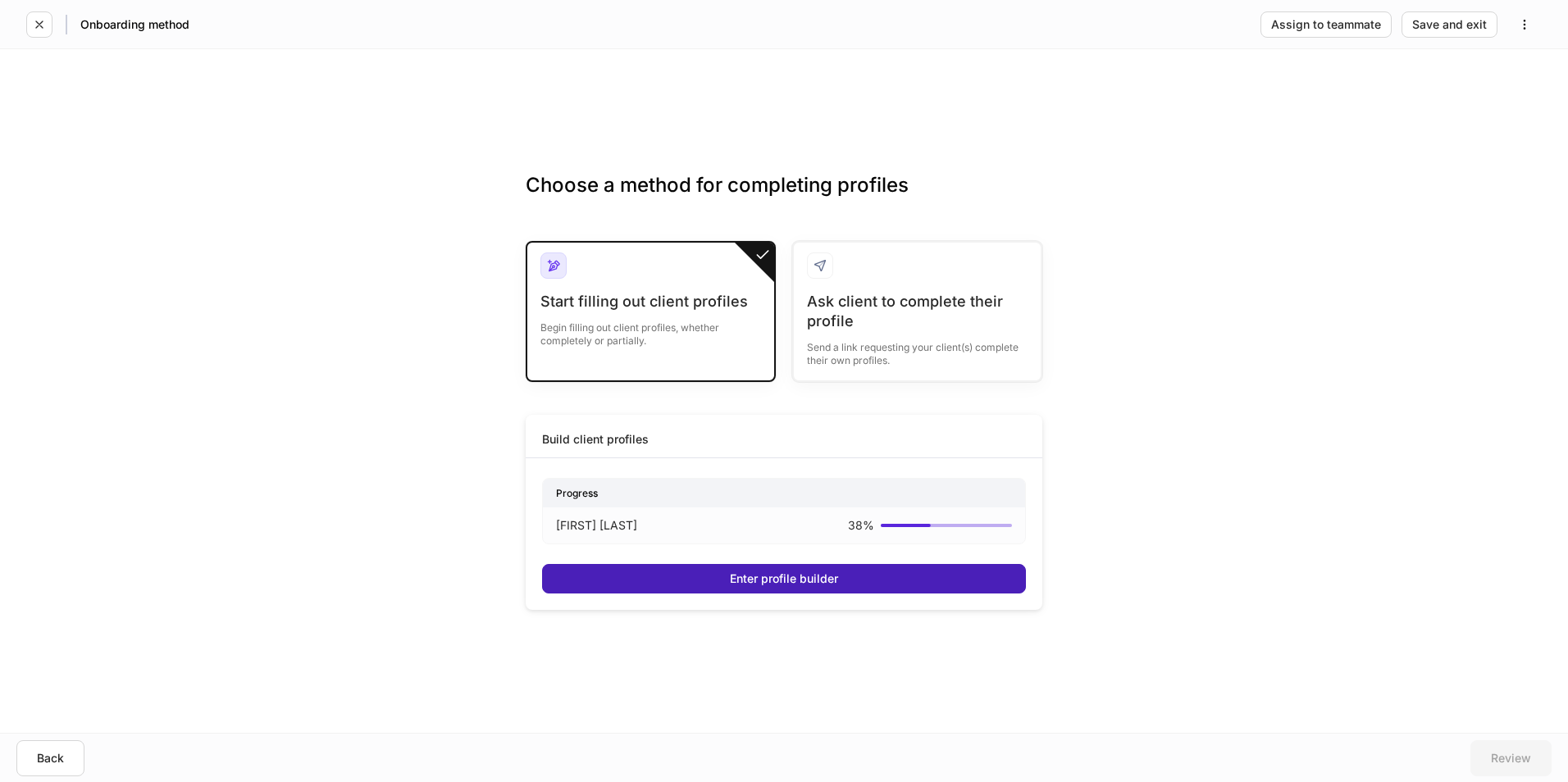 click on "Enter profile builder" at bounding box center (784, 579) 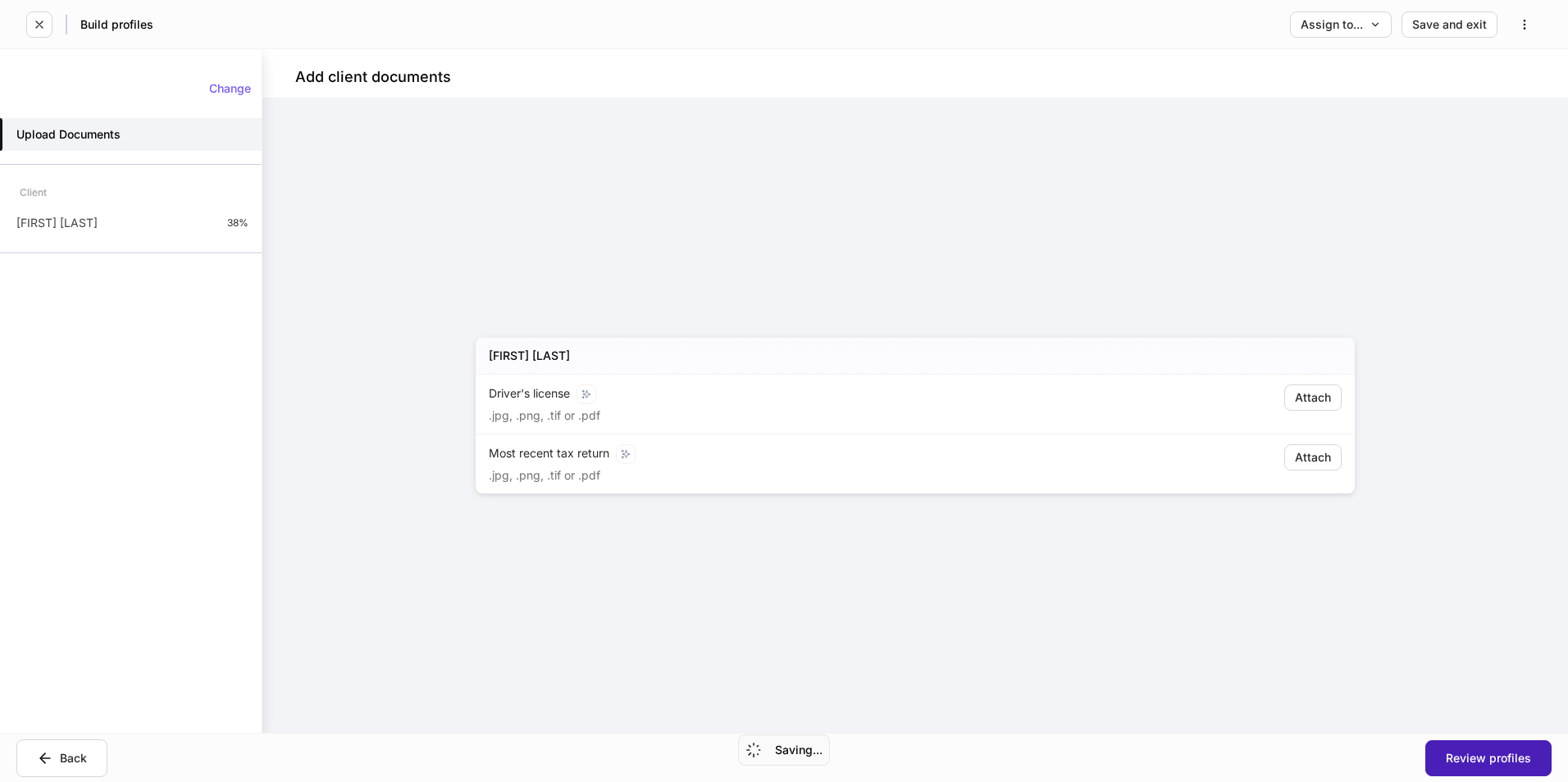 click on "Review profiles" at bounding box center [1488, 758] 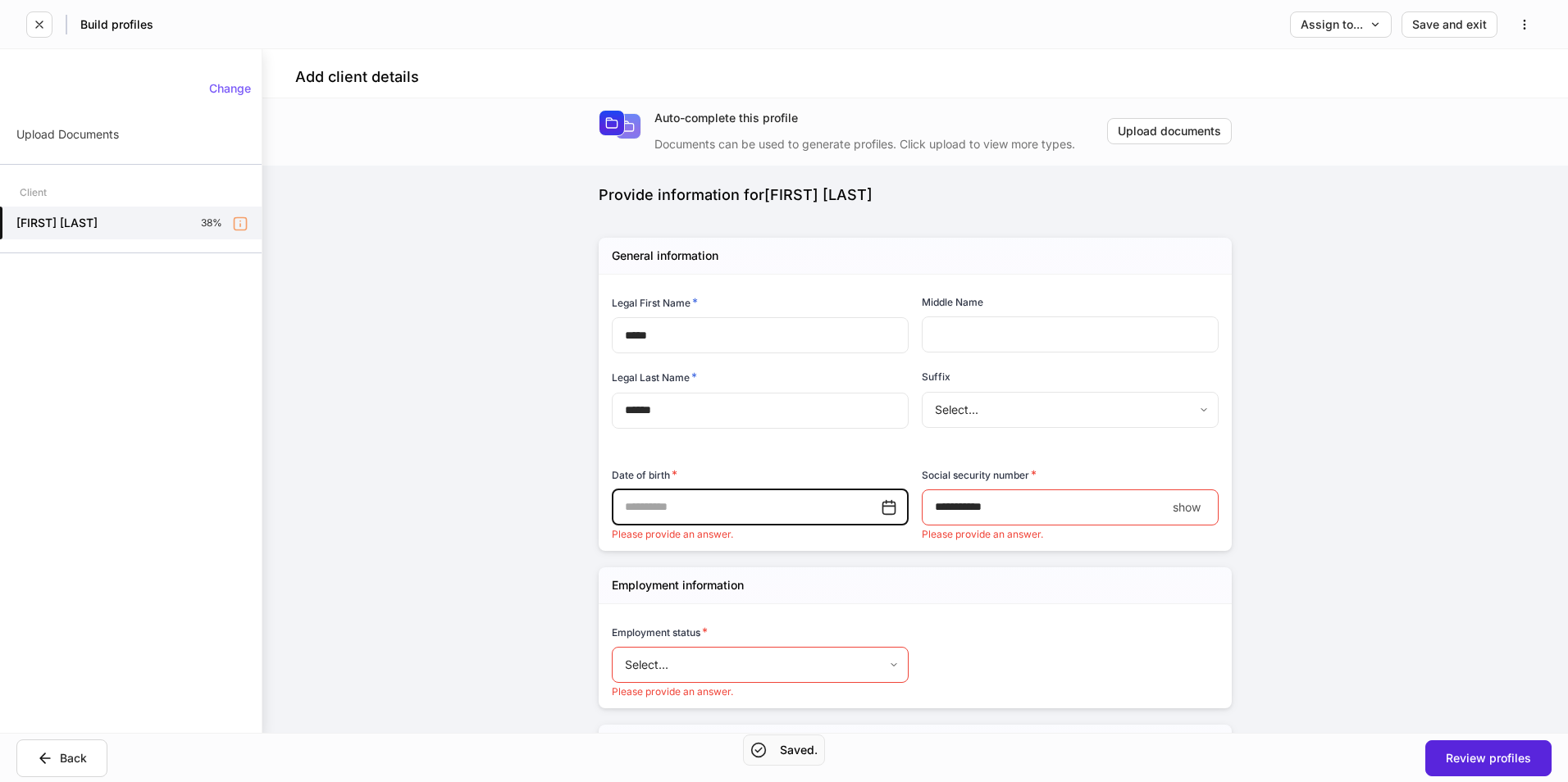 scroll, scrollTop: 0, scrollLeft: 0, axis: both 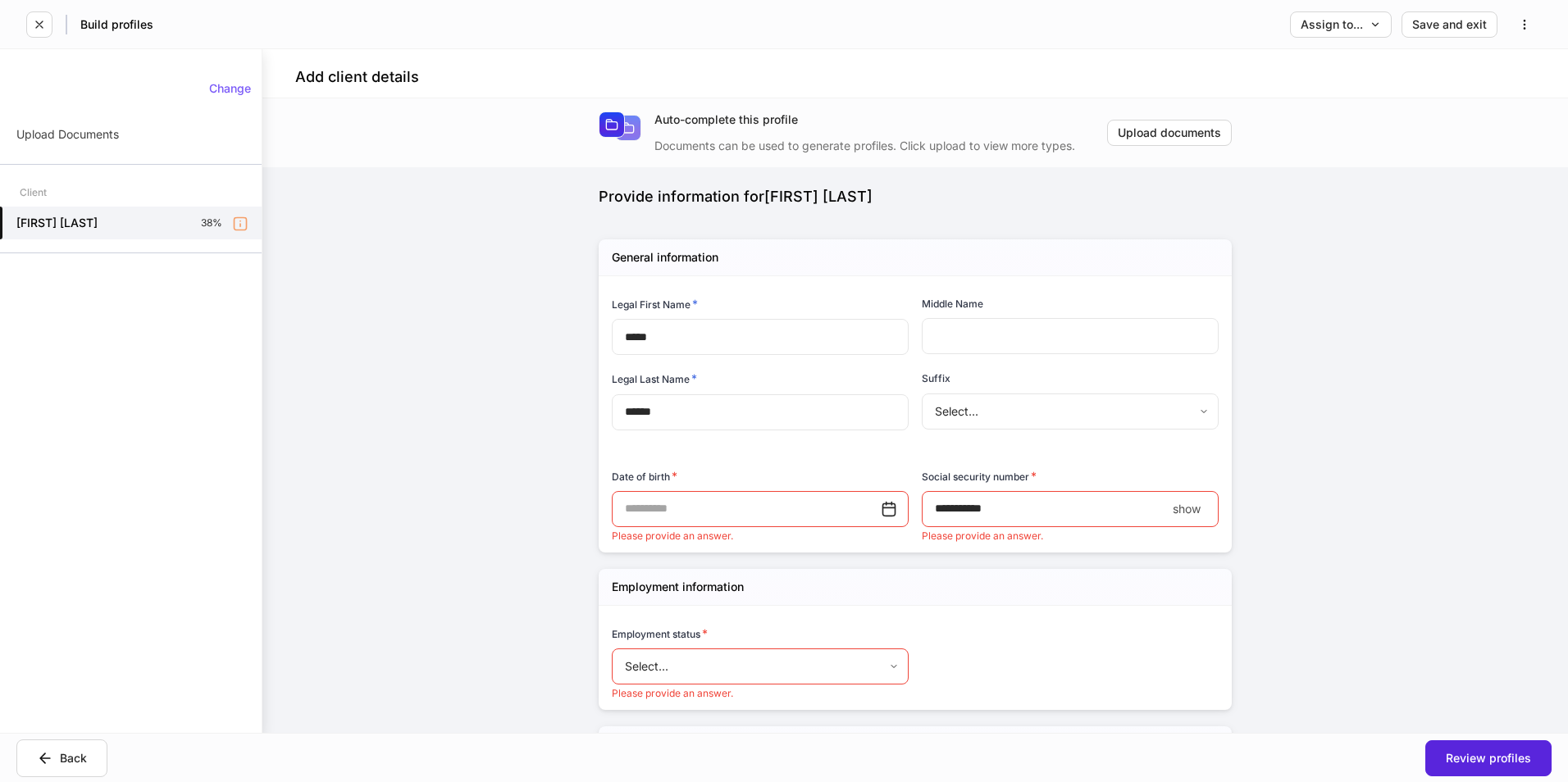 click on "Employment information" at bounding box center [915, 587] 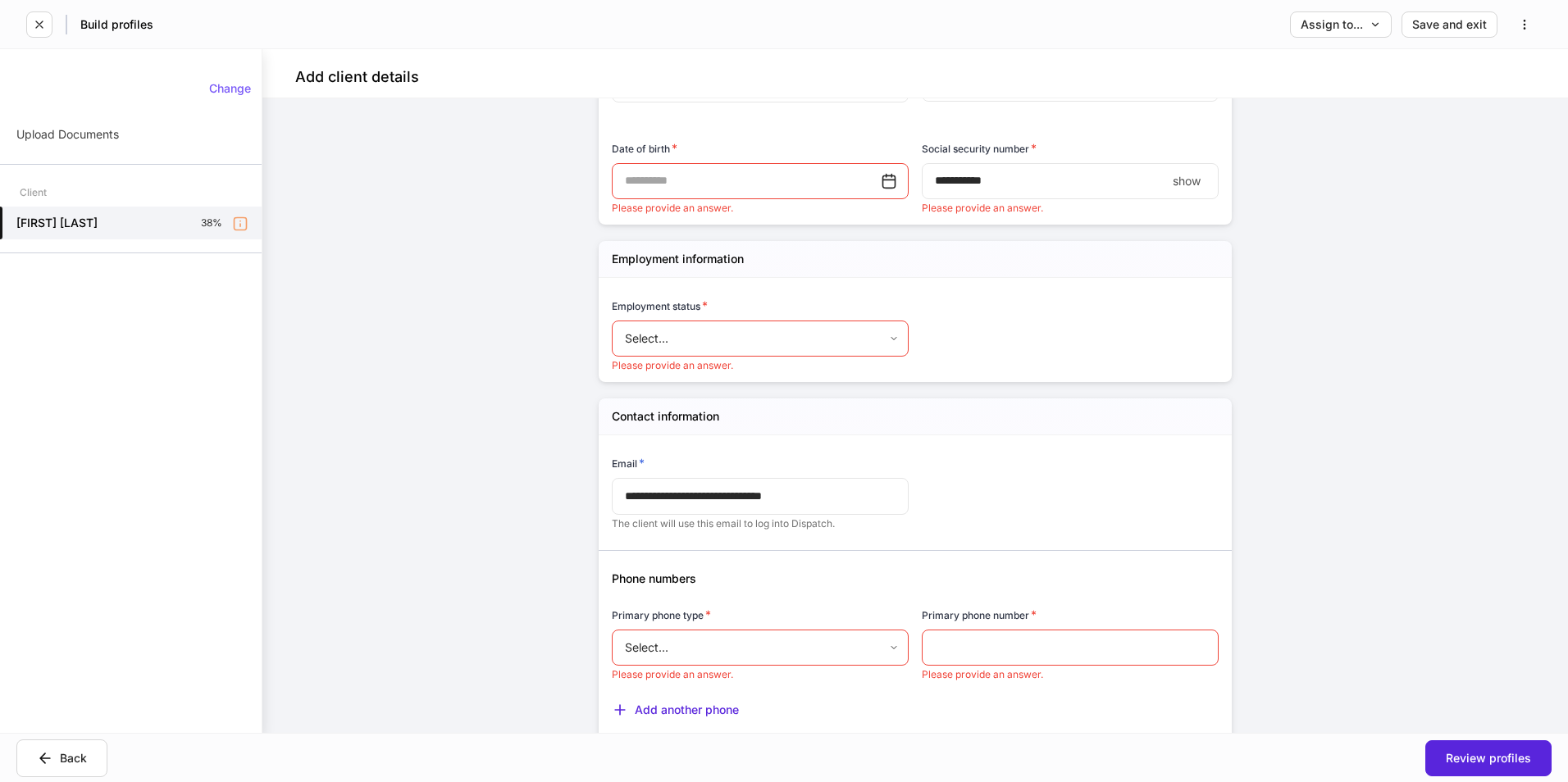 scroll, scrollTop: 410, scrollLeft: 0, axis: vertical 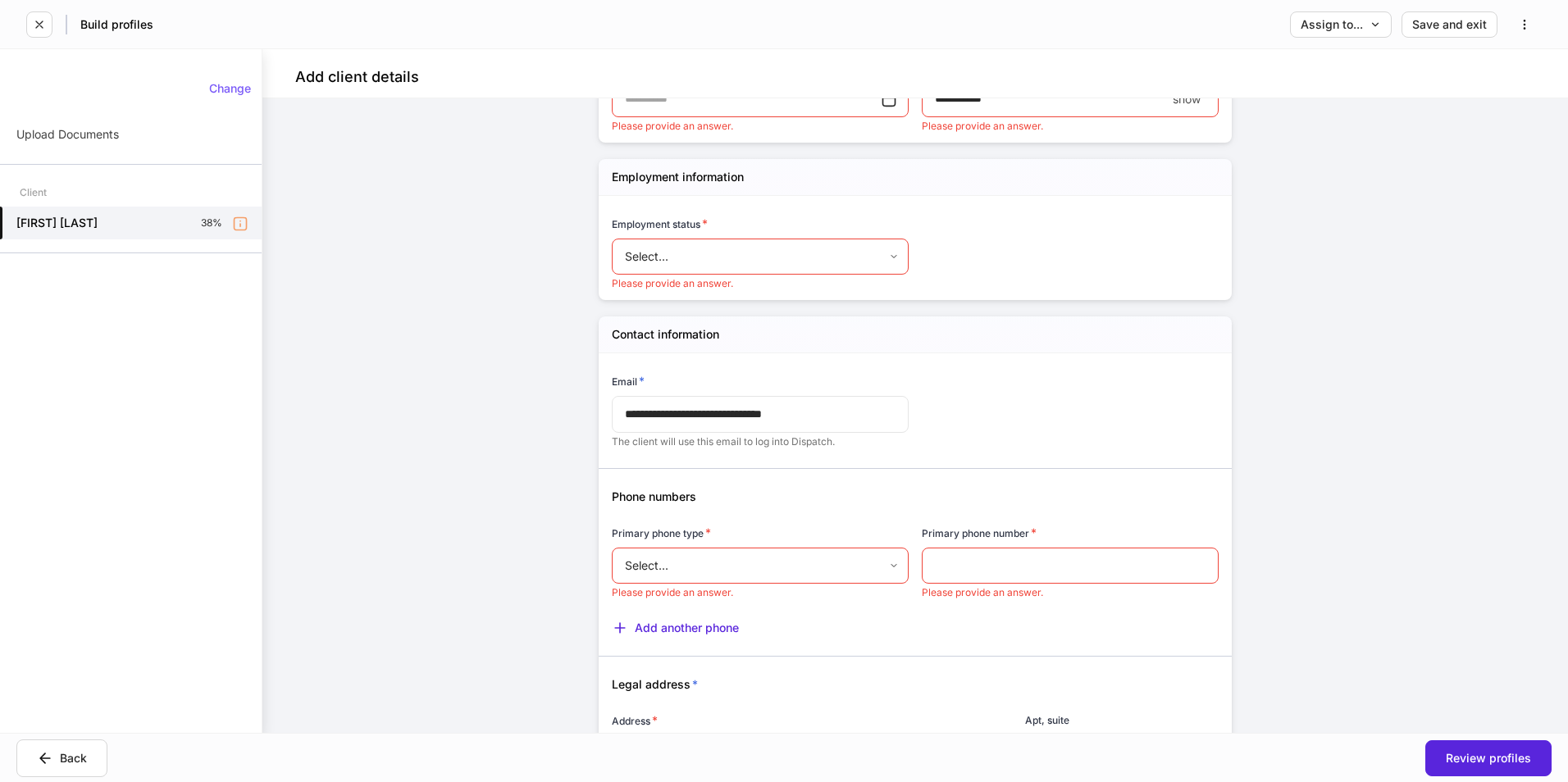 click on "Provide information for [FIRST] [LAST] Please complete all internal-use only sections before sending to the client. We ask all fields not intended for the client to be filled so the profiles can begin syncing upon client completion. General information Legal First Name * ***** ​ Middle Name ​ Legal Last Name * ****** ​ Suffix Select... ​ Date of birth * ​ Please provide an answer. Social security number * **** show ​ Please provide an answer. Employment information Employment status * Select... ​ Please provide an answer. Contact information Email * [EMAIL] ​ The client will use this email to log into Dispatch. Phone numbers Primary phone type * Select... ​ Please provide an answer. Primary phone number * ​ Please provide an answer. Add another phone Legal address * Address" at bounding box center (784, 391) 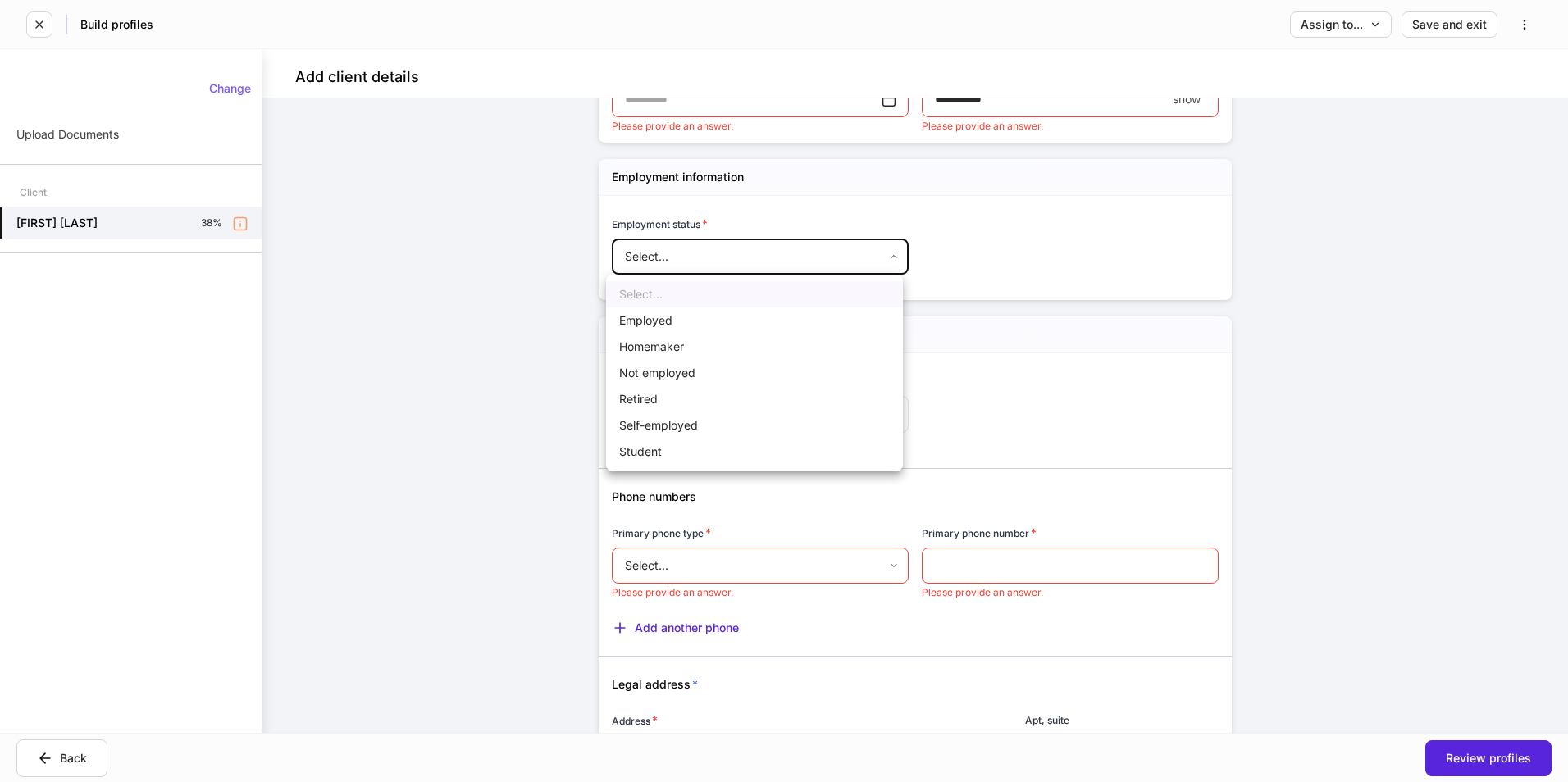 click on "Employed" at bounding box center (754, 321) 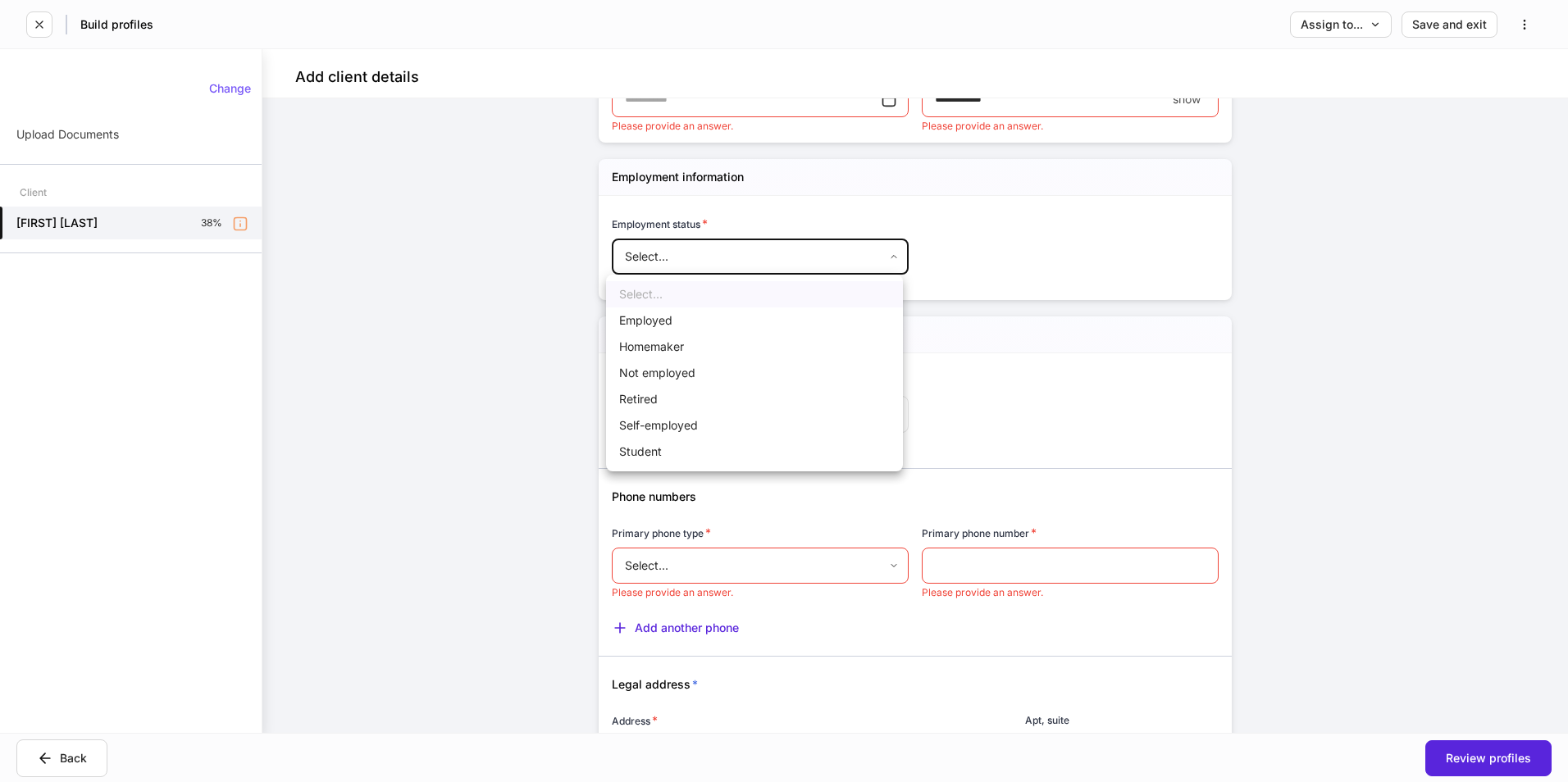 type on "*" 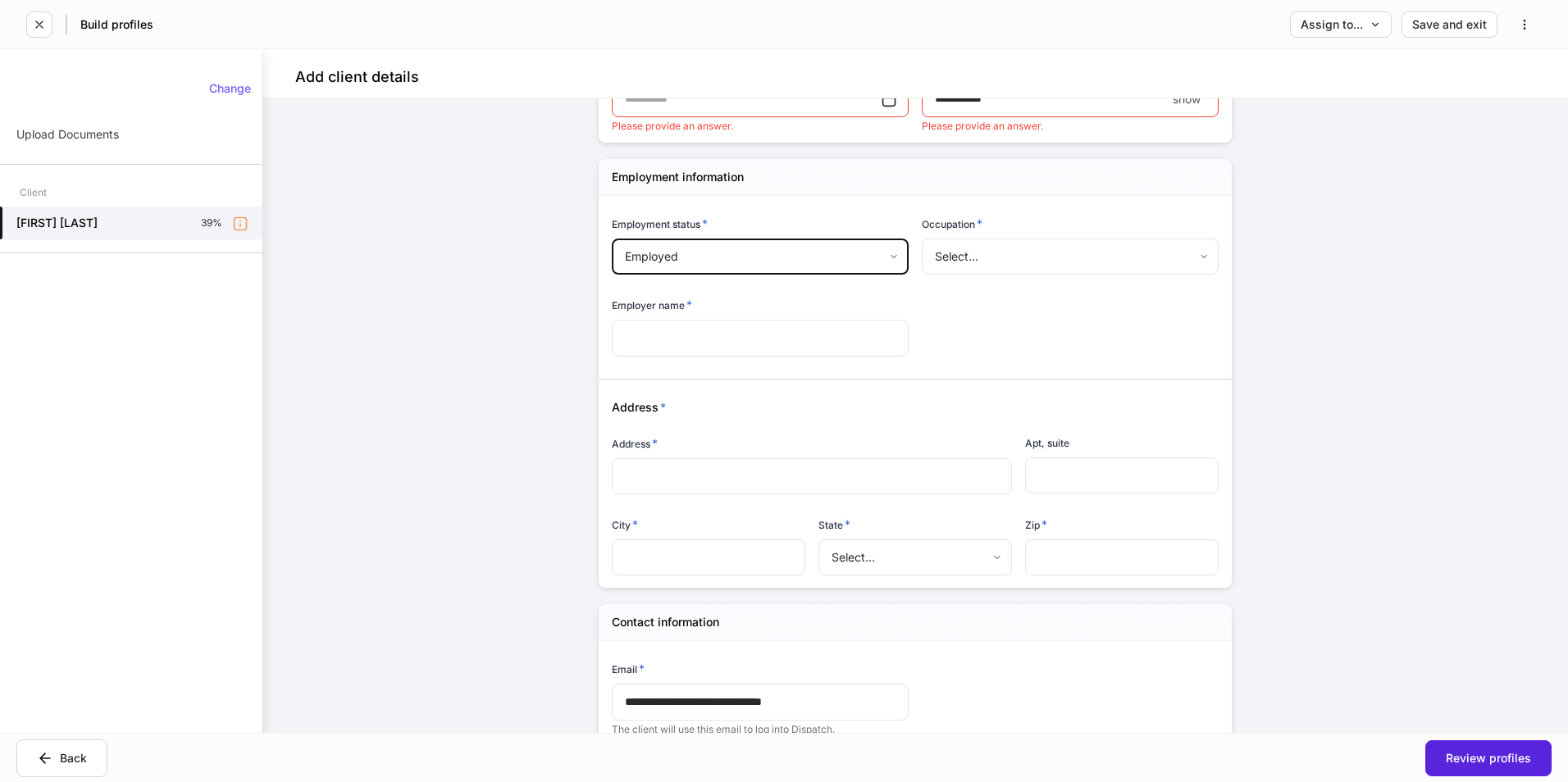 click on "Provide information for [FIRST] [LAST] Please complete all internal-use only sections before sending to the client. We ask all fields not intended for the client to be filled so the profiles can begin syncing upon client completion. General information Legal First Name * ***** ​ Middle Name ​ Legal Last Name * ****** ​ Suffix Select... ​ Date of birth * ​ Please provide an answer. Social security number * **** show ​ Please provide an answer. Employment information Employment status * Employed * ​ Occupation * Select... ​ Employer name * ​ Address * Address * ​ Apt, suite ​ City * ​ State * Select... ​ Zip * ​ Contact information Email * [EMAIL] ​ The client will use this email to log into Dispatch. Phone numbers Primary phone type * Select... ​ * ​ * Address *" at bounding box center (784, 391) 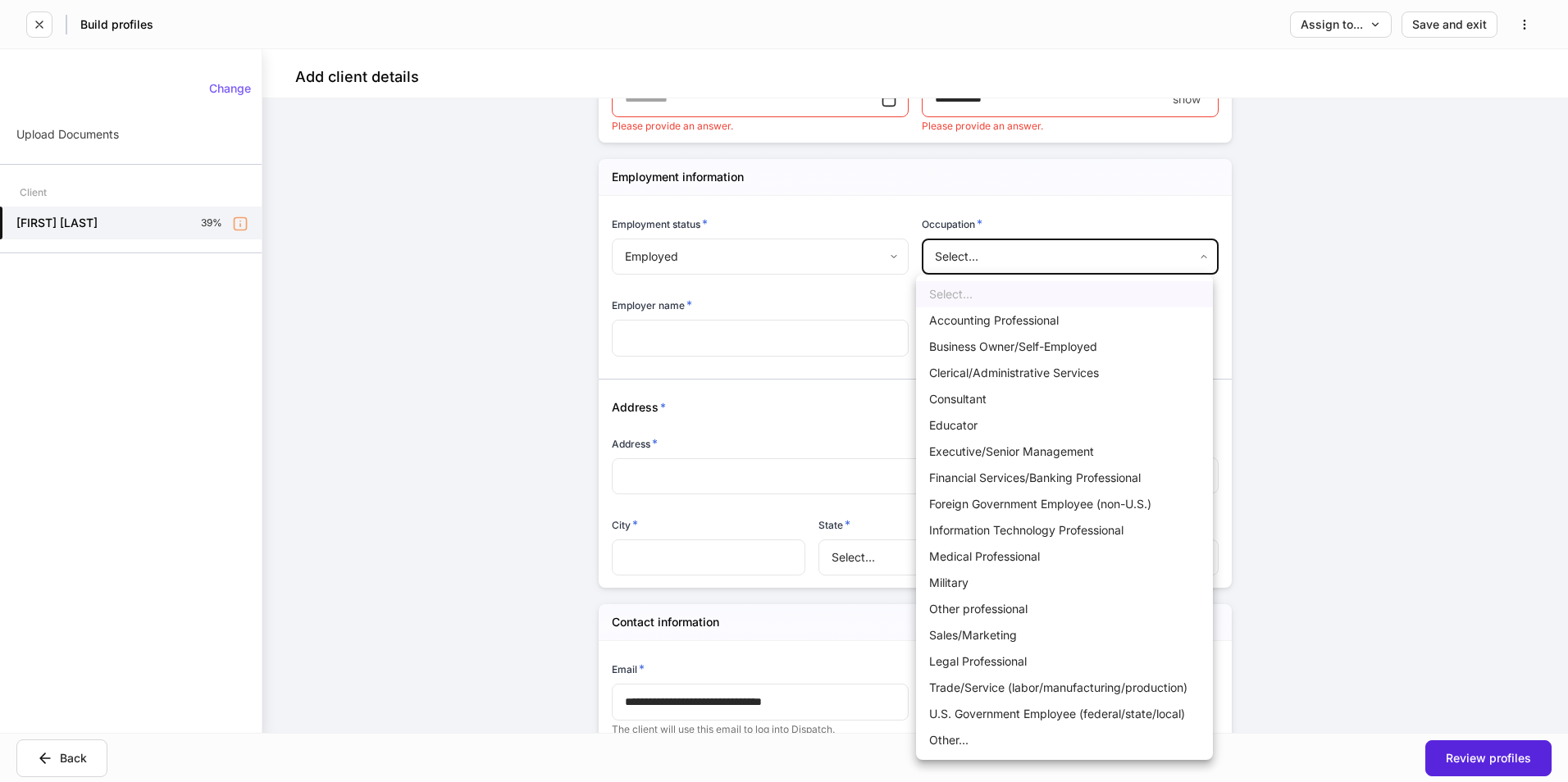 click at bounding box center (784, 391) 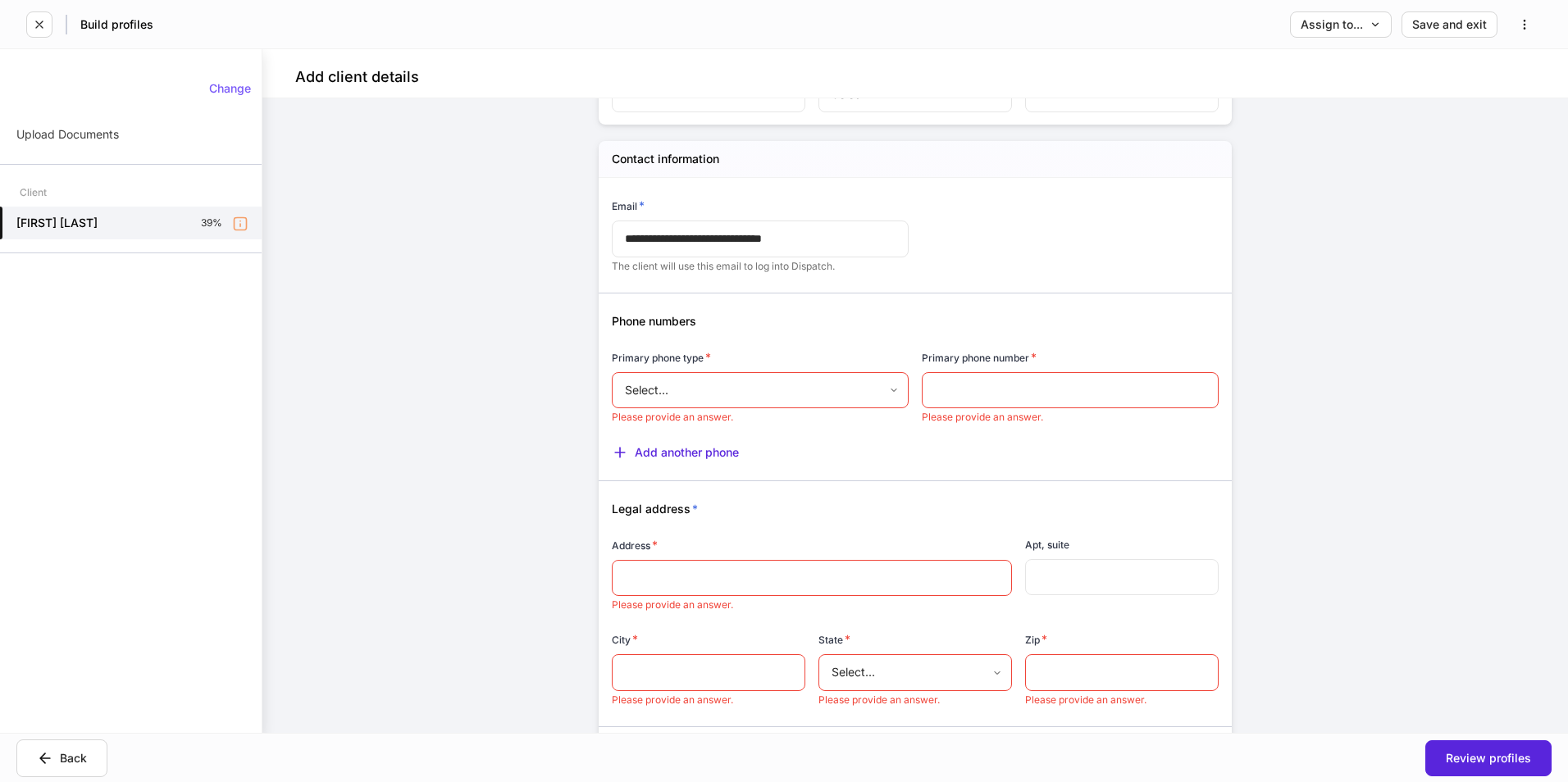 scroll, scrollTop: 902, scrollLeft: 0, axis: vertical 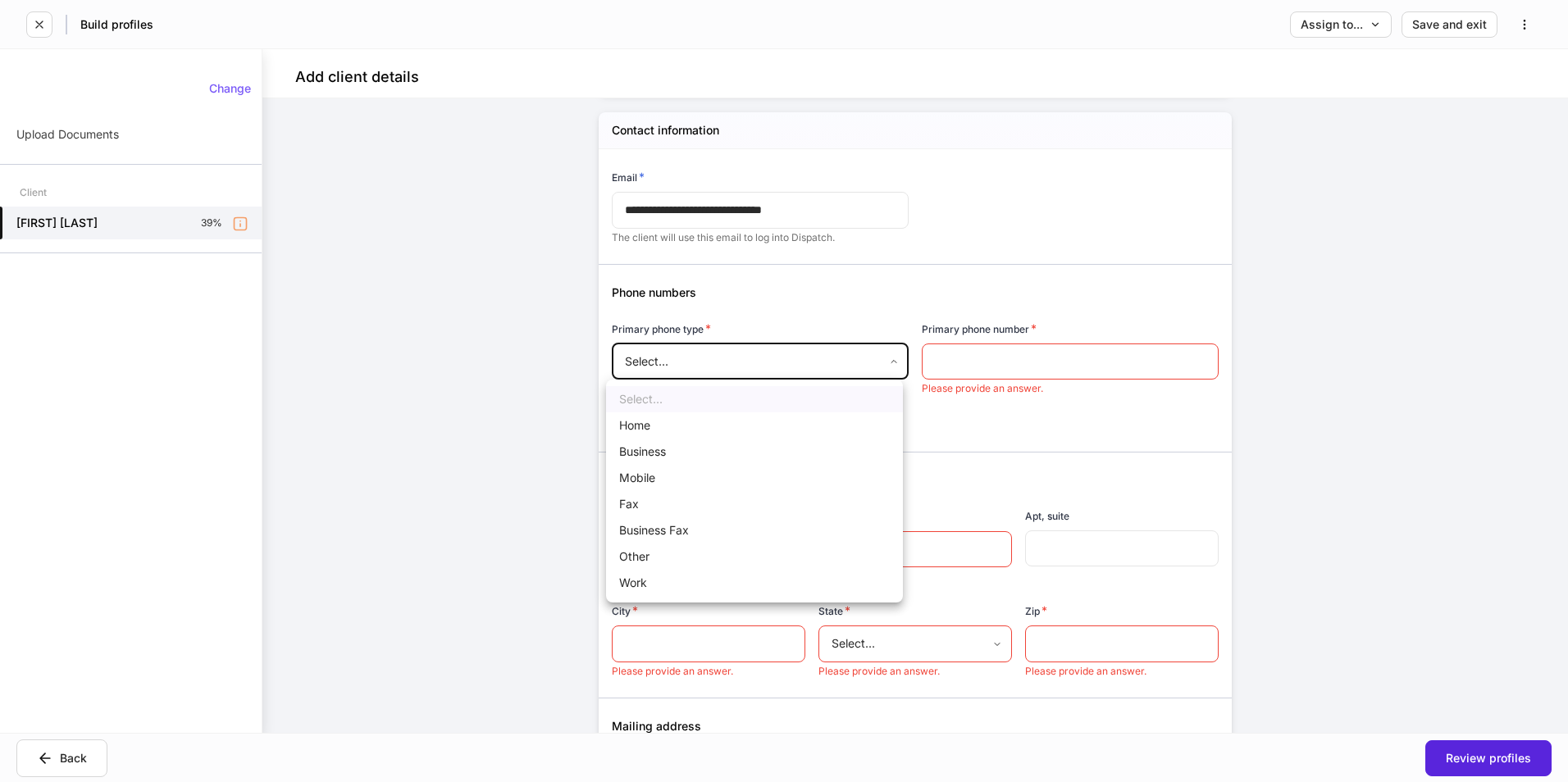 click on "Provide information for [FIRST] [LAST] Please complete all internal-use only sections before sending to the client. We ask all fields not intended for the client to be filled so the profiles can begin syncing upon client completion. General information Legal First Name * ***** ​ Middle Name ​ Legal Last Name * ****** ​ Suffix Select... ​ Date of birth * ​ Please provide an answer. Social security number * **** show ​ Please provide an answer. Employment information Employment status * Employed * ​ Occupation * Select... ​ Employer name * ​ Address * Address * ​ Apt, suite ​ City * ​ State * Select... ​ Zip * ​ Contact information Email * [EMAIL] ​ The client will use this email to log into Dispatch. Phone numbers Primary phone type * Select... ​ * ​ * Address *" at bounding box center [784, 391] 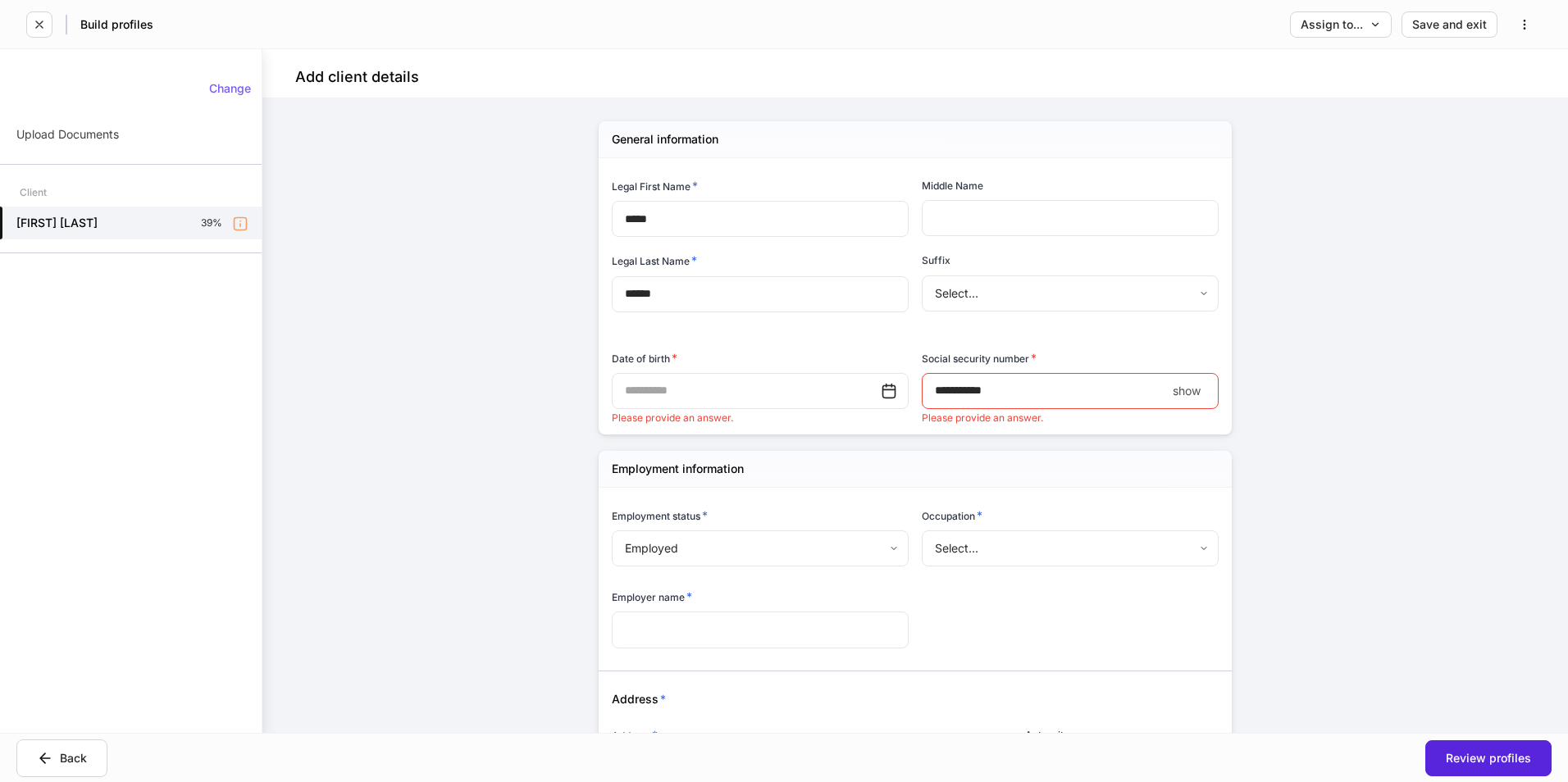 scroll, scrollTop: 0, scrollLeft: 0, axis: both 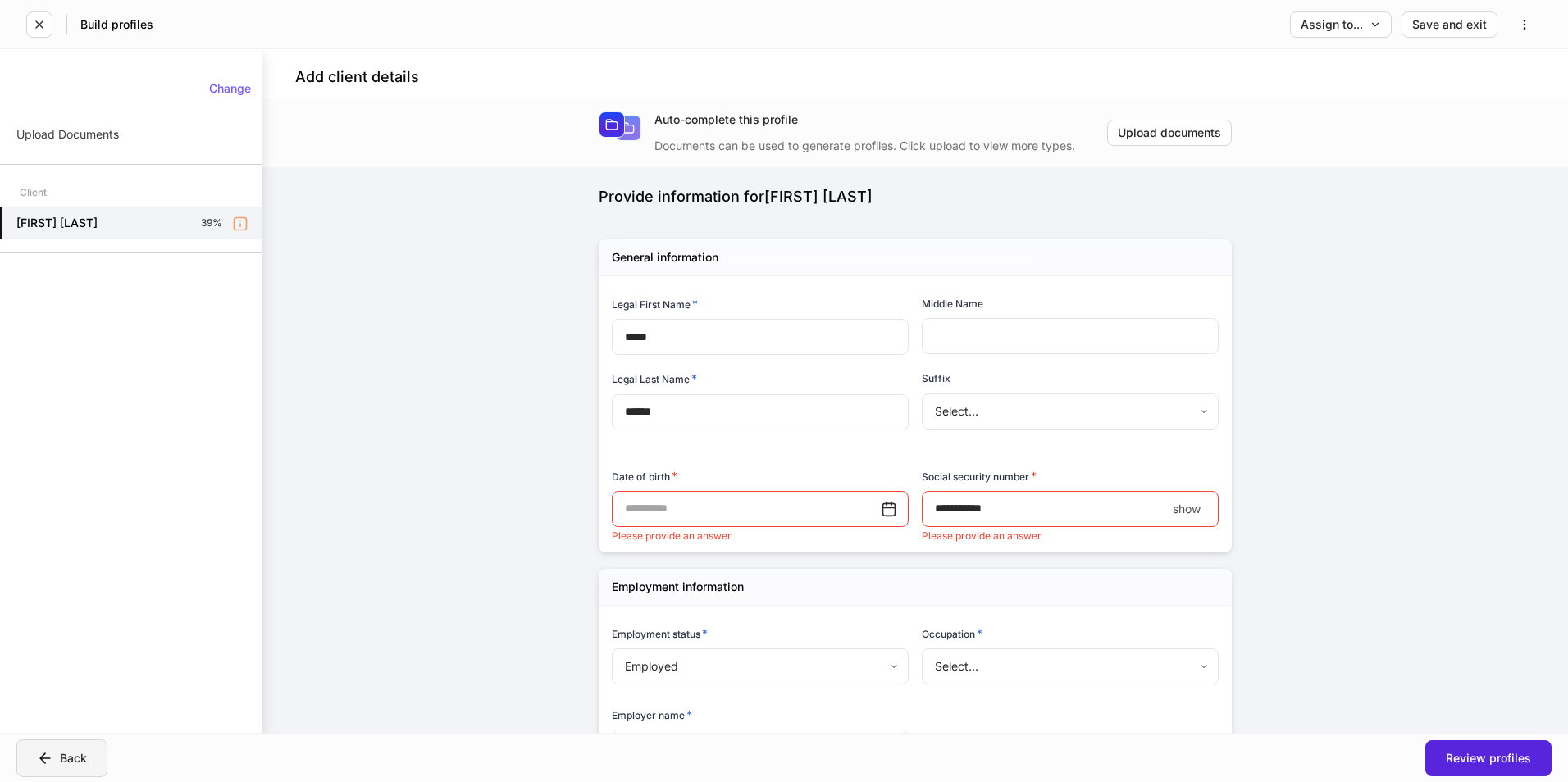 click 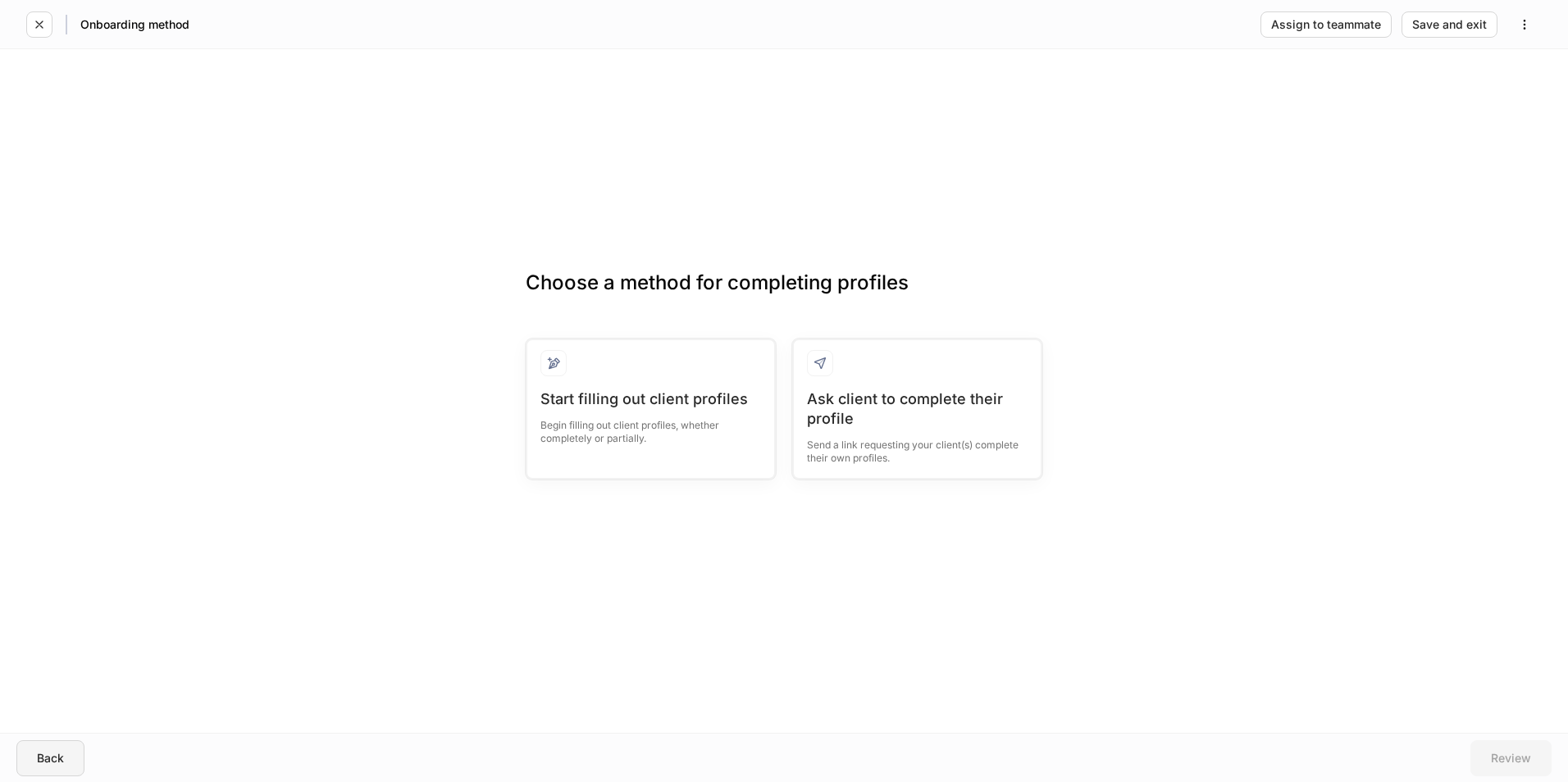 click on "Back" at bounding box center (50, 758) 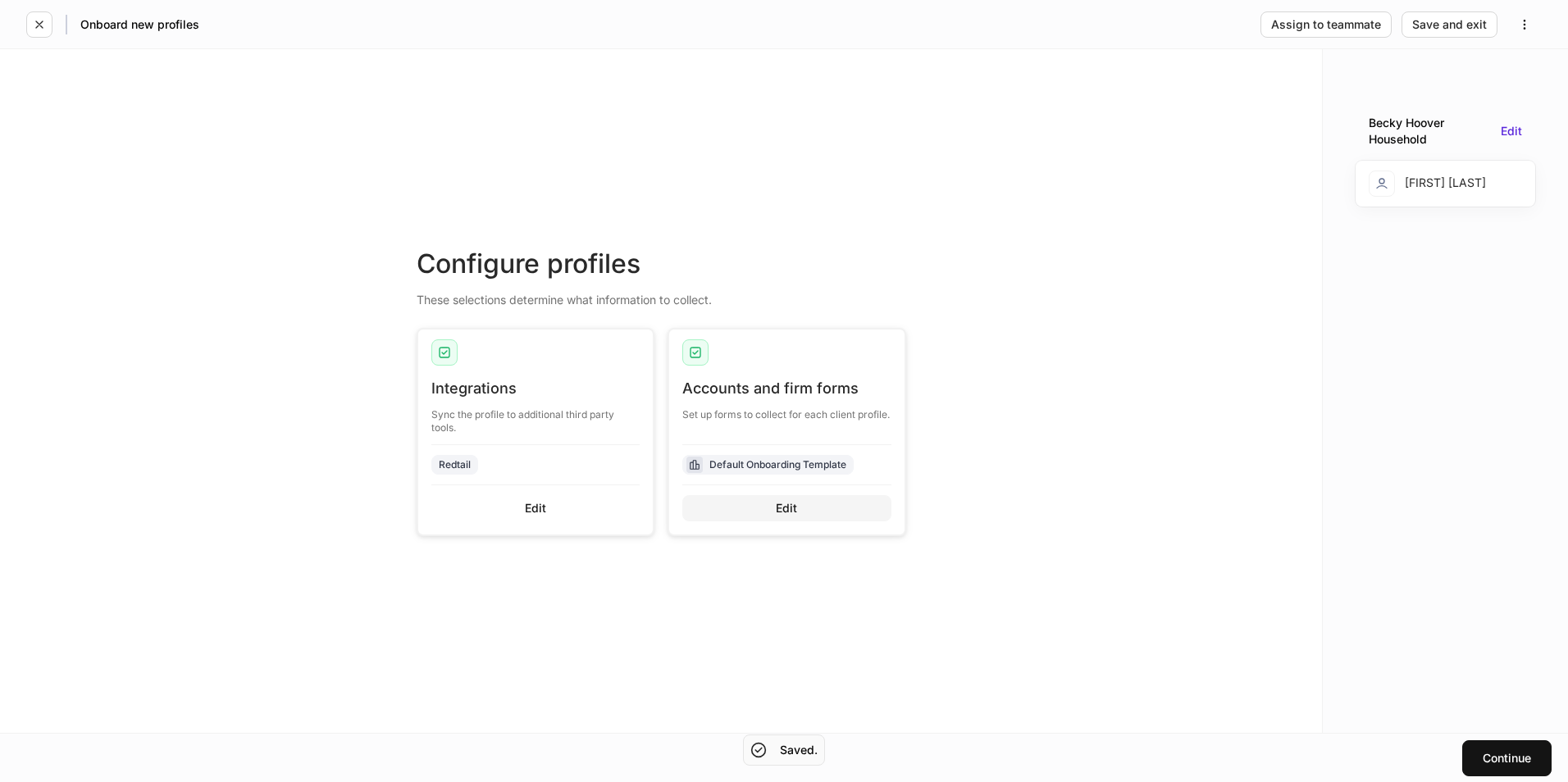 click on "Edit" at bounding box center [786, 508] 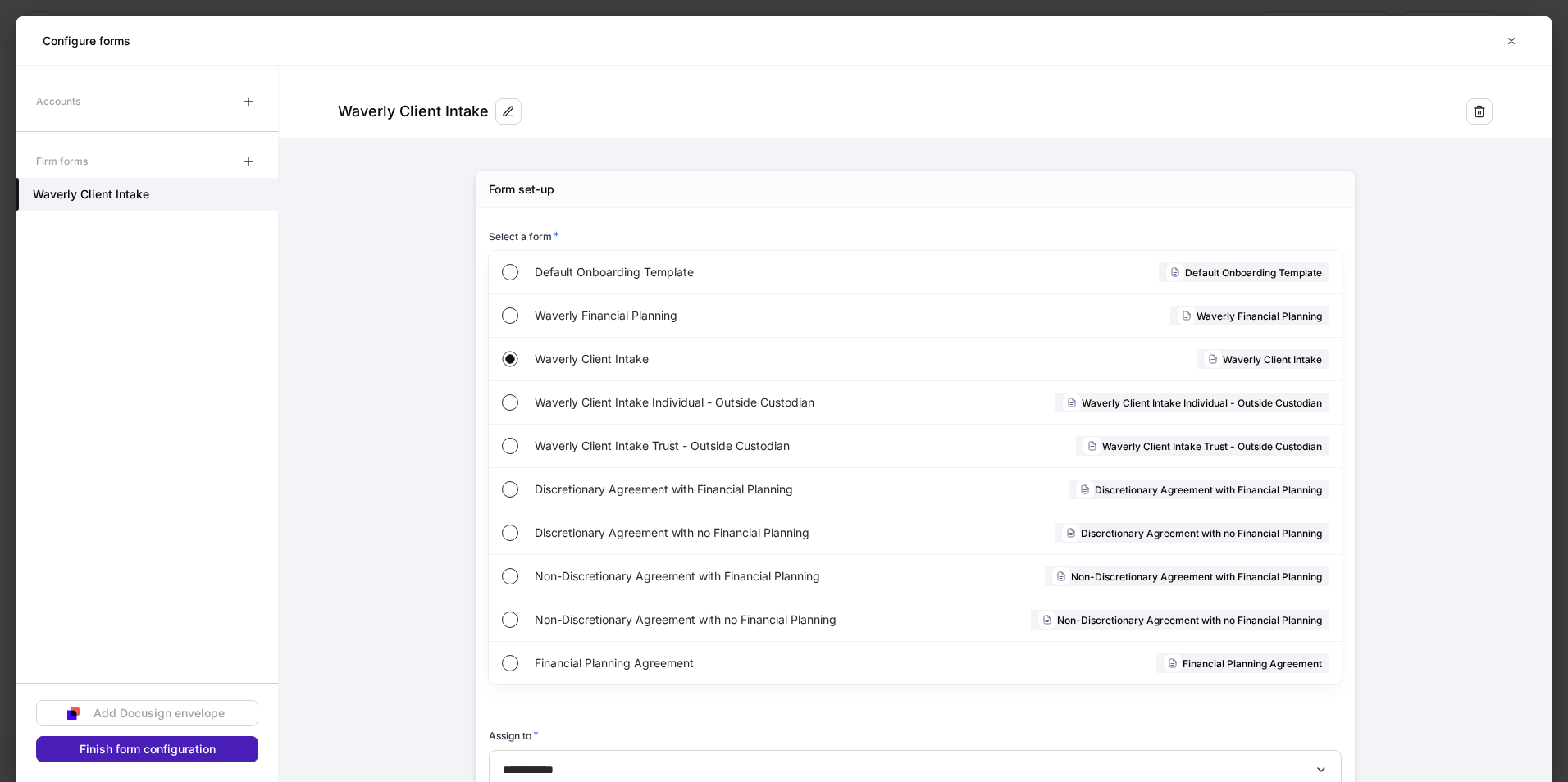 click on "Finish form configuration" at bounding box center [148, 749] 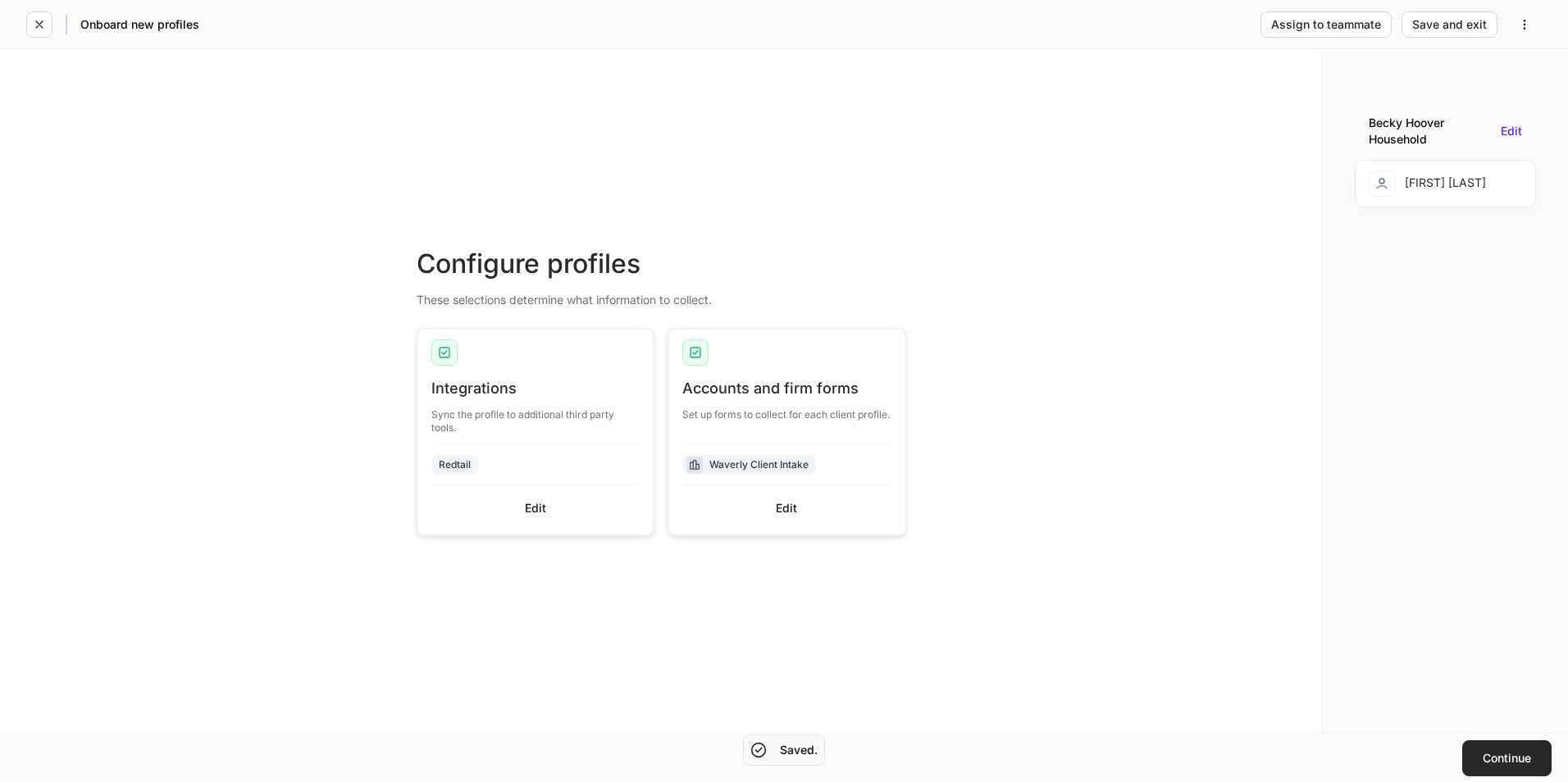 click on "Continue" at bounding box center (1506, 758) 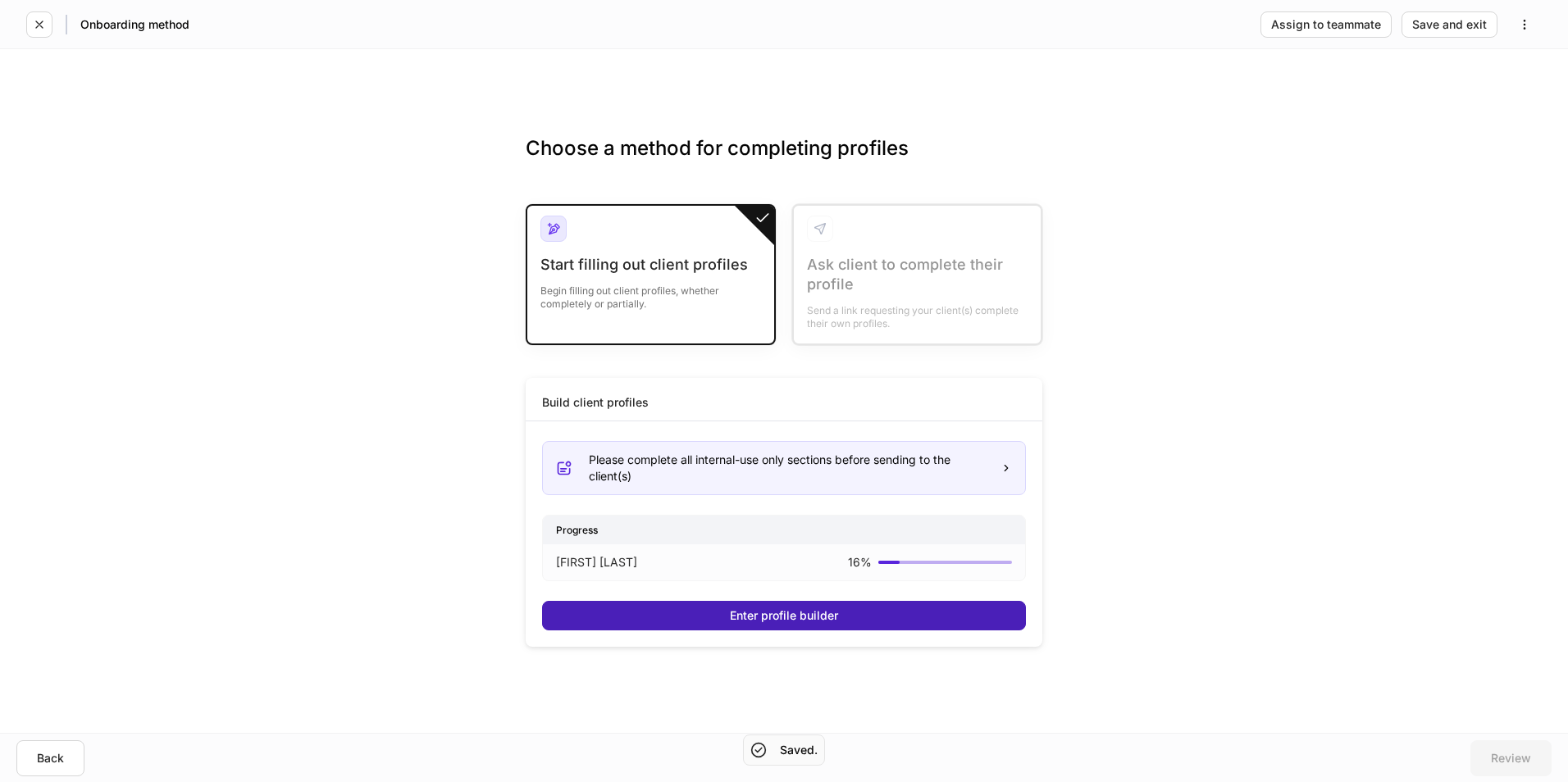 click on "Enter profile builder" at bounding box center [784, 616] 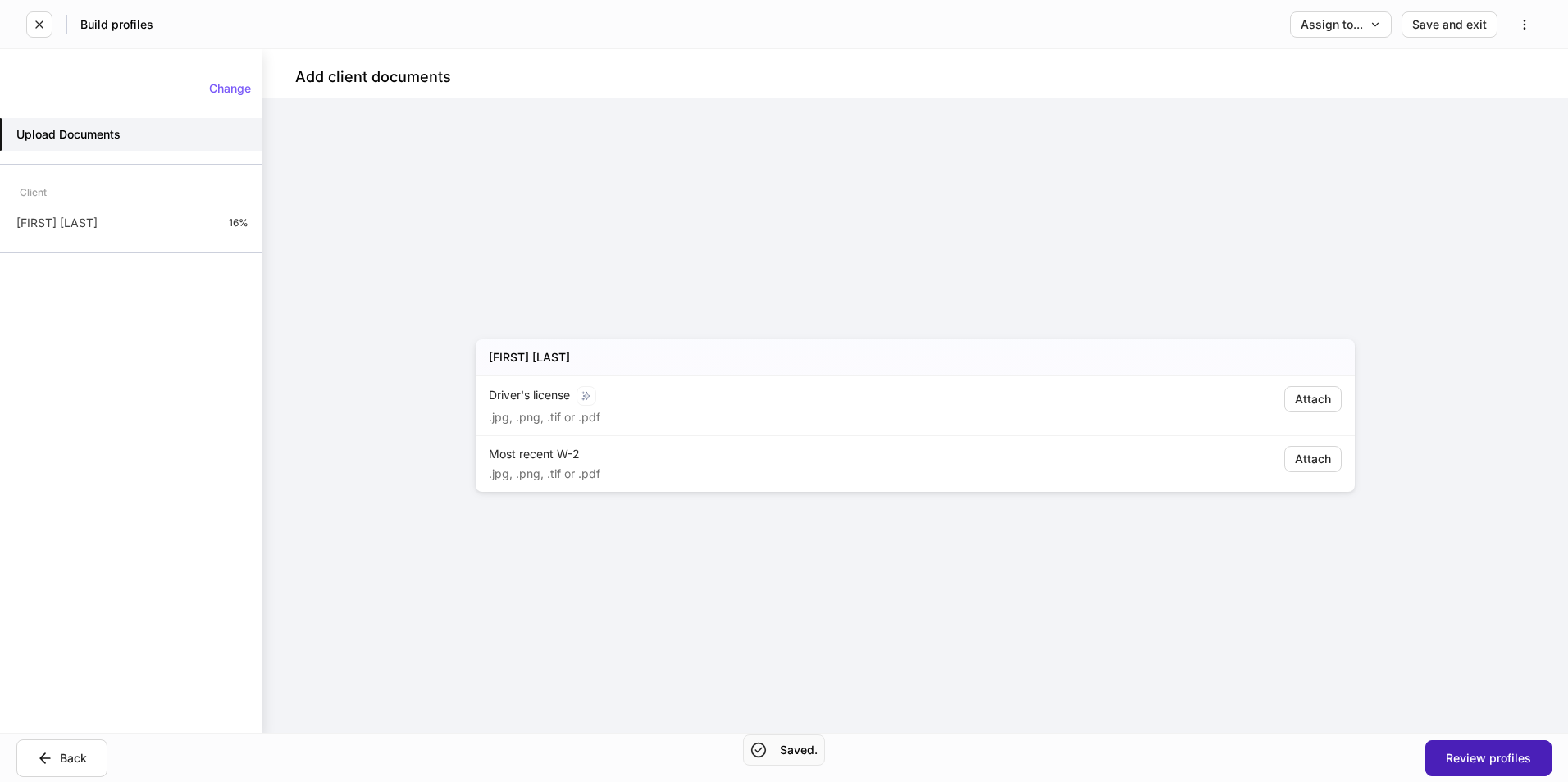click on "Review profiles" at bounding box center (1488, 758) 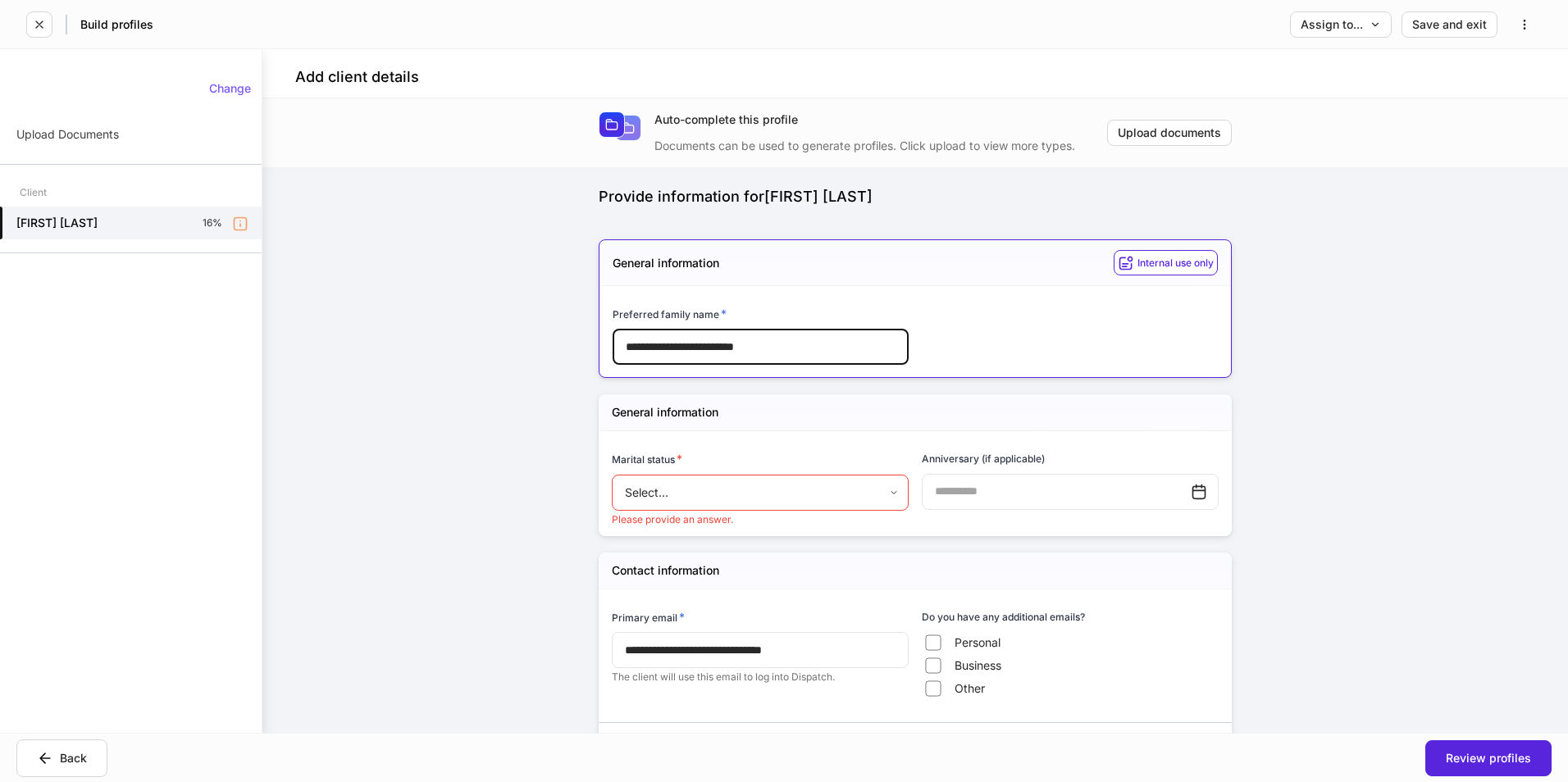 type on "**********" 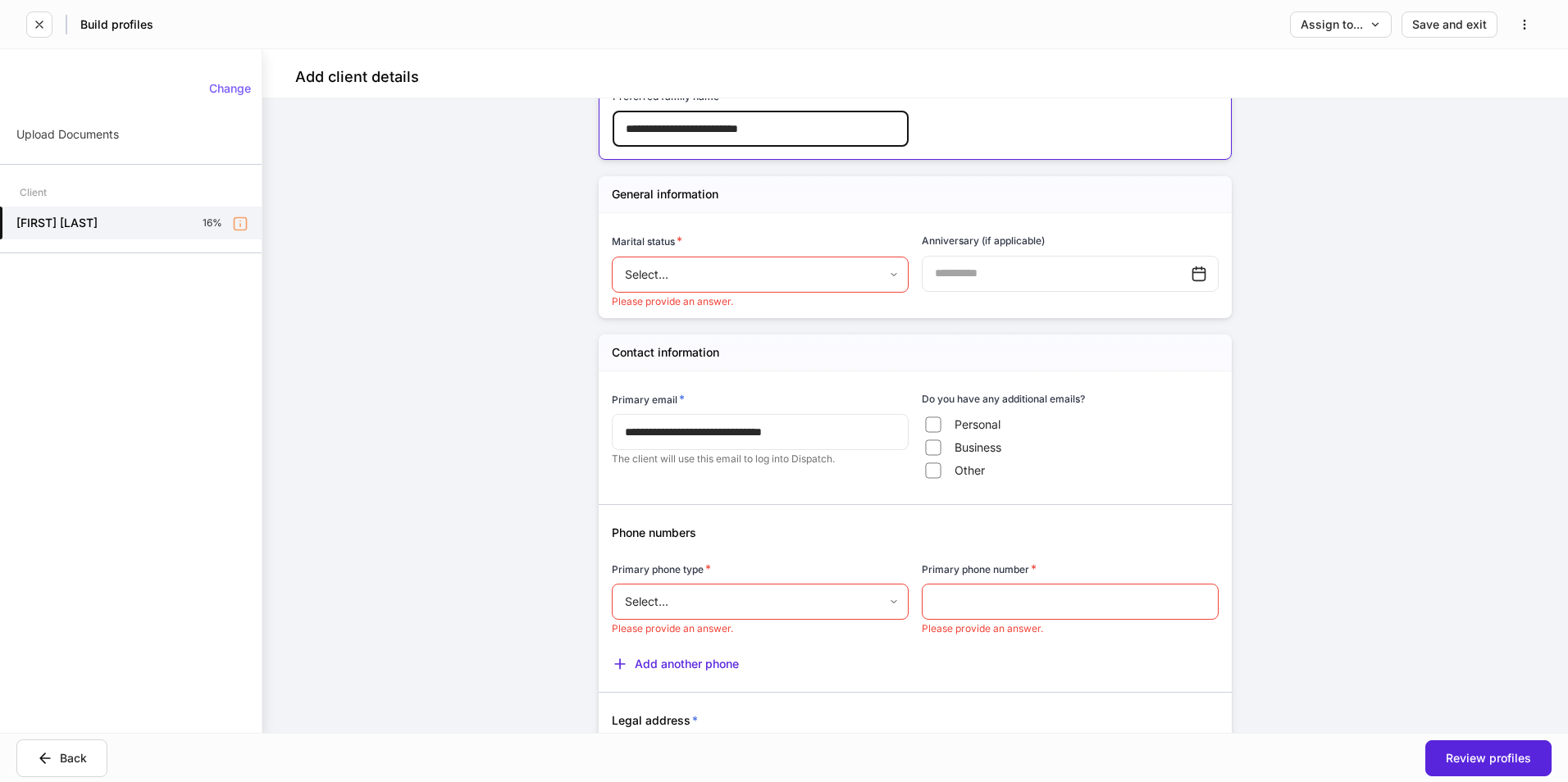 scroll, scrollTop: 0, scrollLeft: 0, axis: both 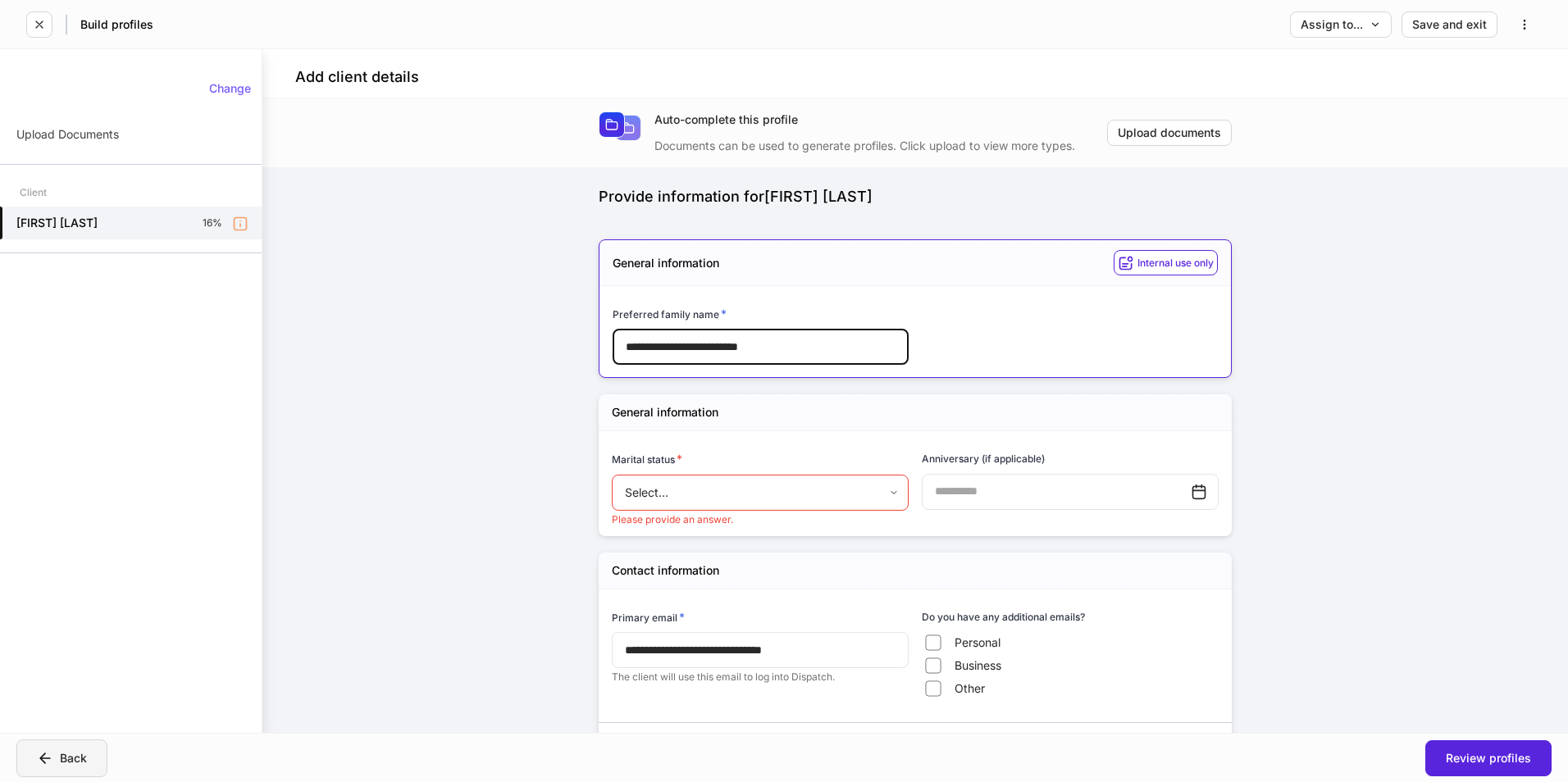 click 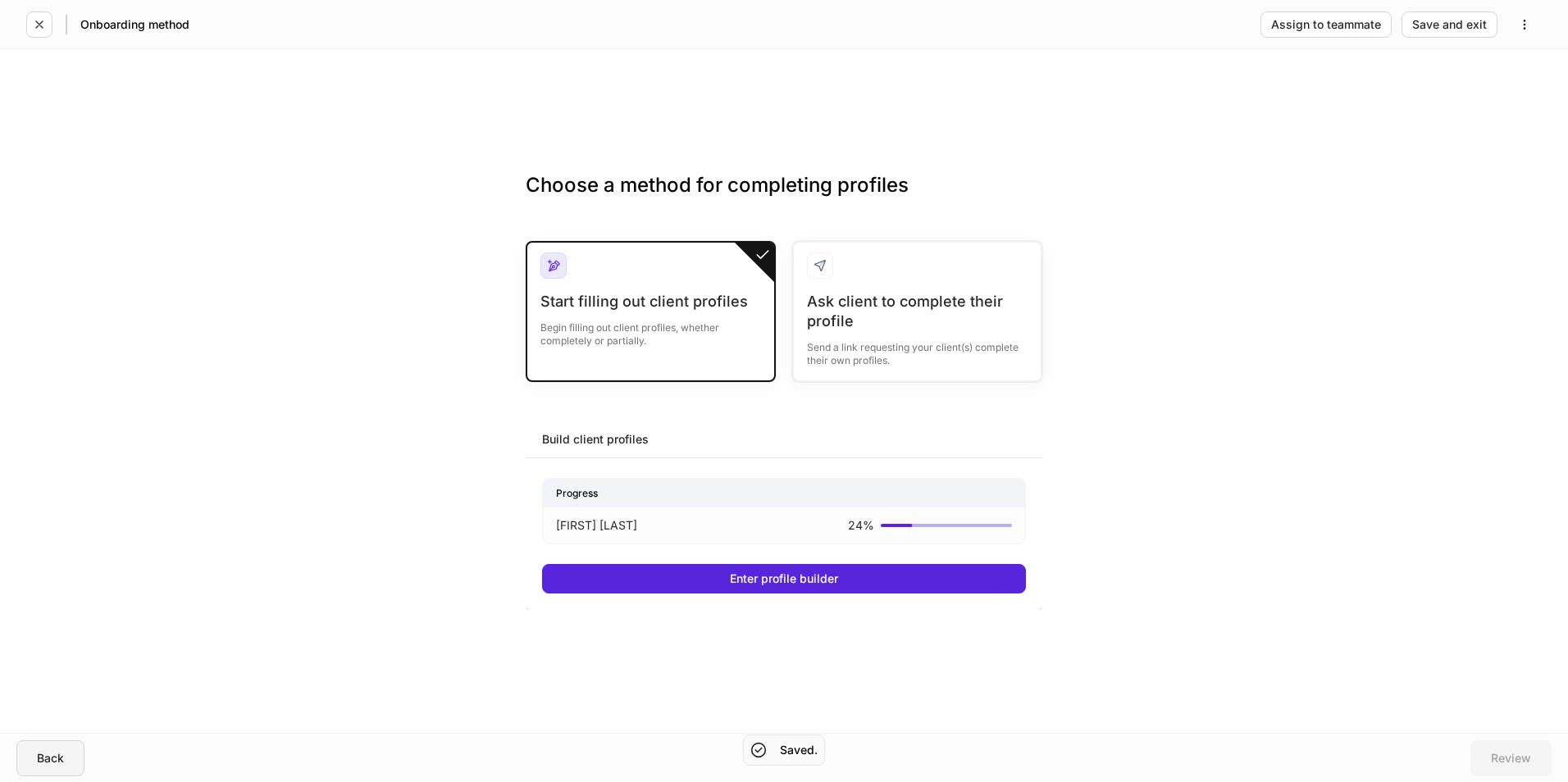 click on "Back" at bounding box center (50, 758) 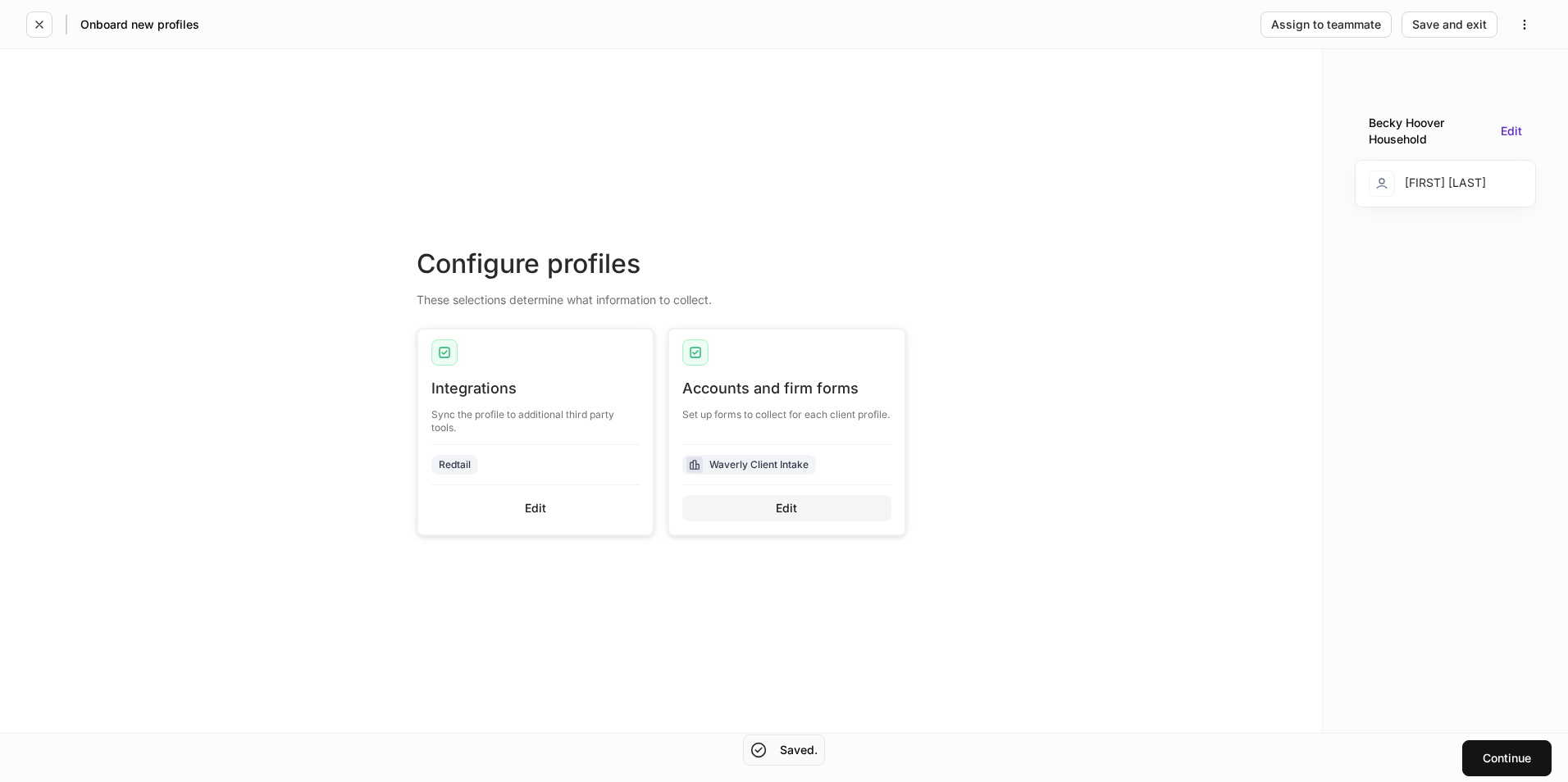 click on "Edit" at bounding box center [786, 508] 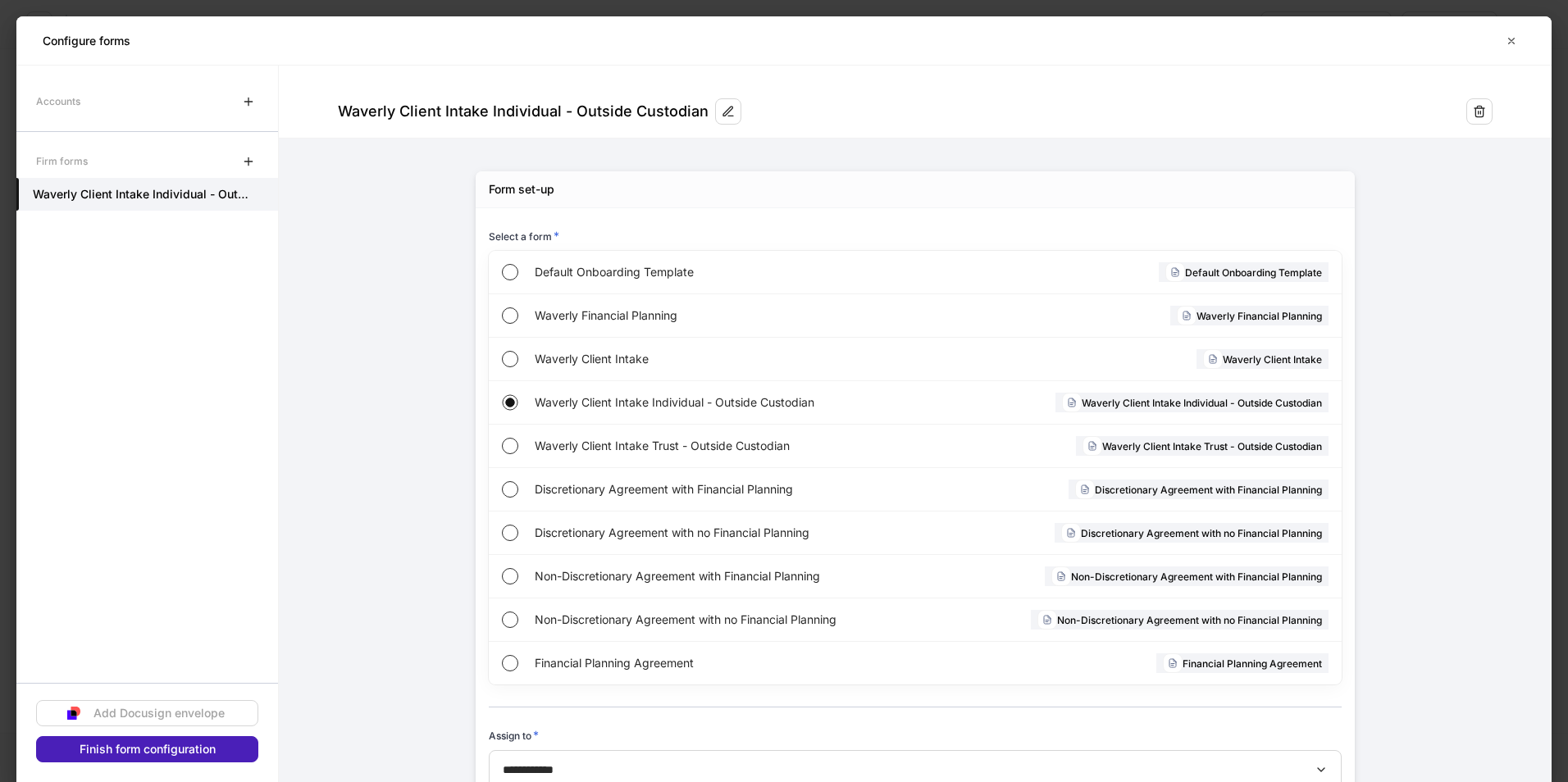 click on "Finish form configuration" at bounding box center [148, 749] 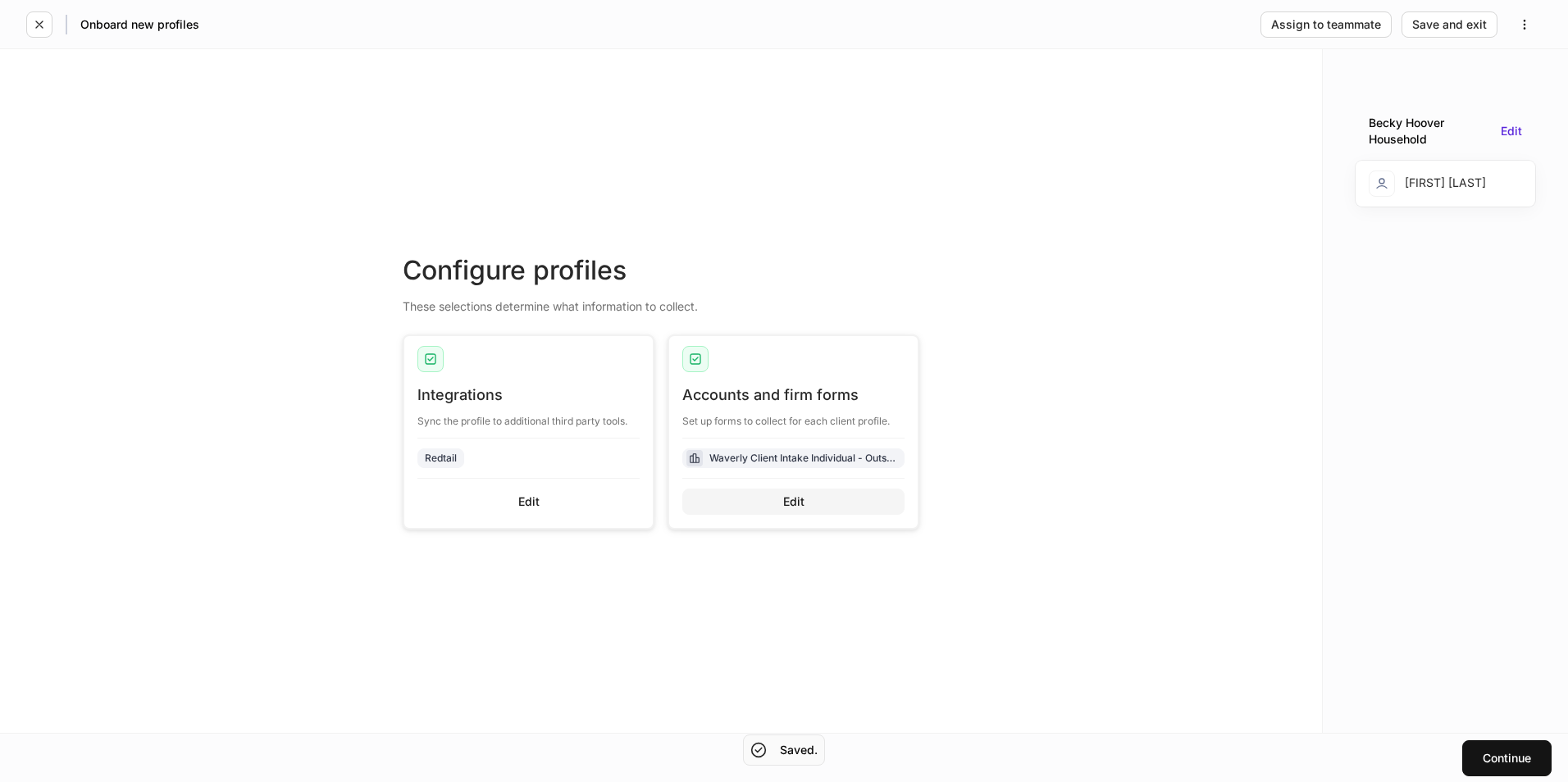 click on "Edit" at bounding box center (793, 502) 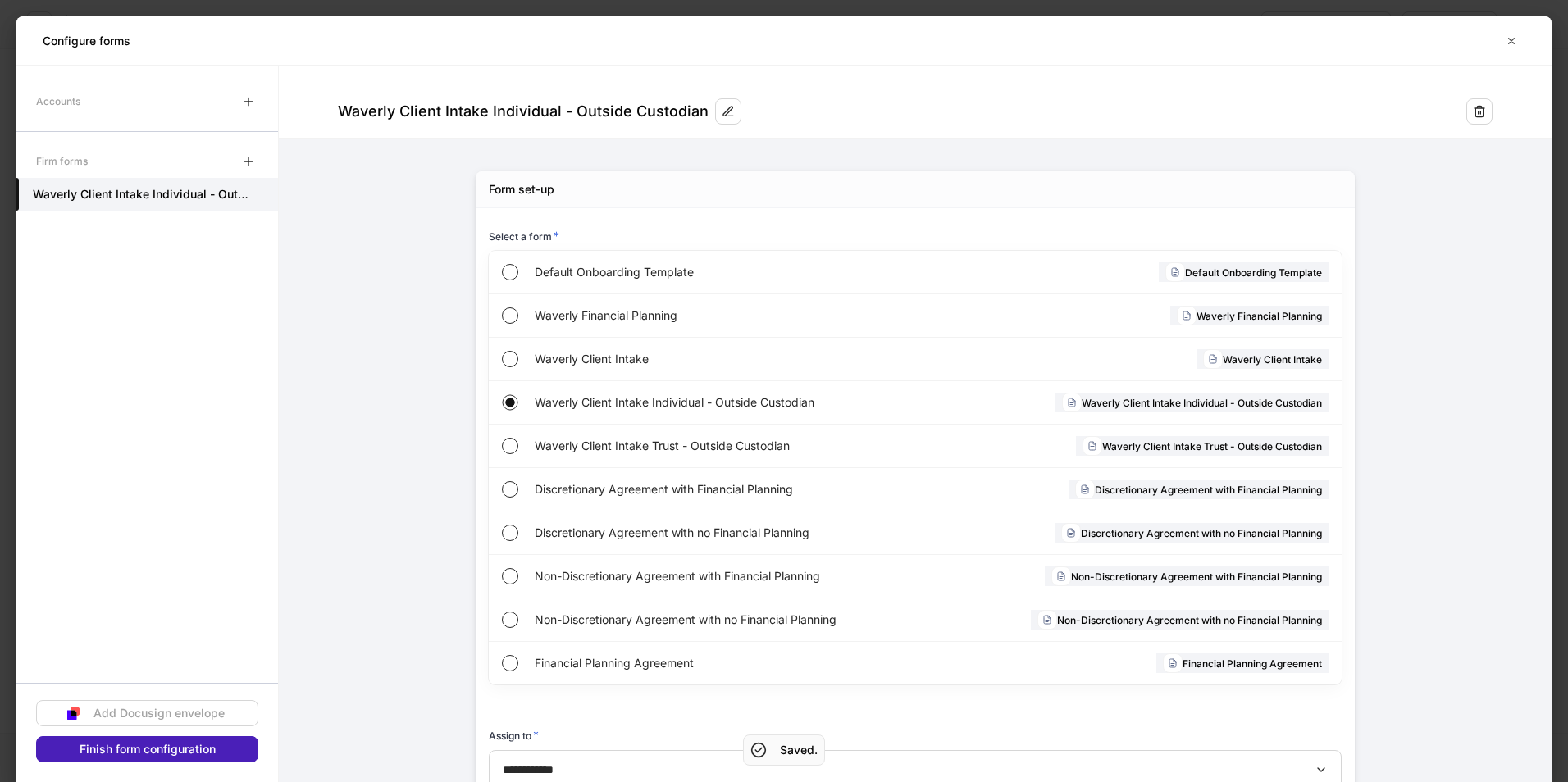 click on "Finish form configuration" at bounding box center (148, 749) 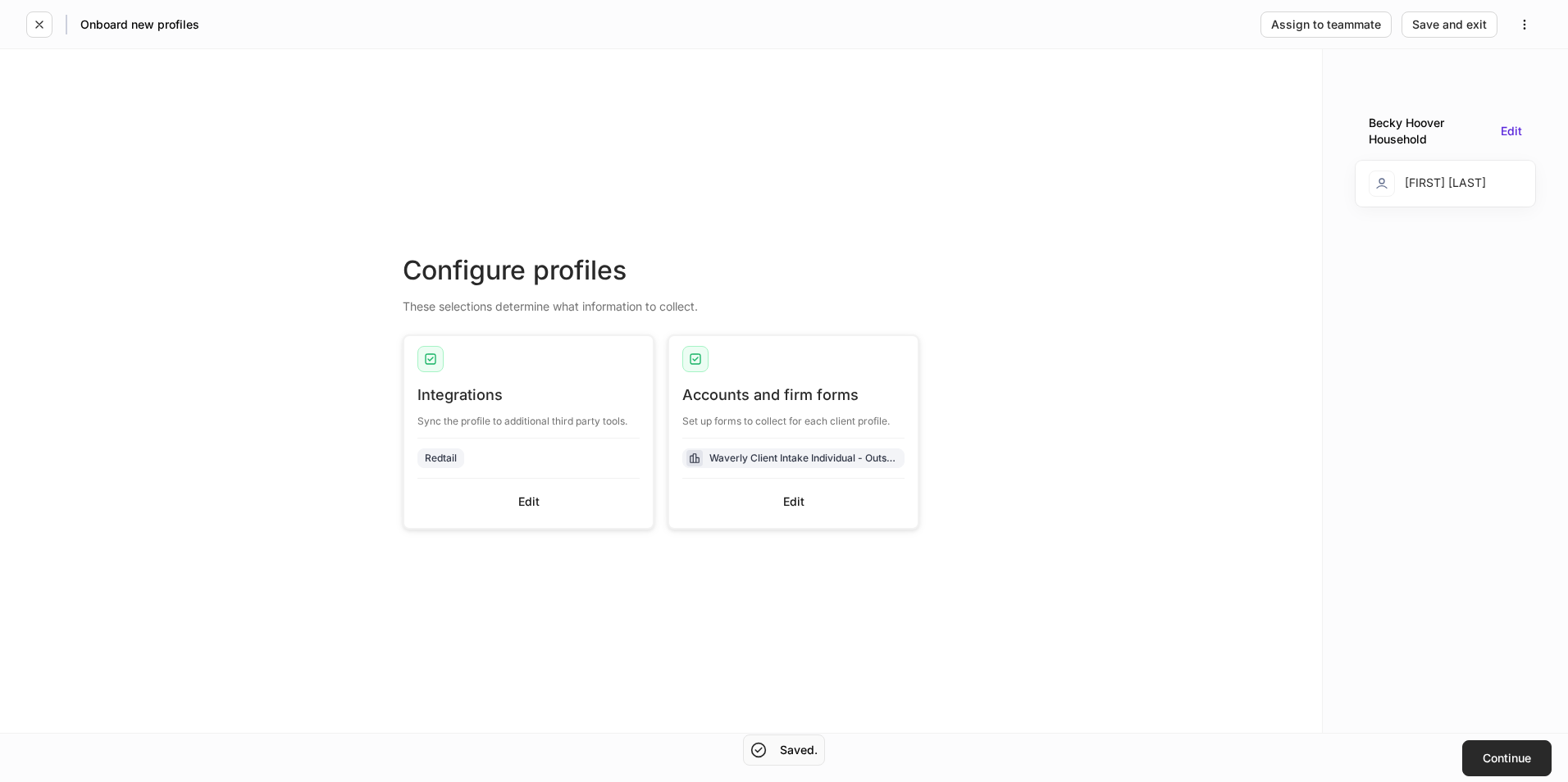 click on "Continue" at bounding box center [1506, 758] 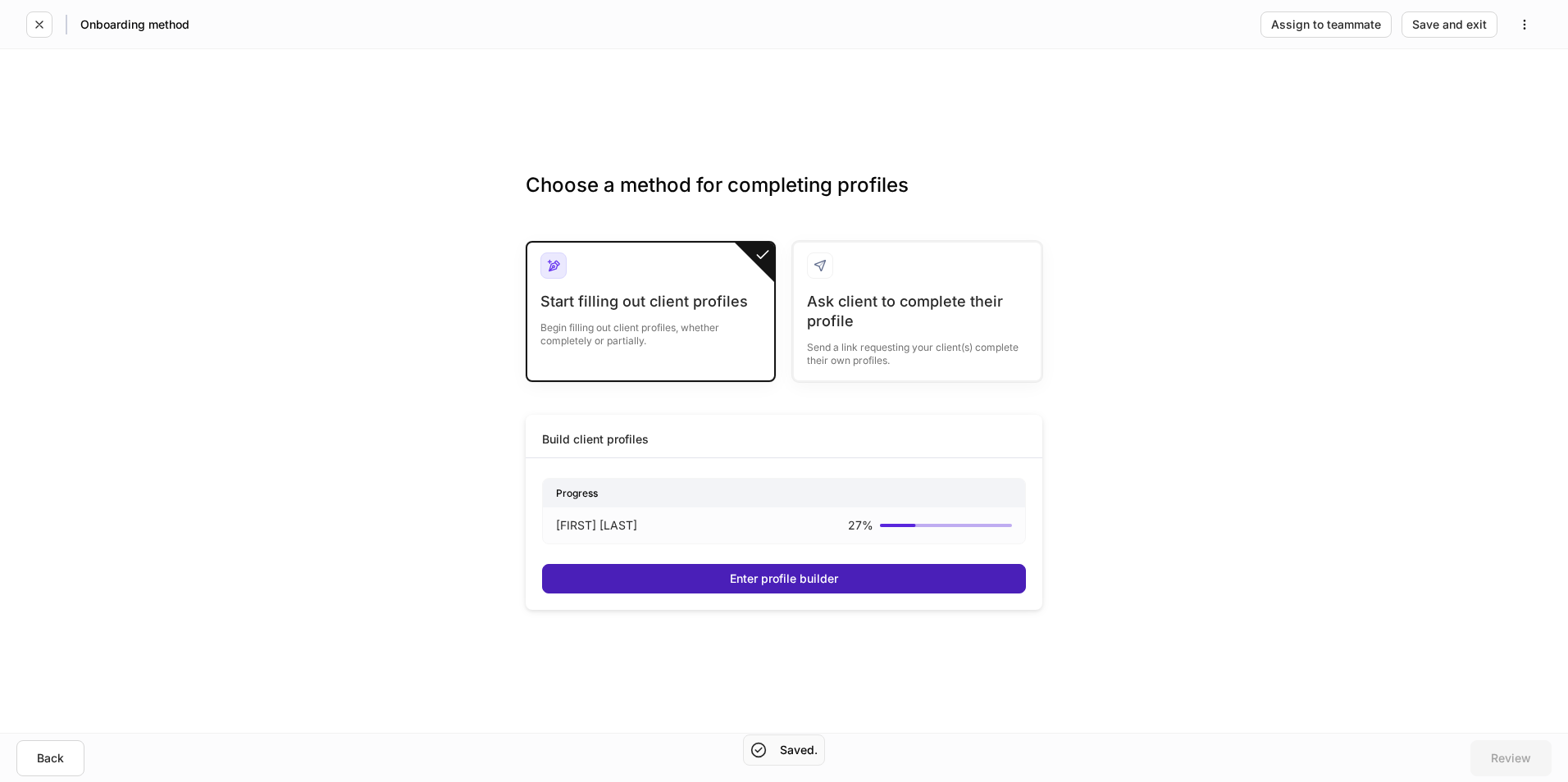 click on "Enter profile builder" at bounding box center (784, 579) 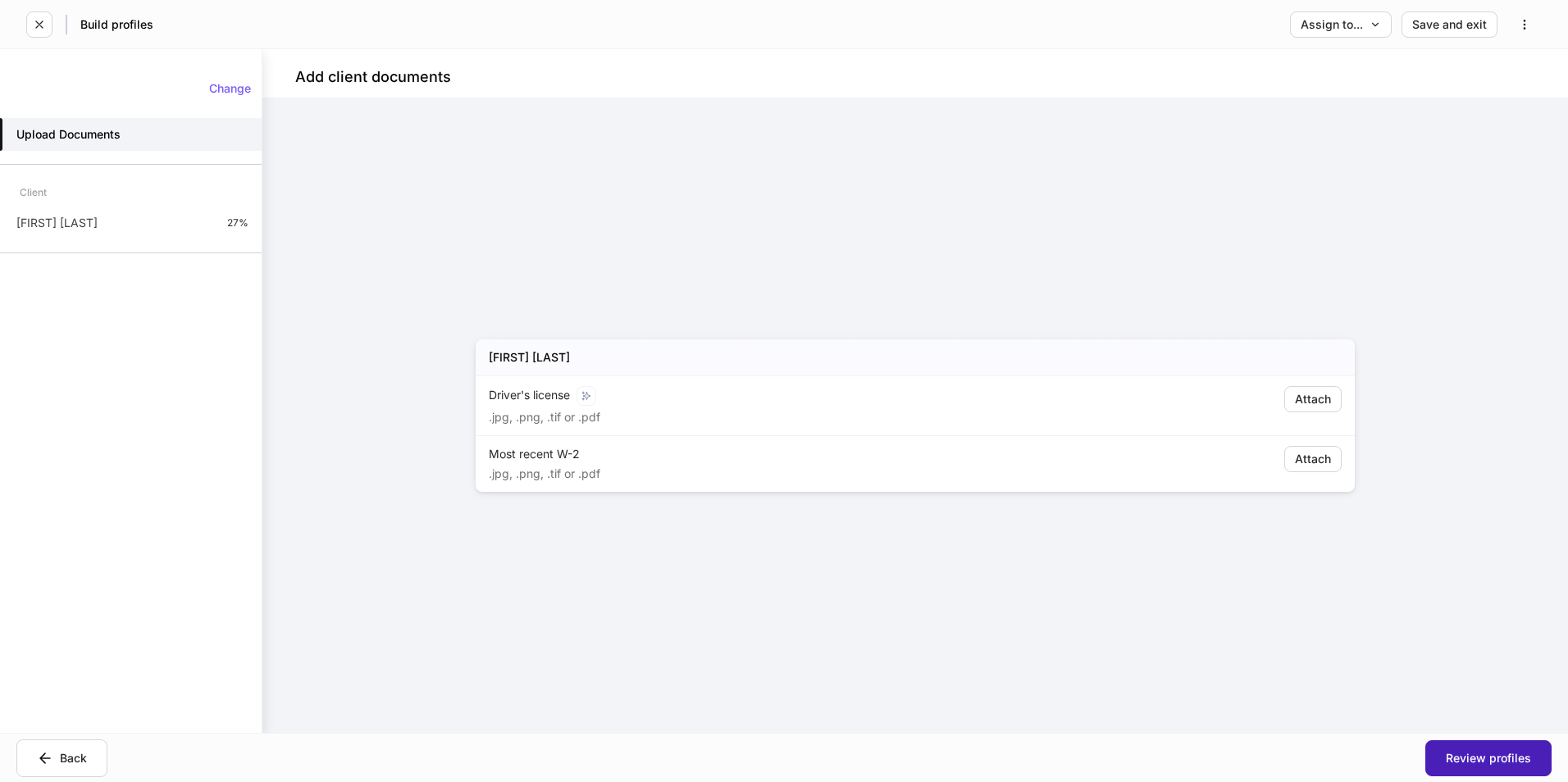 click on "Review profiles" at bounding box center (1488, 758) 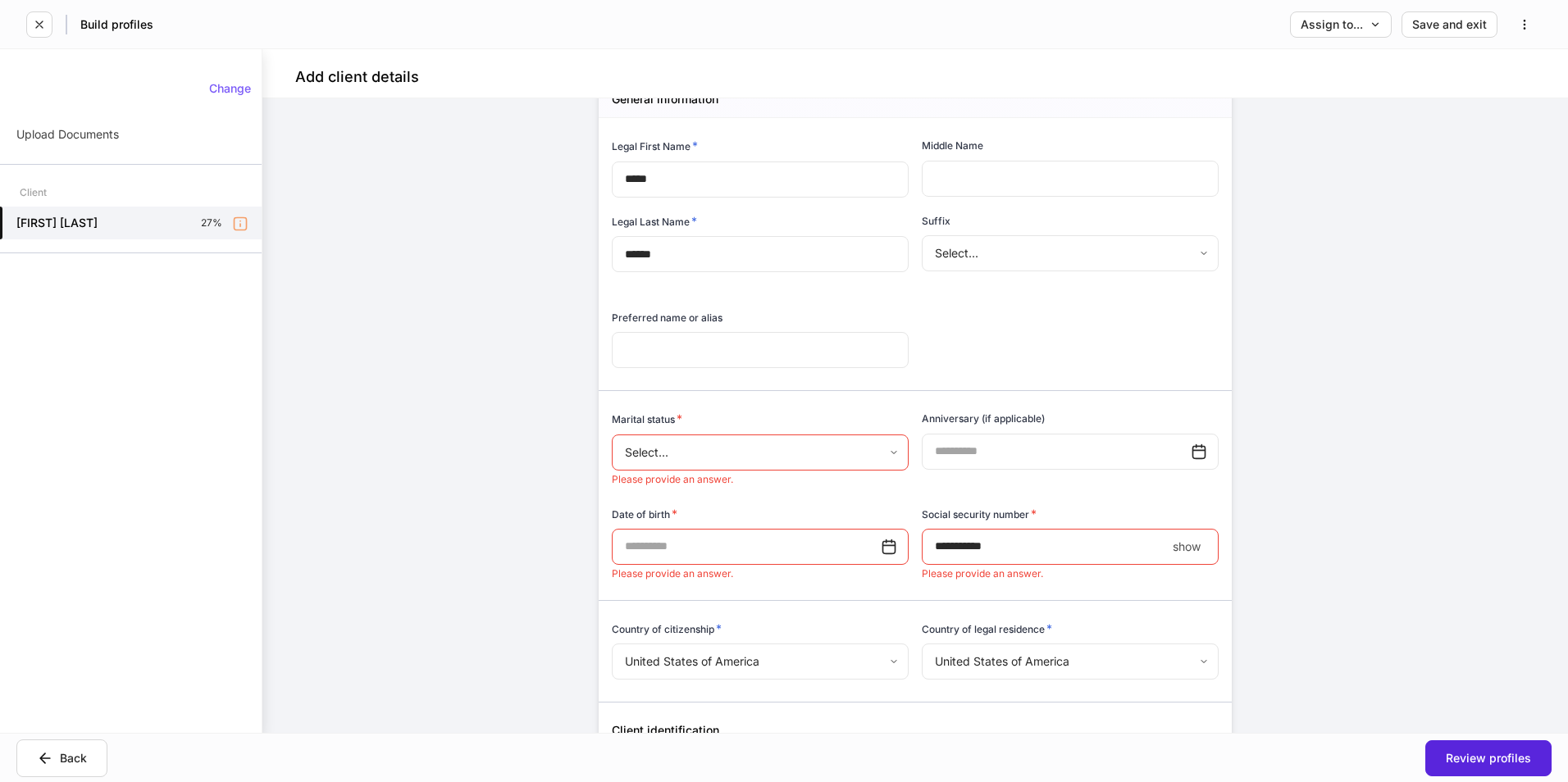 scroll, scrollTop: 328, scrollLeft: 0, axis: vertical 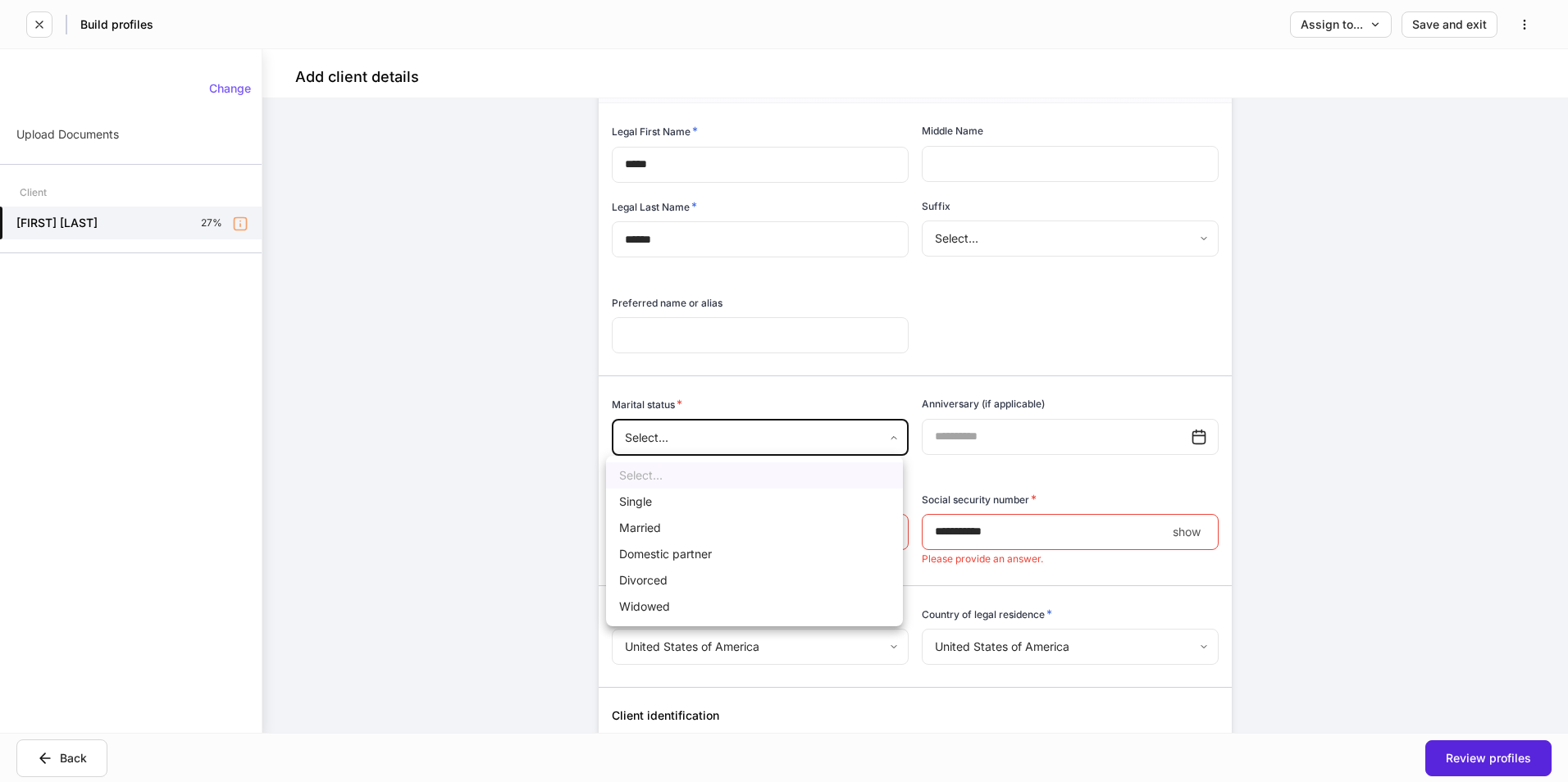click on "**********" at bounding box center [784, 391] 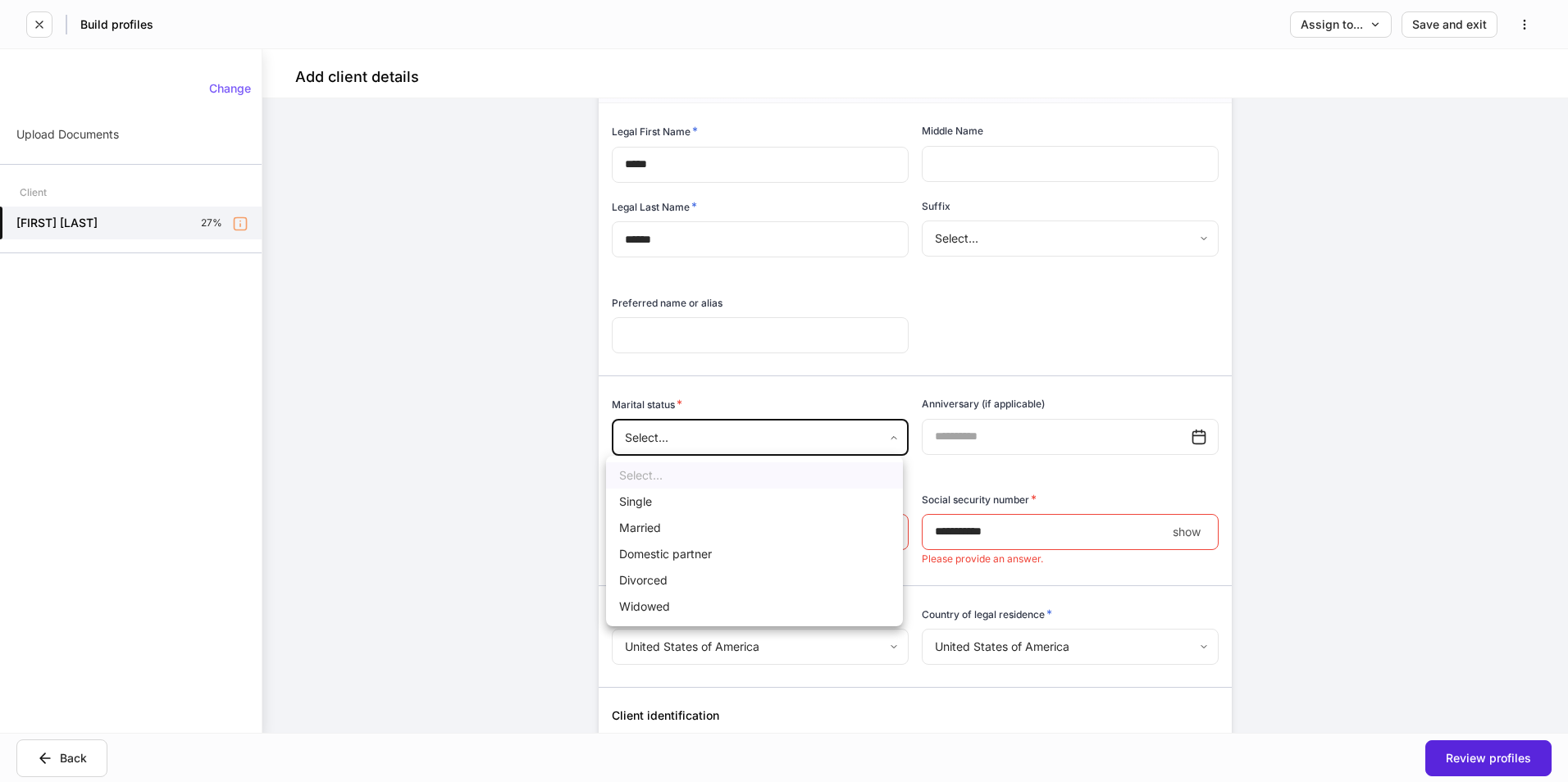 click at bounding box center [784, 391] 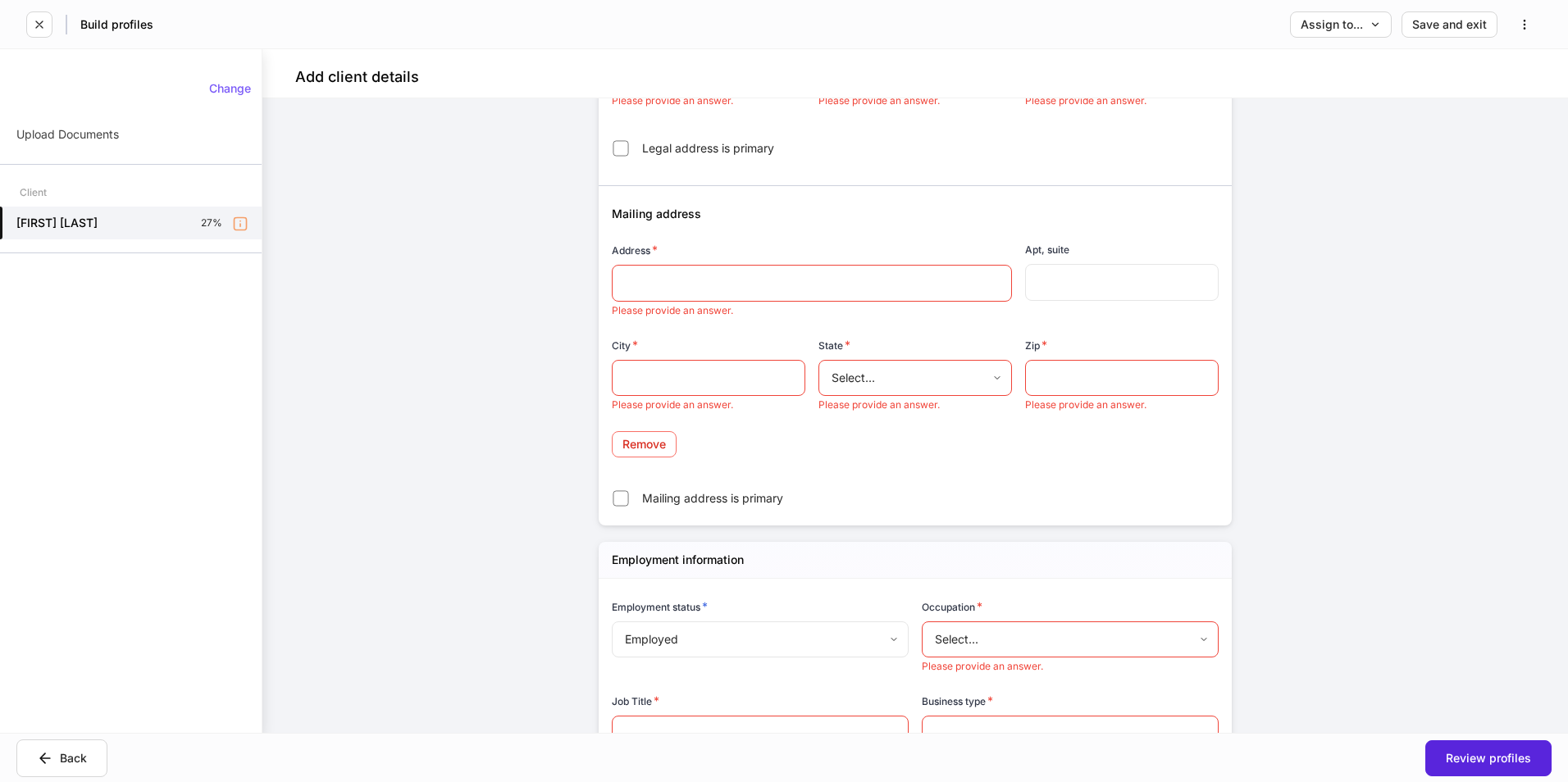 scroll, scrollTop: 1948, scrollLeft: 0, axis: vertical 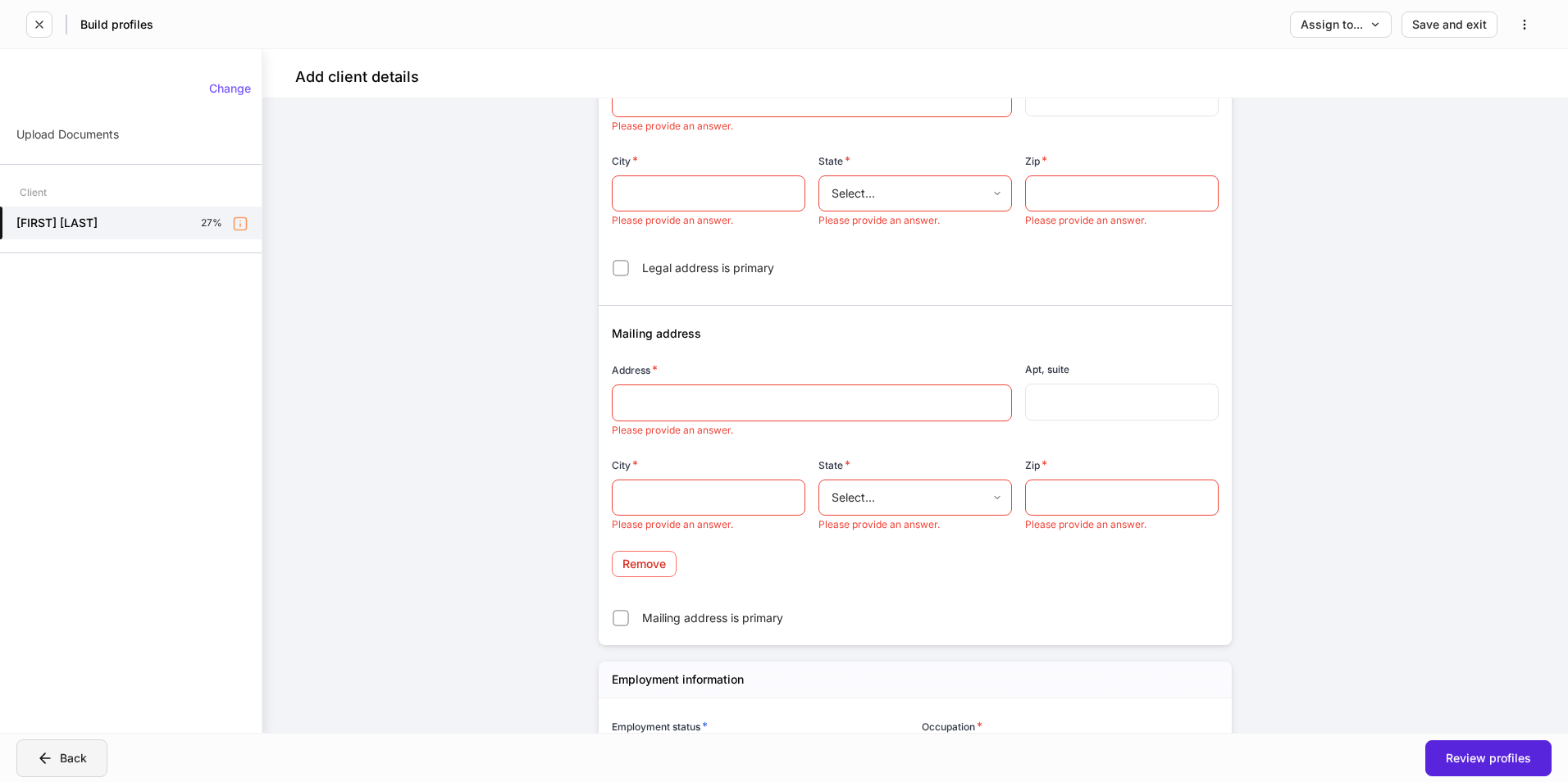click on "Back" at bounding box center [62, 758] 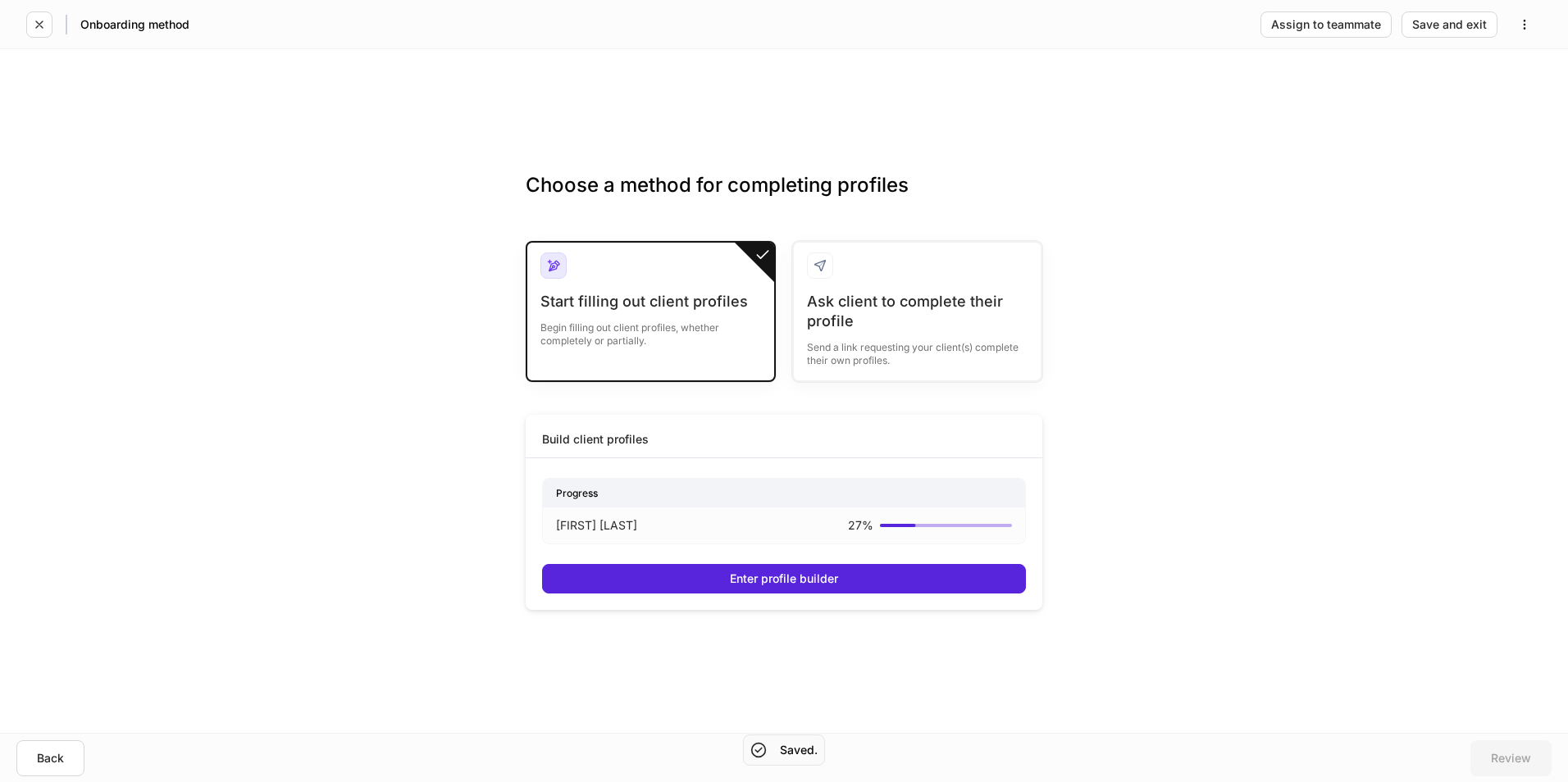 click on "Back Review" at bounding box center (784, 757) 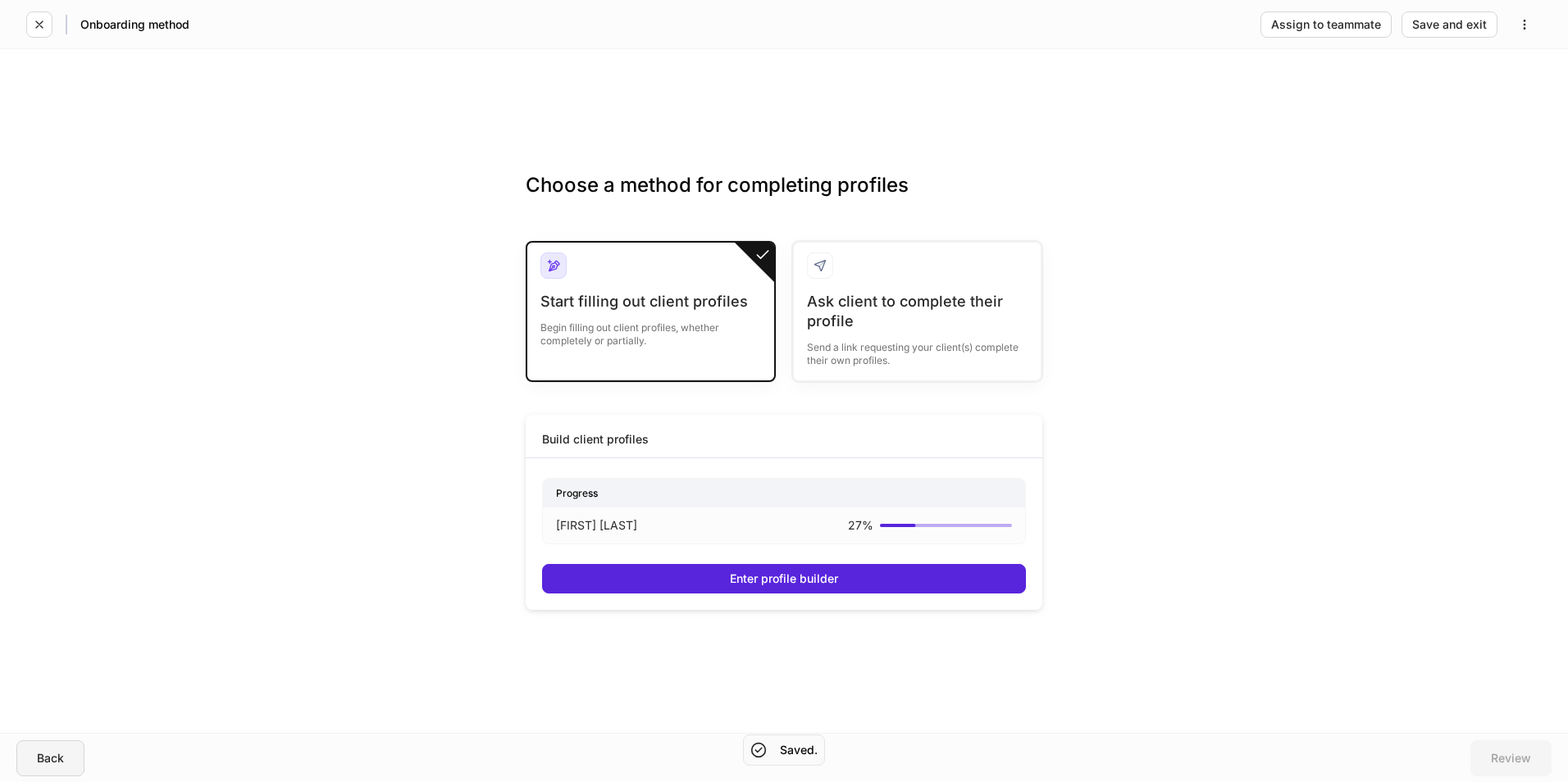 click on "Back" at bounding box center [50, 758] 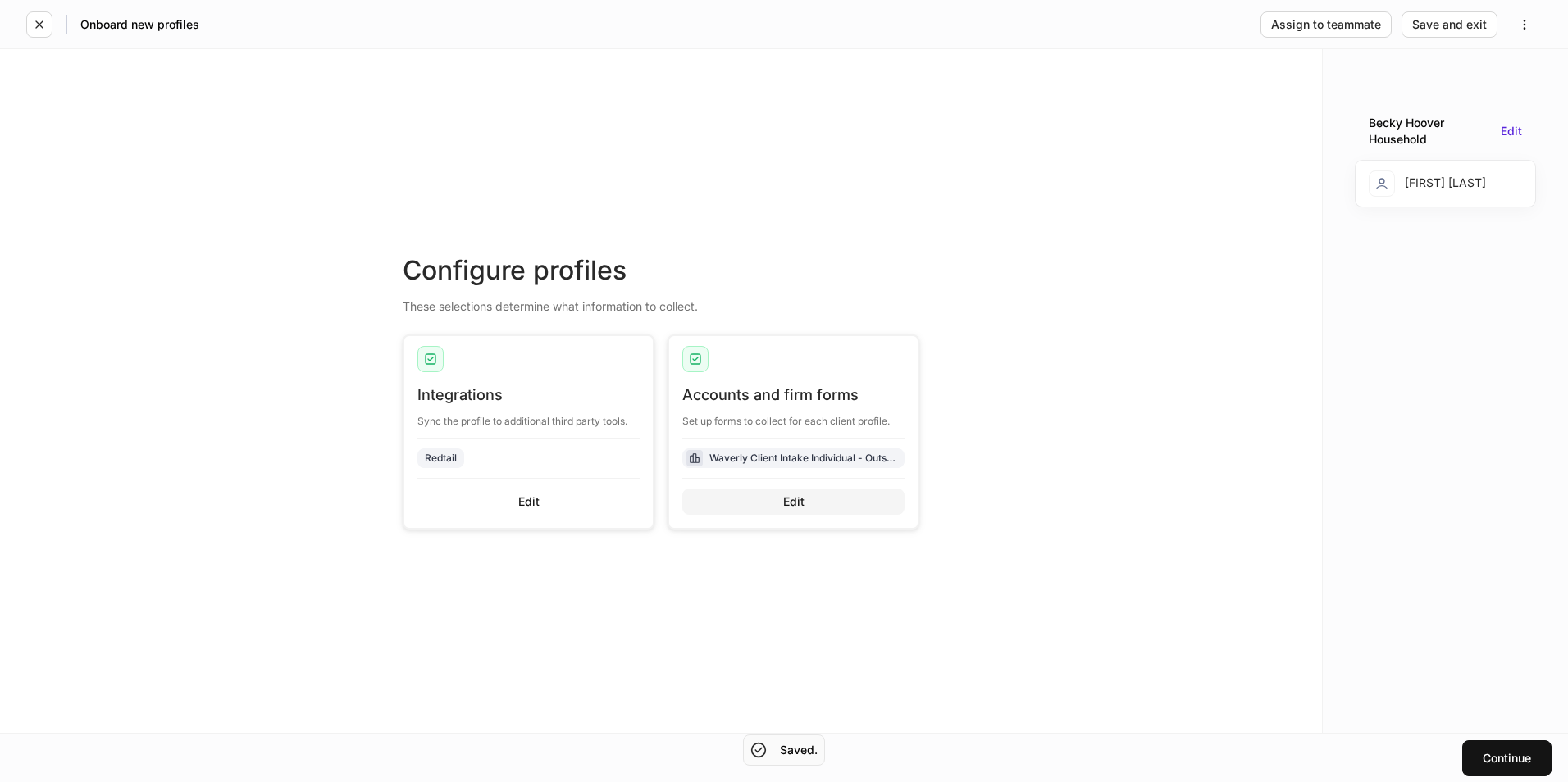 click on "Edit" at bounding box center [794, 502] 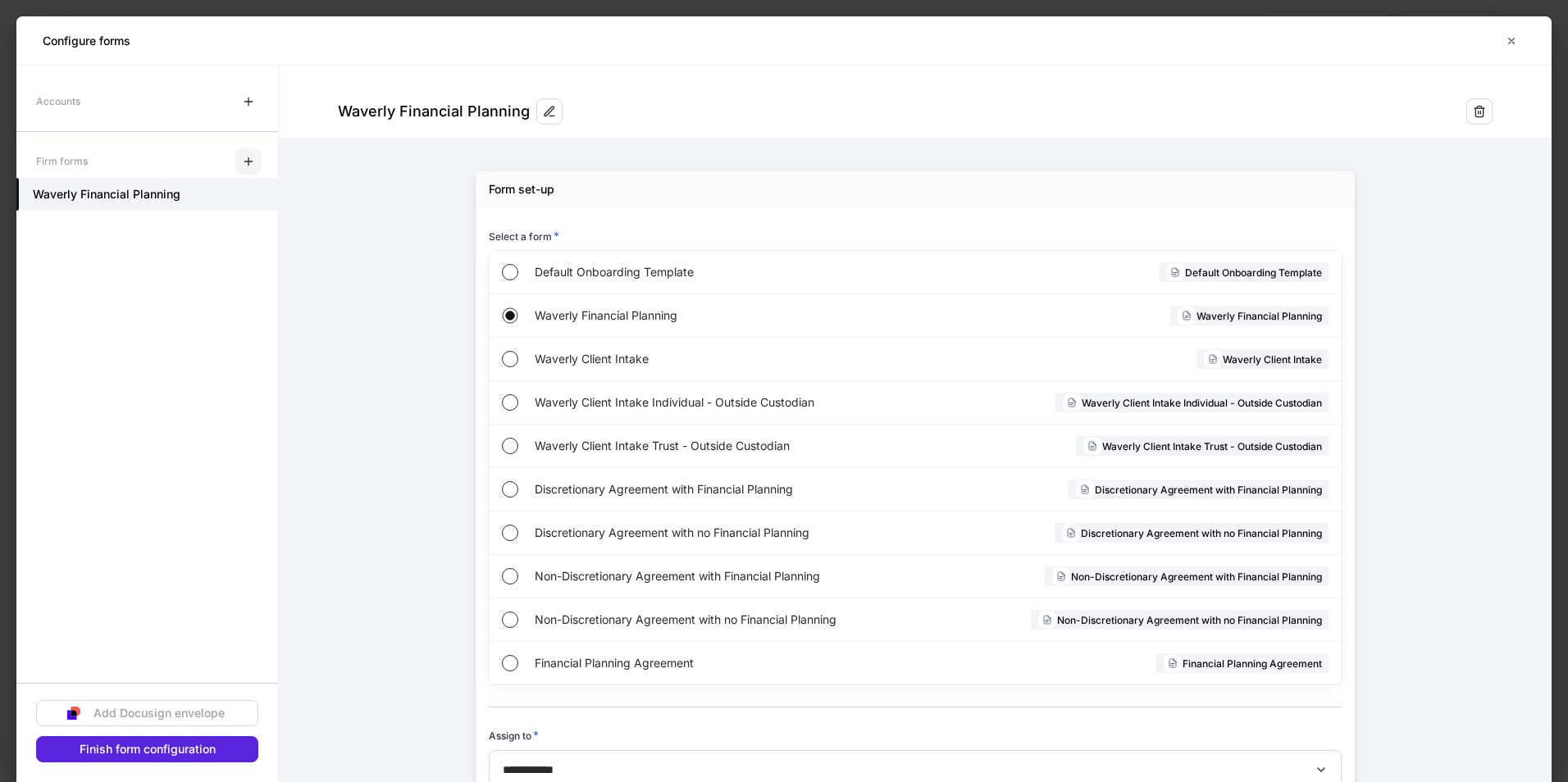 click 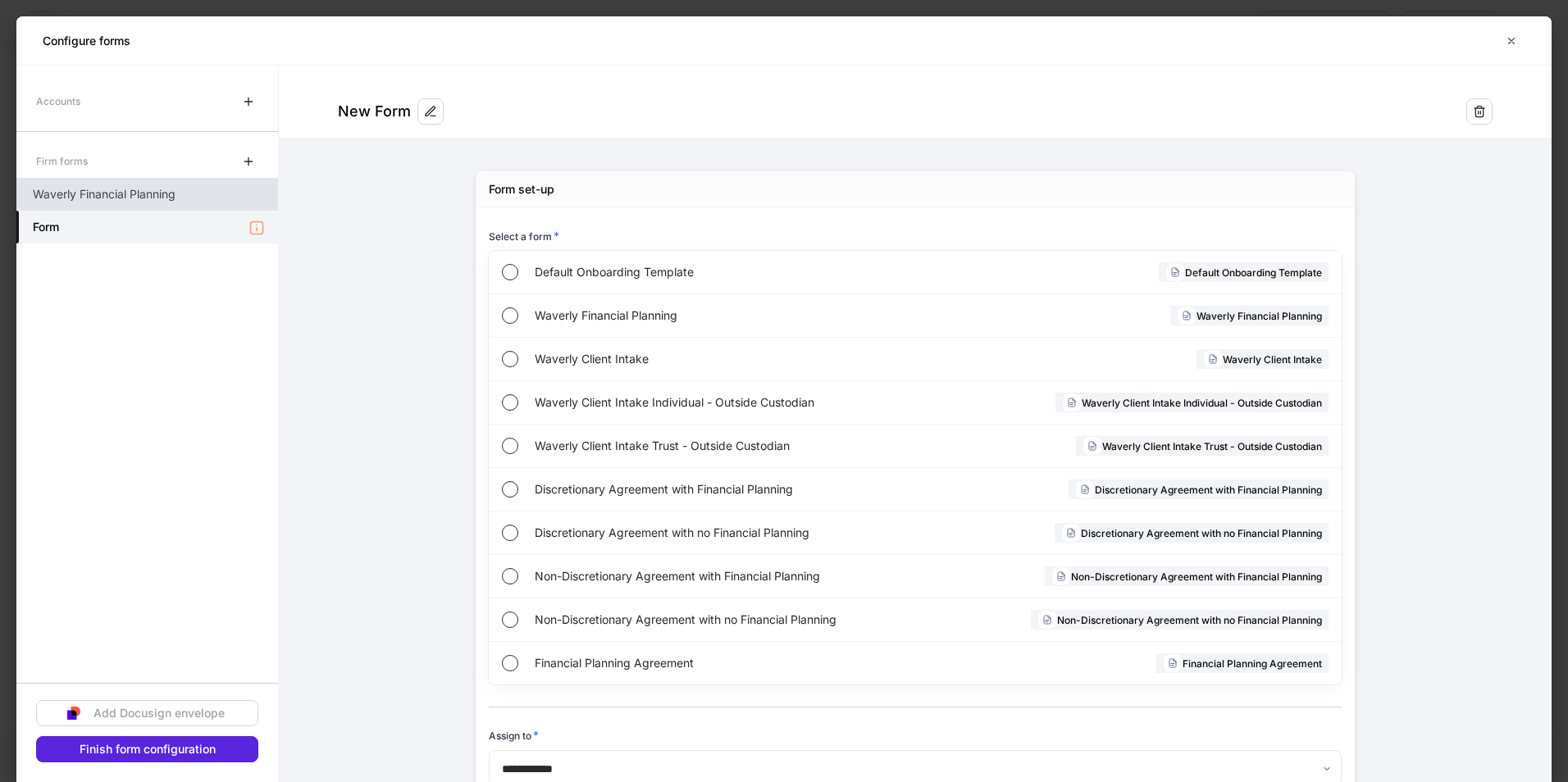 click on "Waverly Financial Planning" at bounding box center (147, 194) 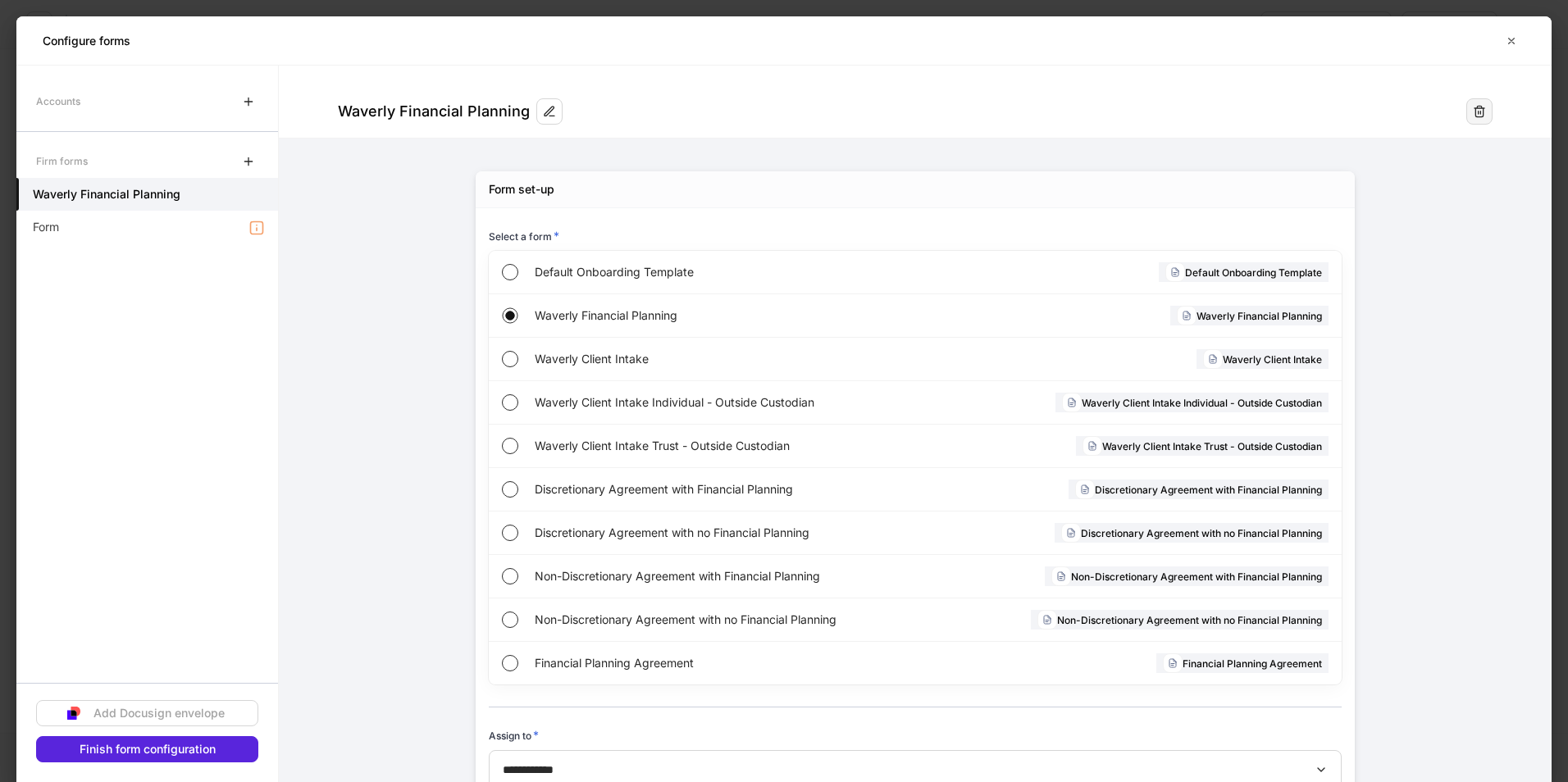 click 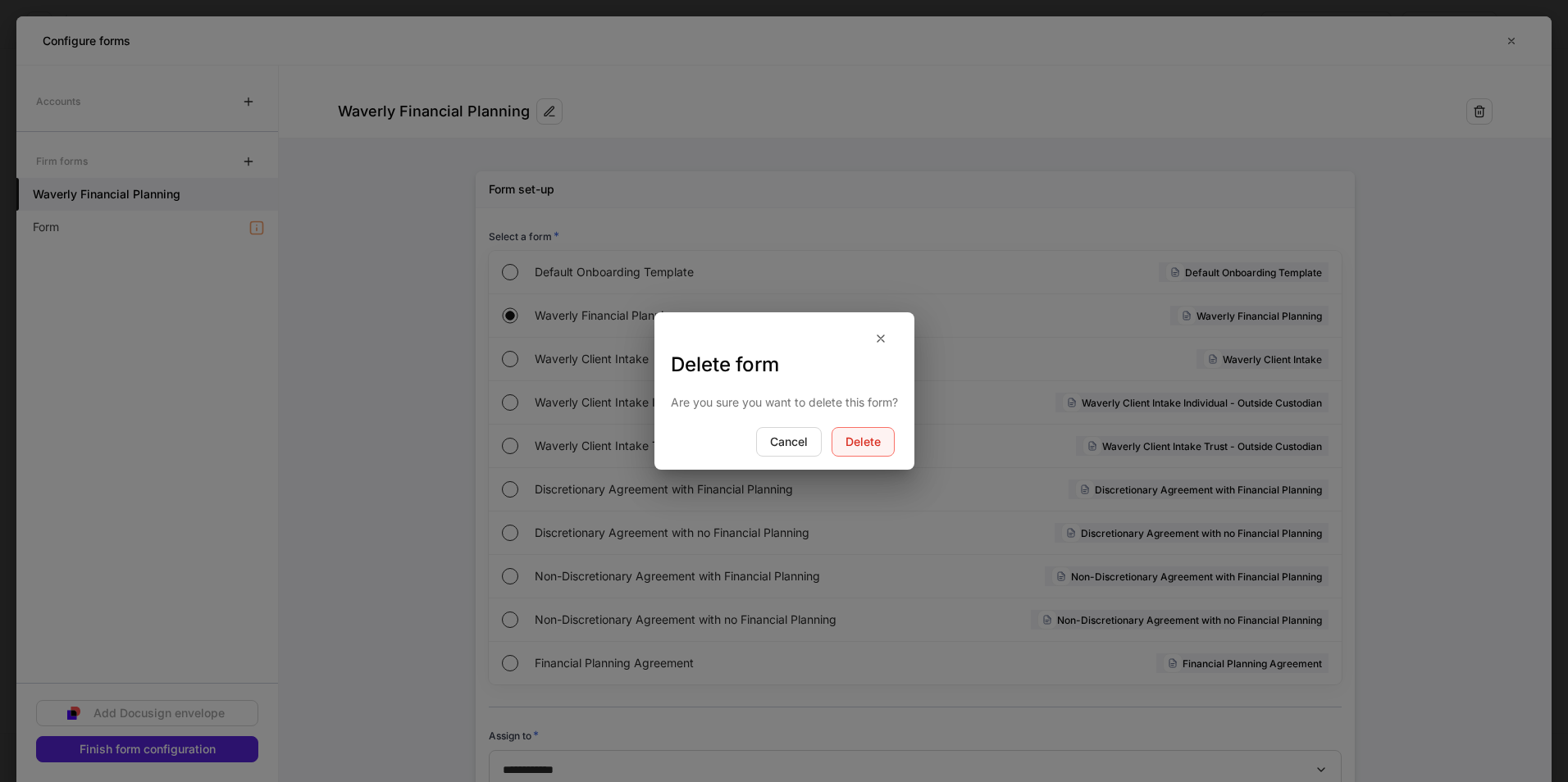 click on "Delete" at bounding box center [863, 442] 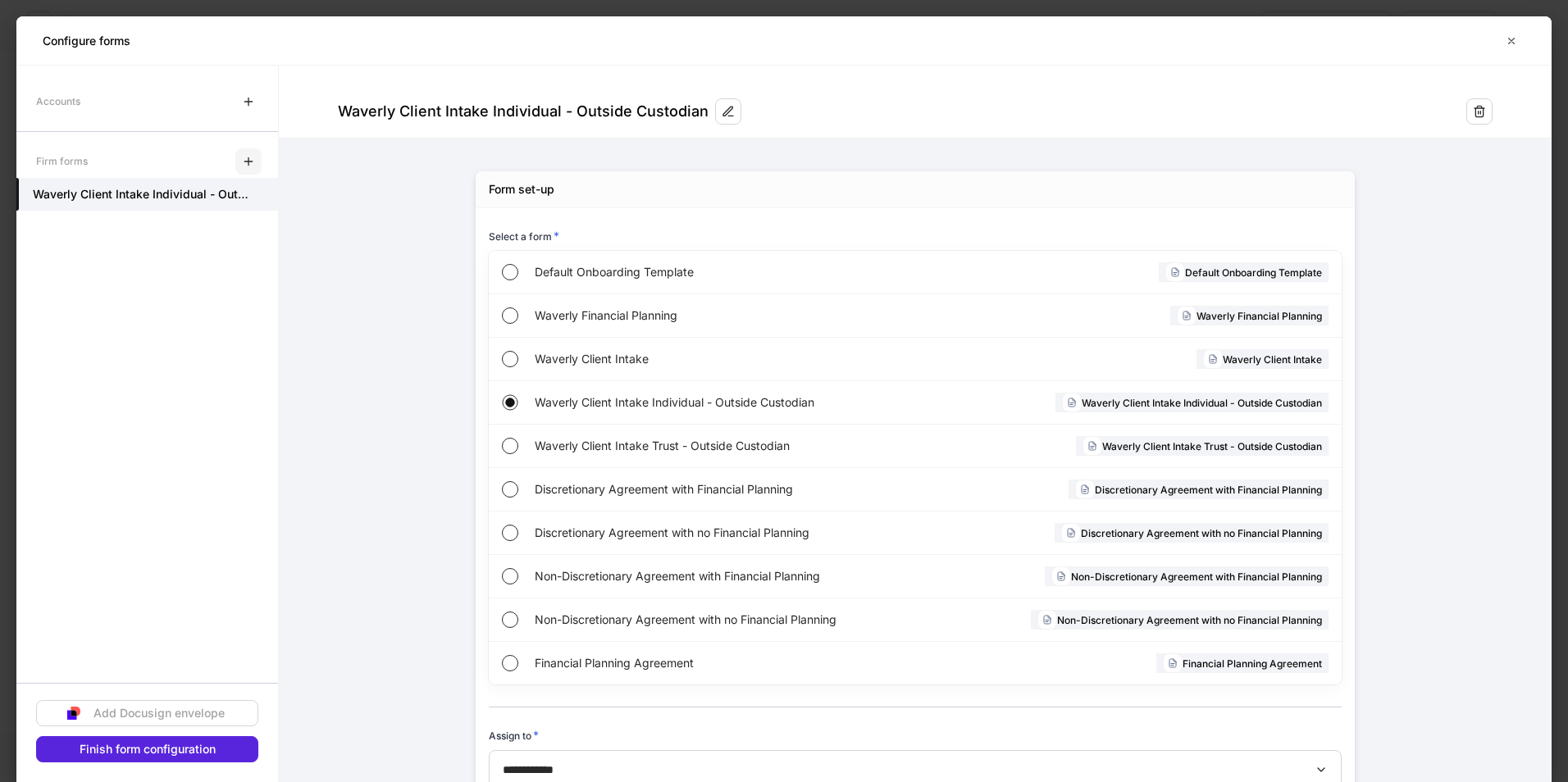 click at bounding box center [248, 161] 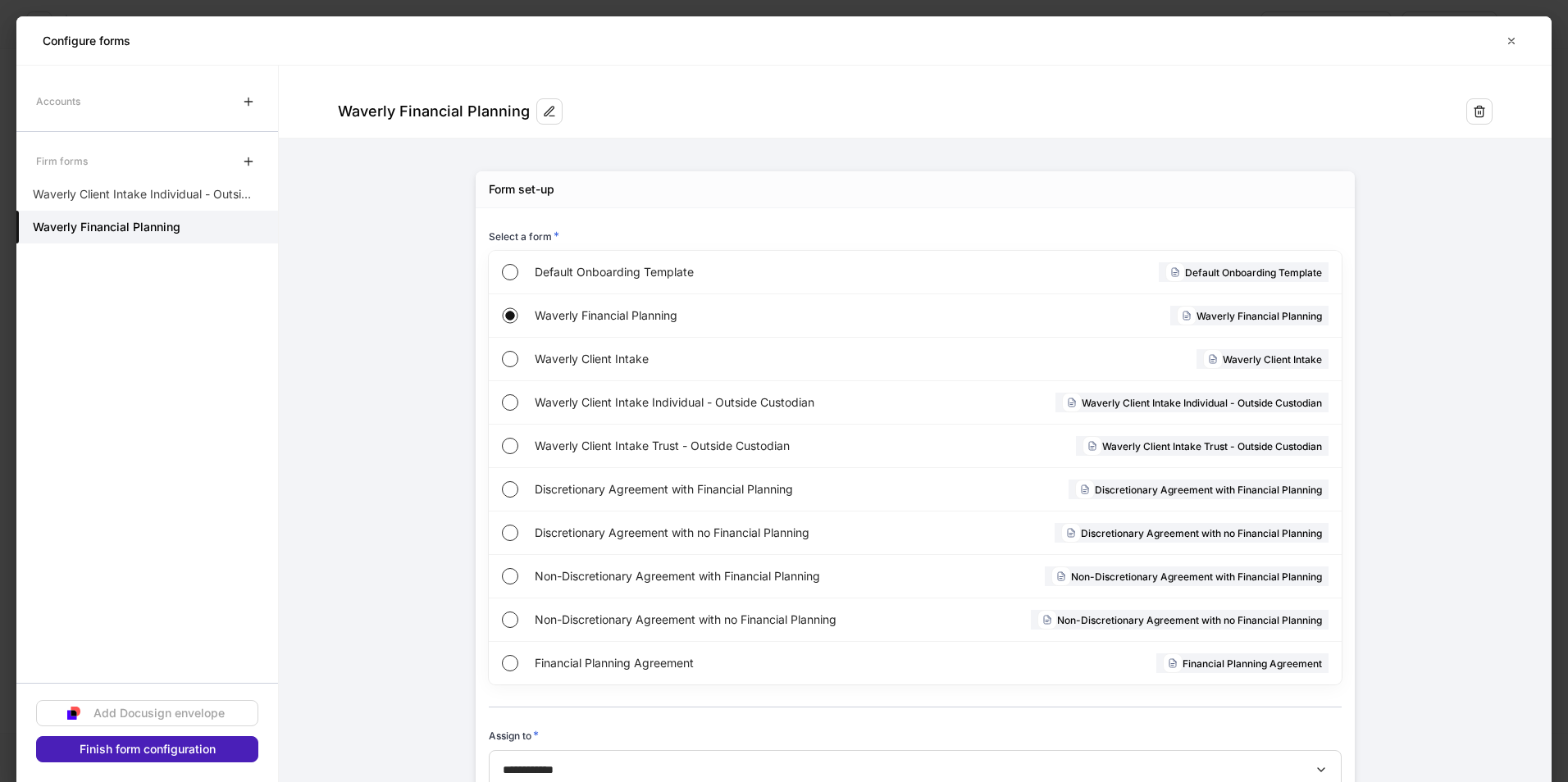 click on "Finish form configuration" at bounding box center (148, 749) 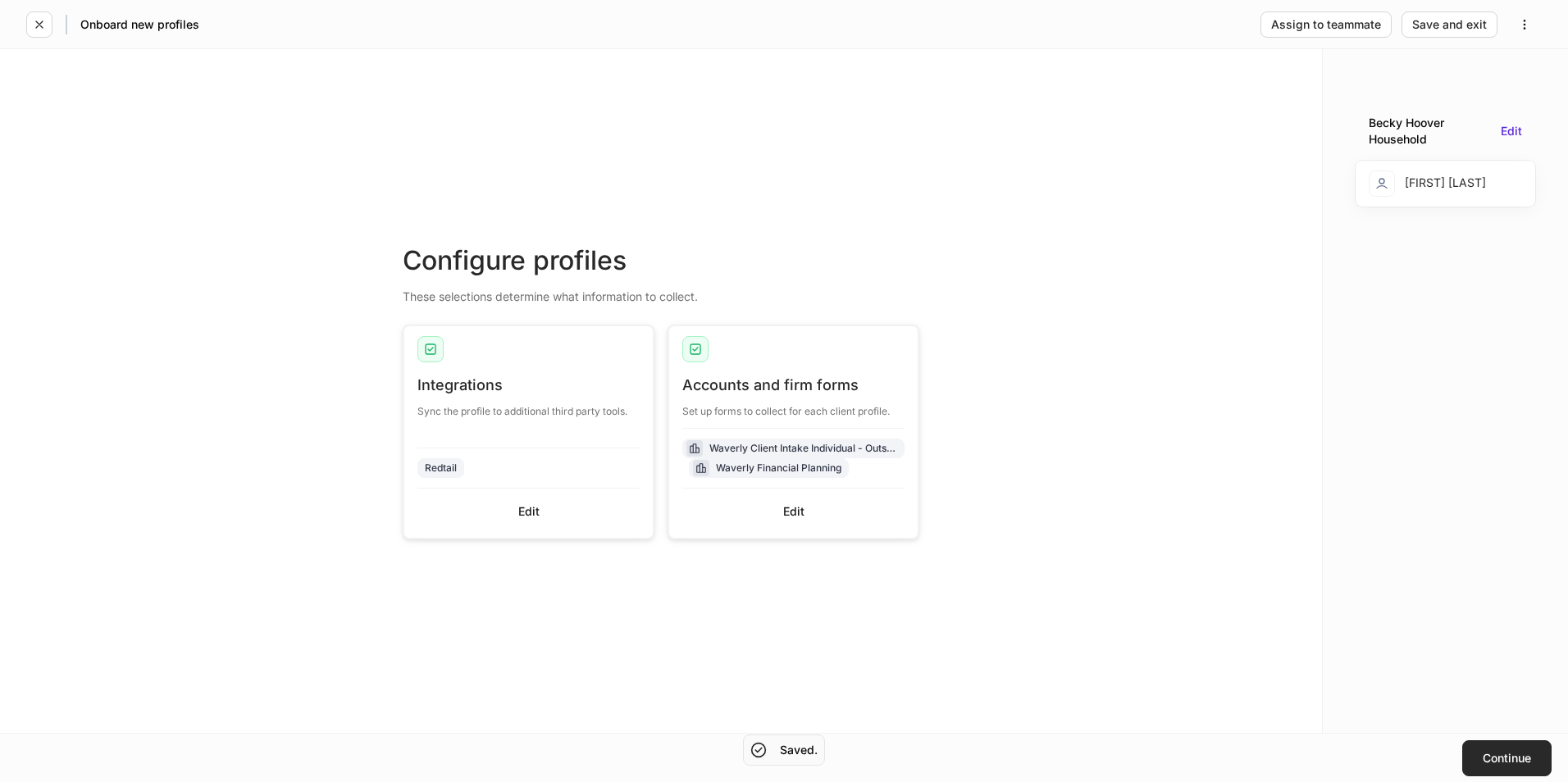 click on "Continue" at bounding box center [1506, 758] 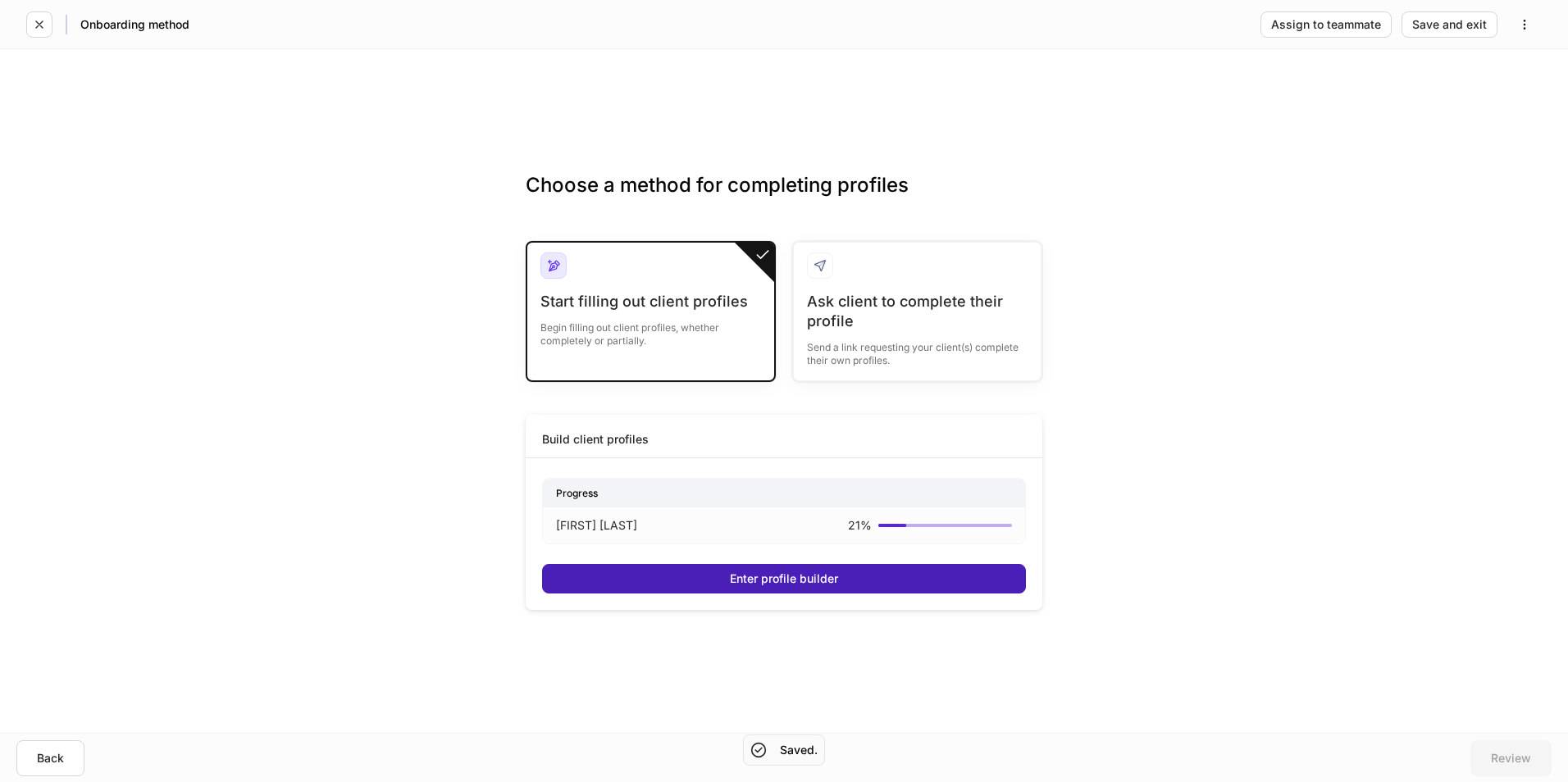 click on "Enter profile builder" at bounding box center [784, 579] 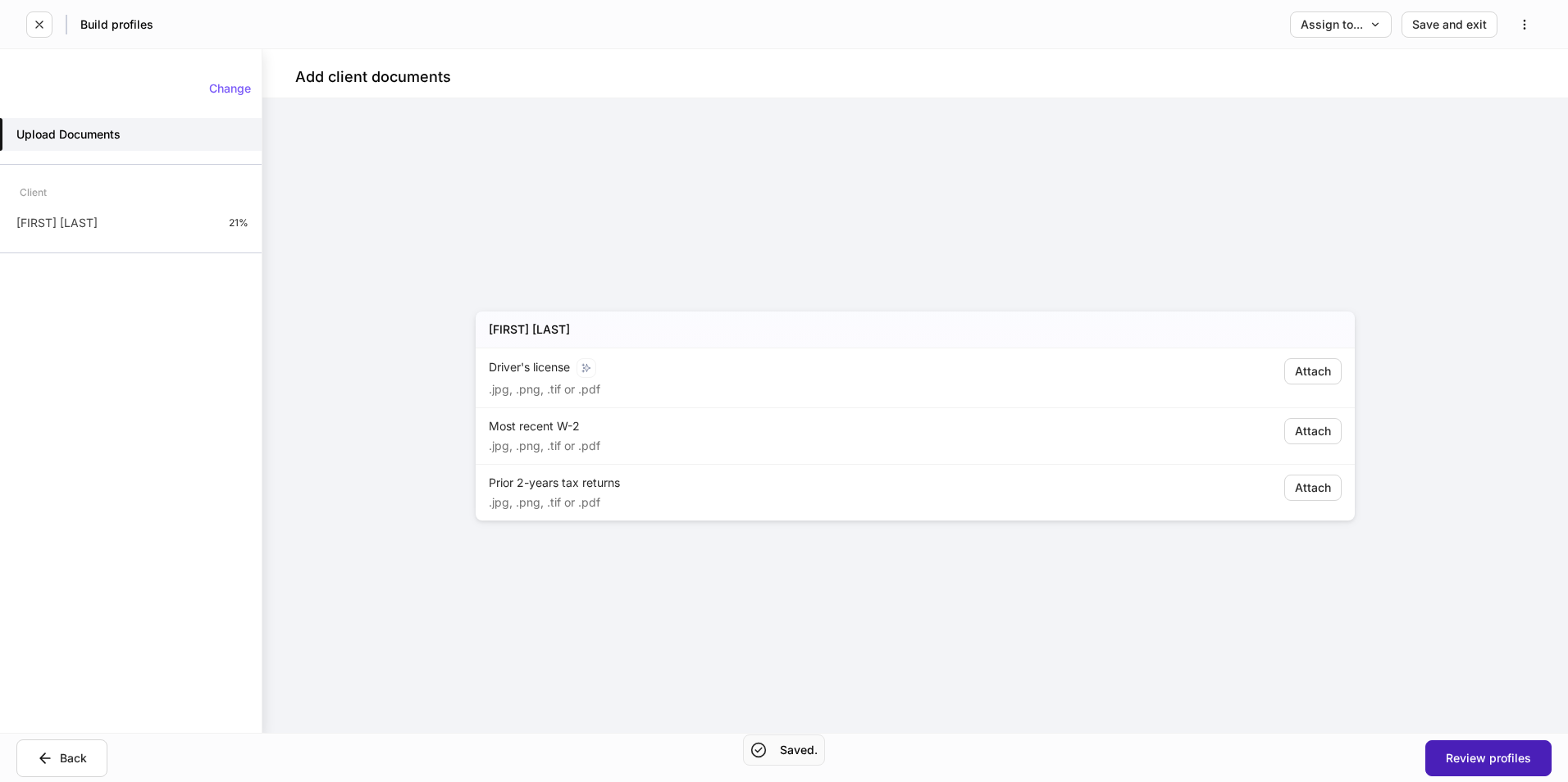 click on "Review profiles" at bounding box center (1488, 758) 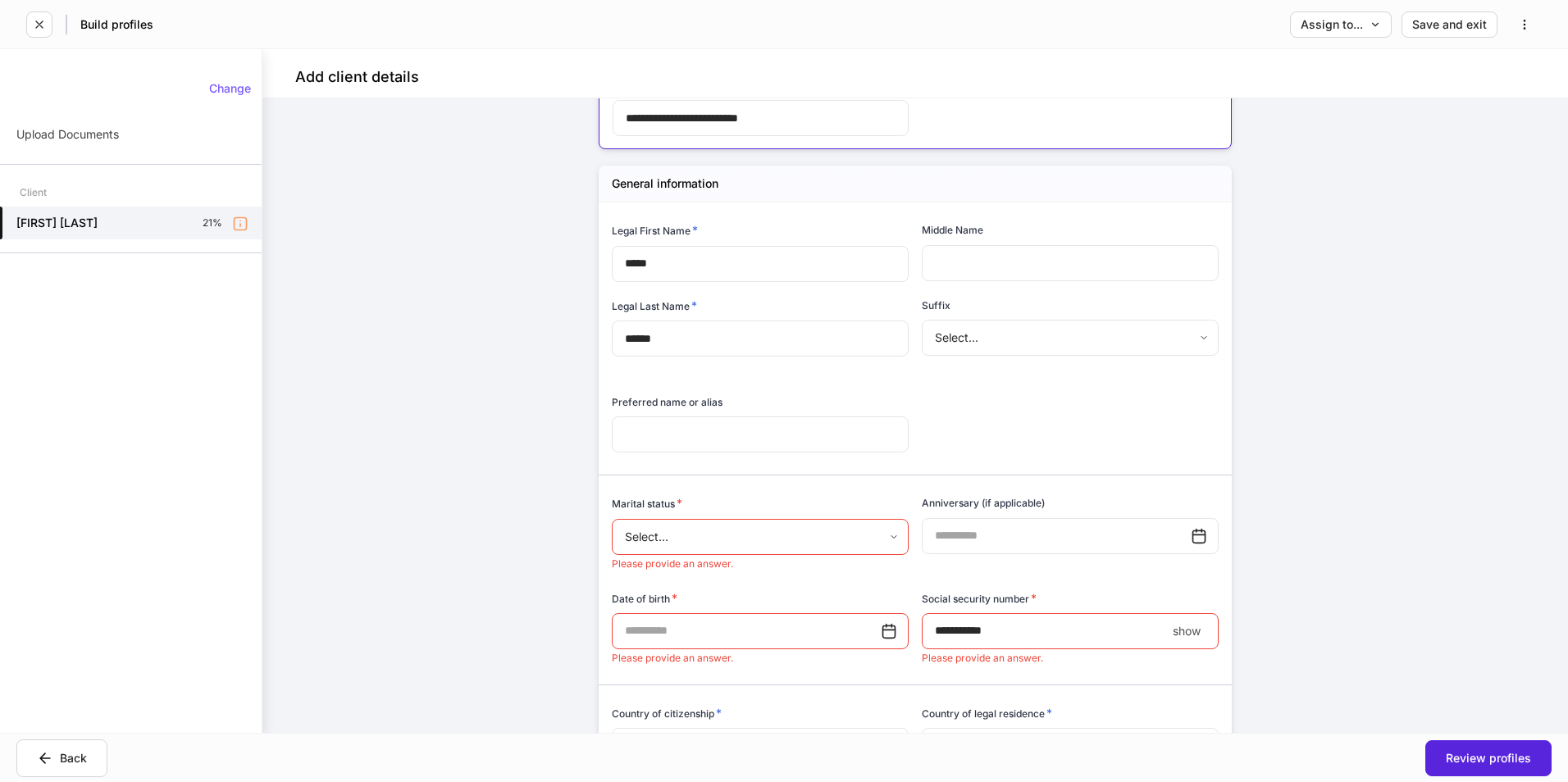 scroll, scrollTop: 0, scrollLeft: 0, axis: both 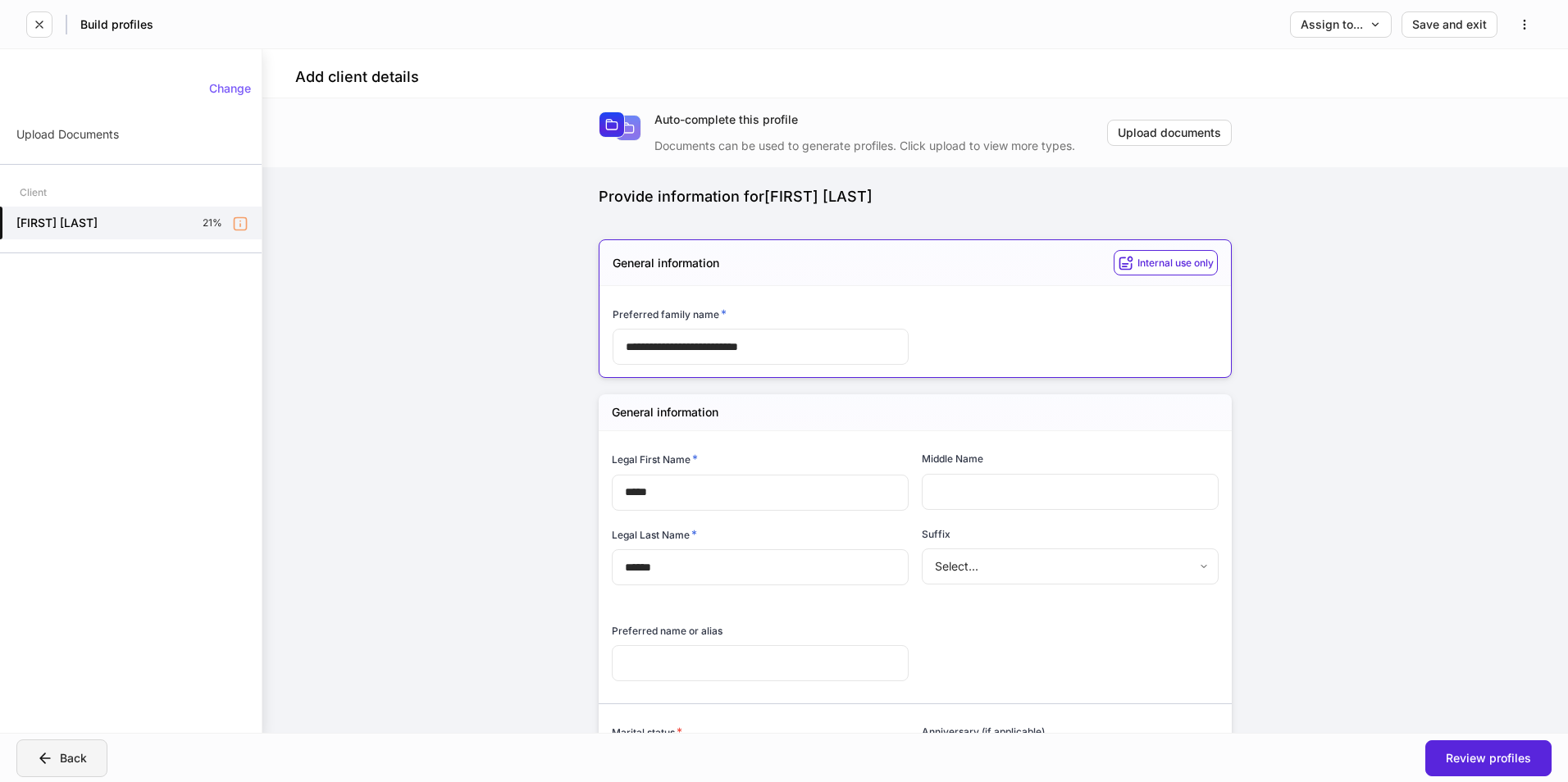 click on "Back" at bounding box center (62, 758) 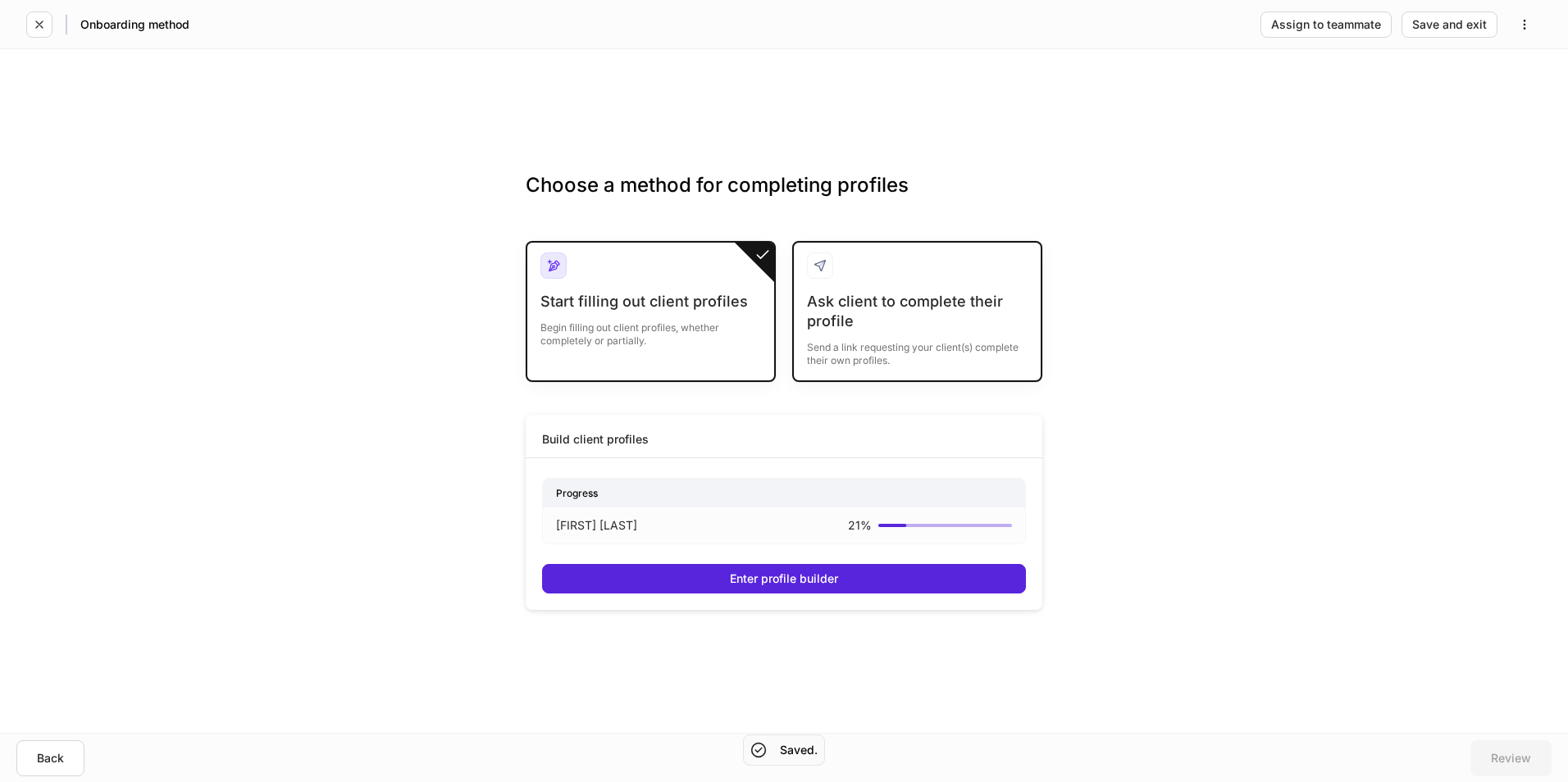 click on "Ask client to complete their profile" at bounding box center [917, 311] 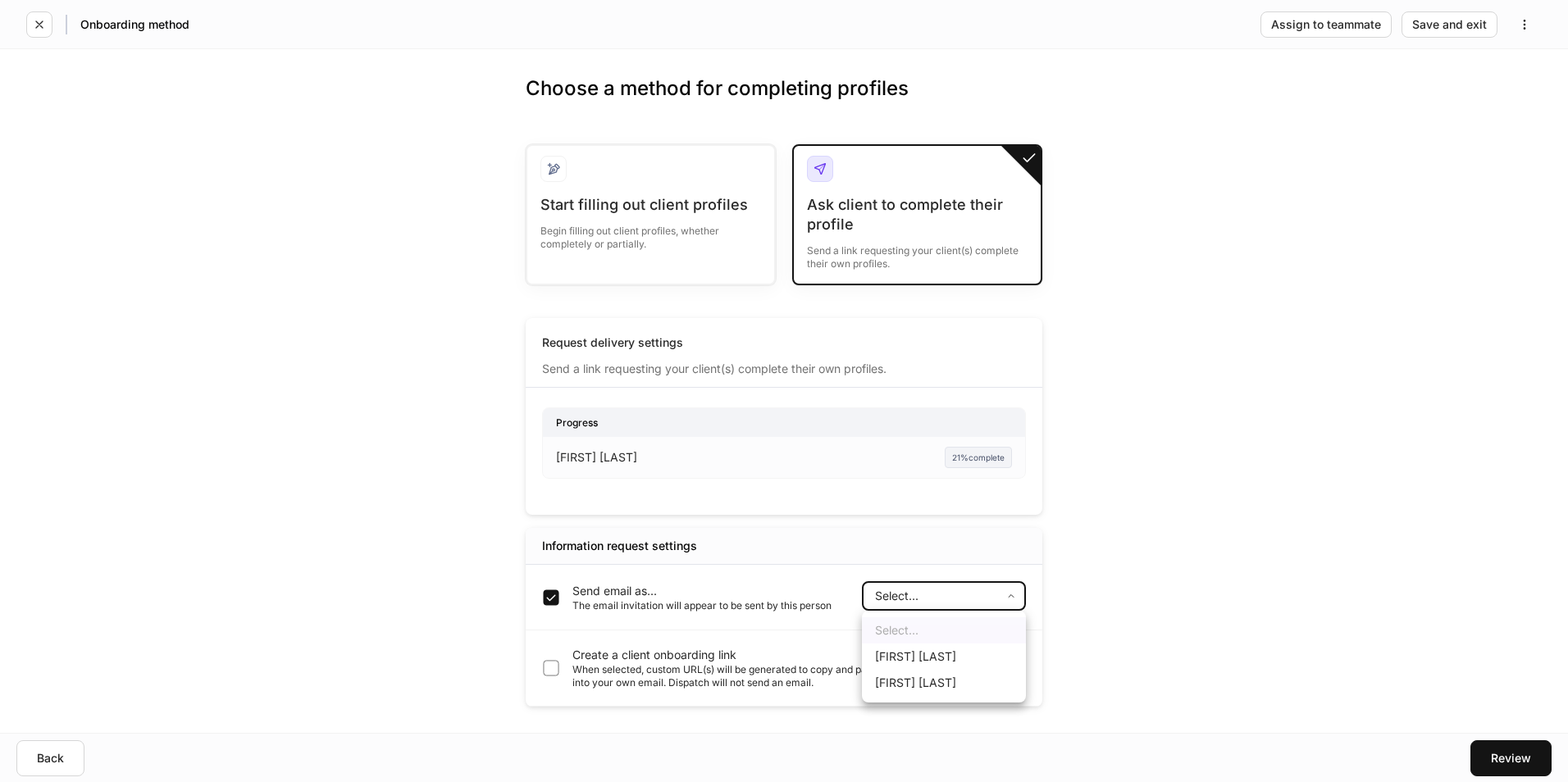 click on "Progress [FIRST] 21%  complete Enter profile builder Information request settings Send email as... The email invitation will appear to be sent by this person Select... ​ Create a client onboarding link When selected, custom URL(s) will be generated to copy and paste    into your own email. Dispatch will not send an email. Back Review
Select... [FIRST] [LAST] [FIRST] [LAST]" at bounding box center [784, 391] 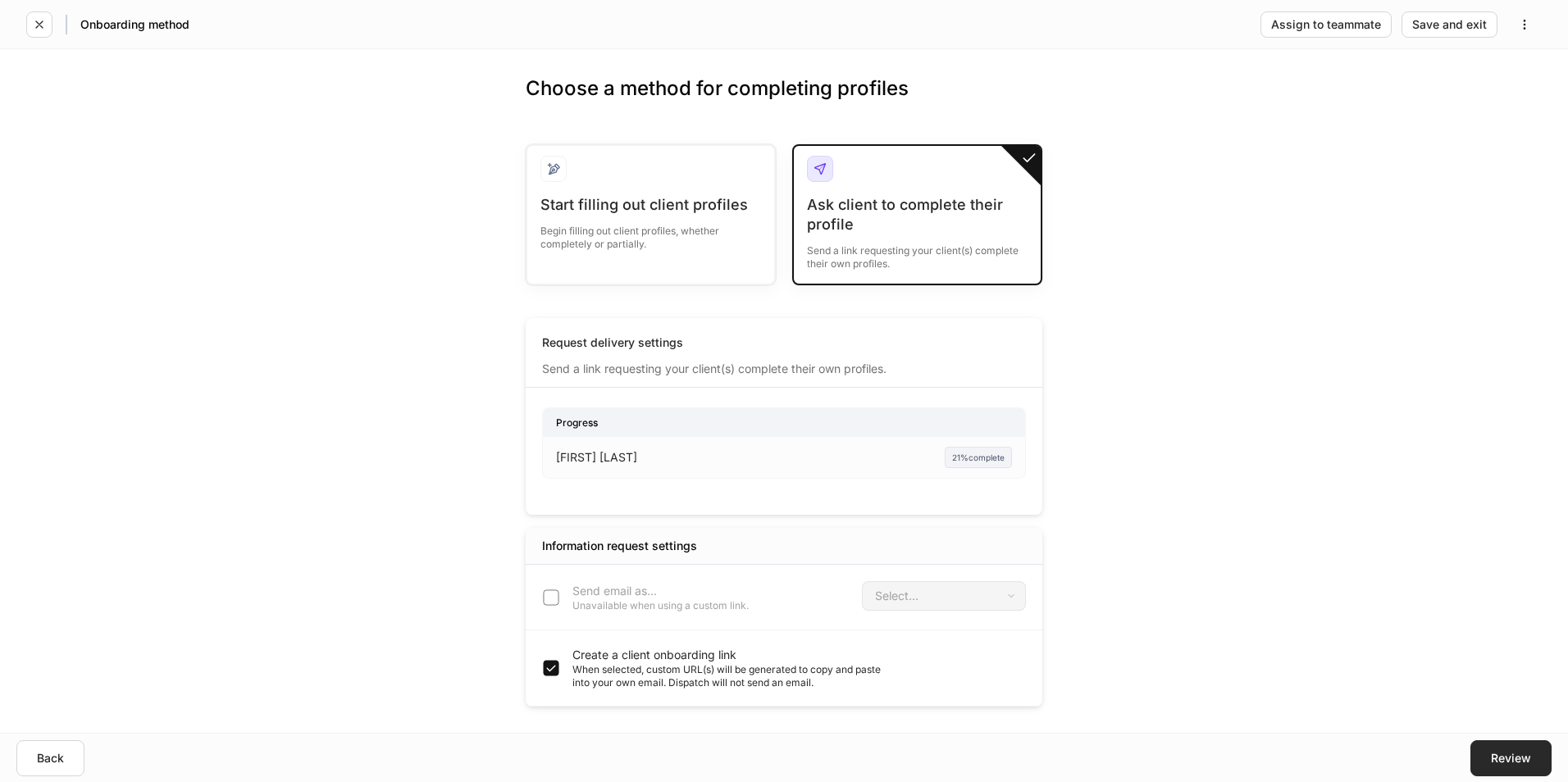 click on "Review" at bounding box center [1511, 758] 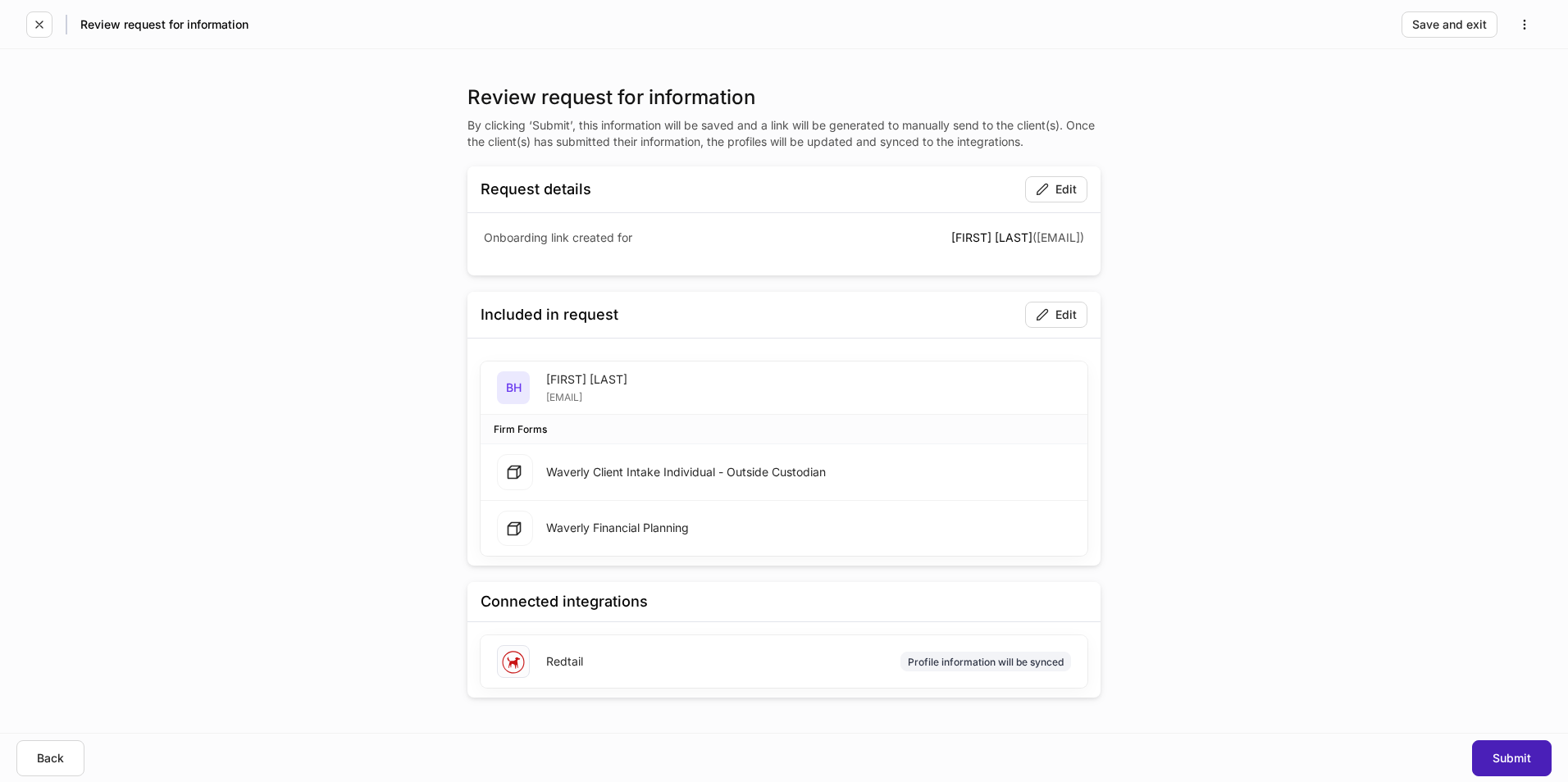 click on "Submit" at bounding box center (1511, 758) 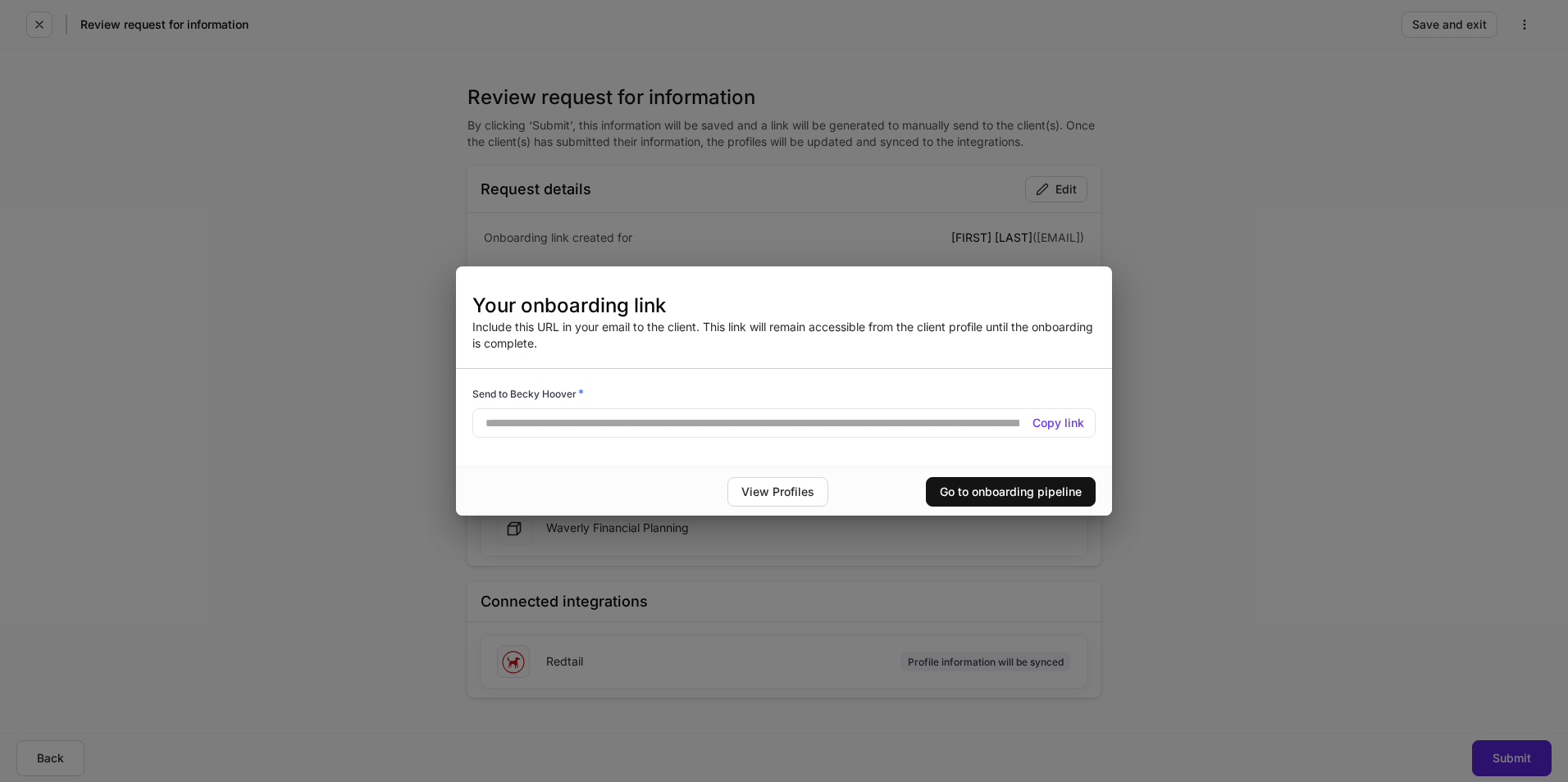 click on "Copy link" at bounding box center [1058, 423] 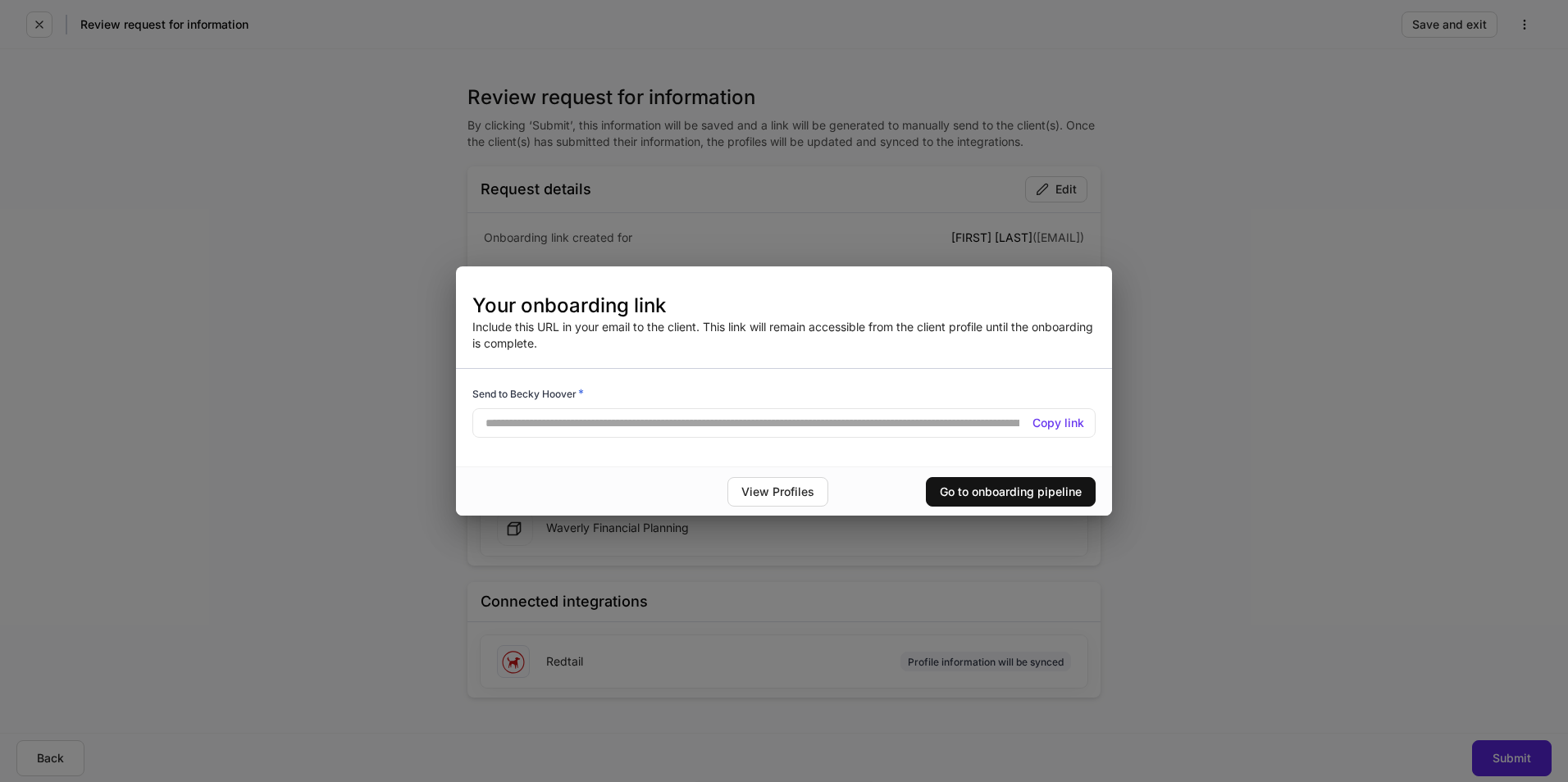 click on "**********" at bounding box center [784, 391] 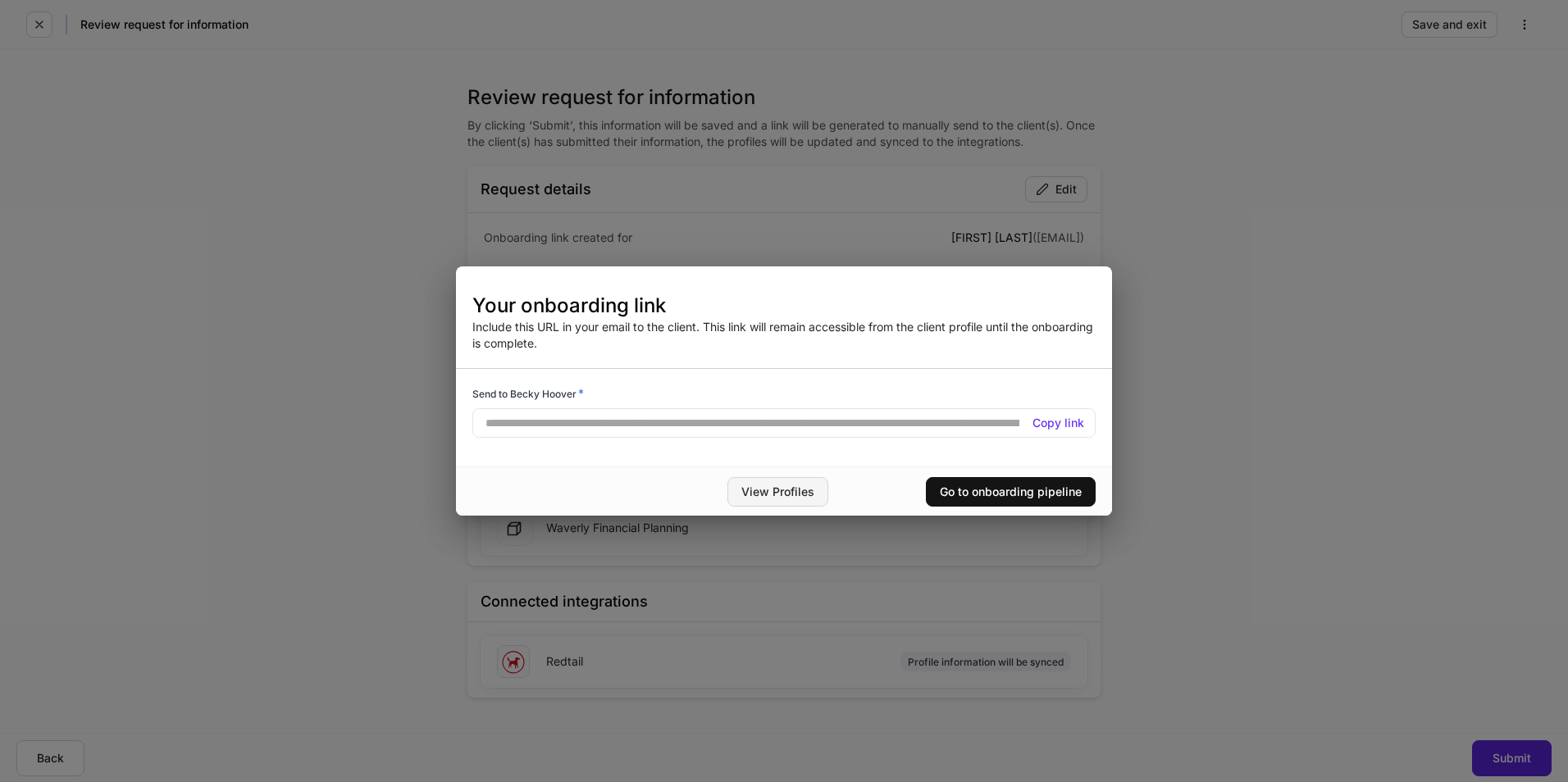 click on "View Profiles" at bounding box center (777, 492) 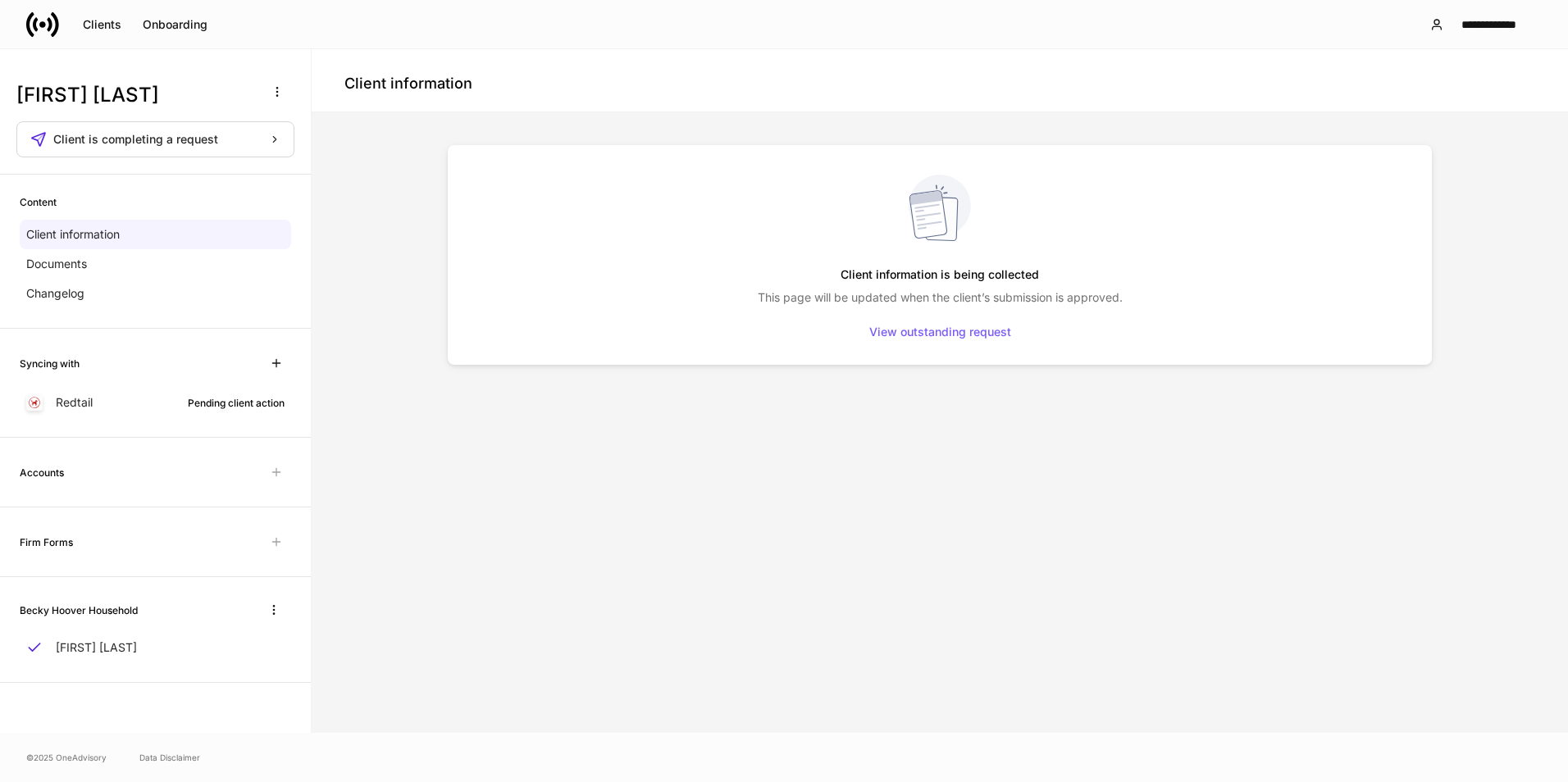 click on "Firm Forms" at bounding box center [46, 542] 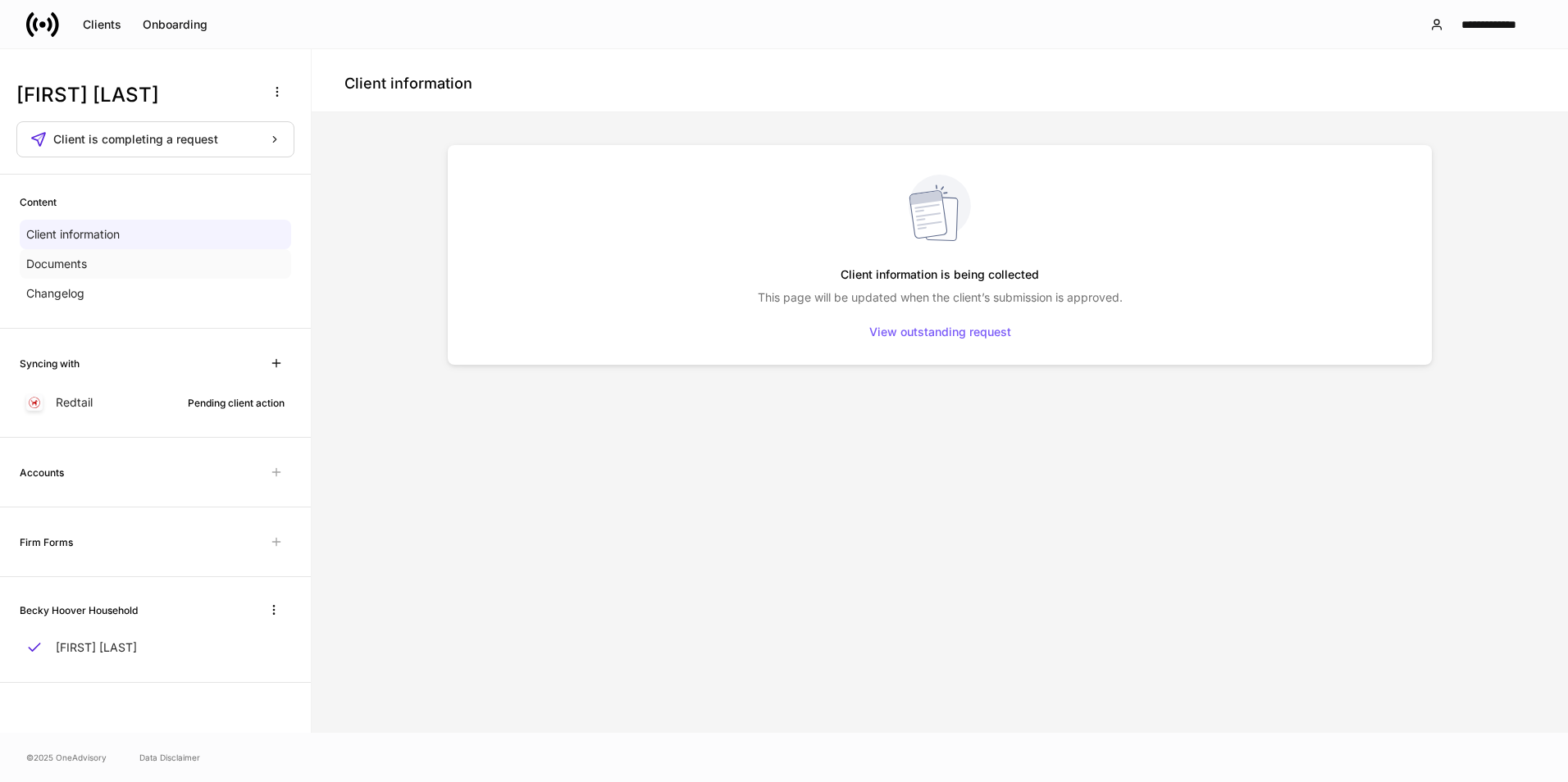 click on "Documents" at bounding box center [57, 264] 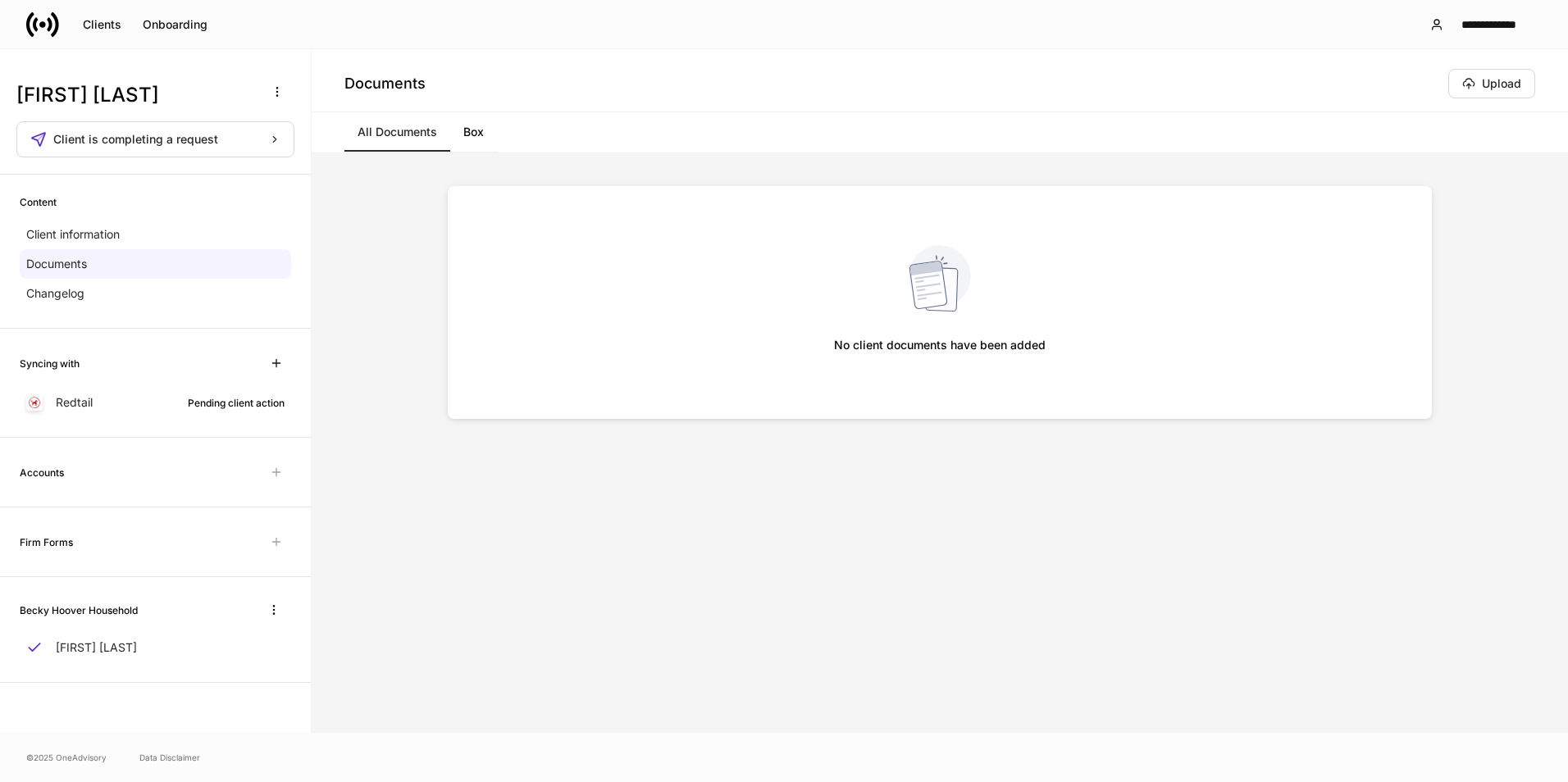 click on "Box" at bounding box center (473, 132) 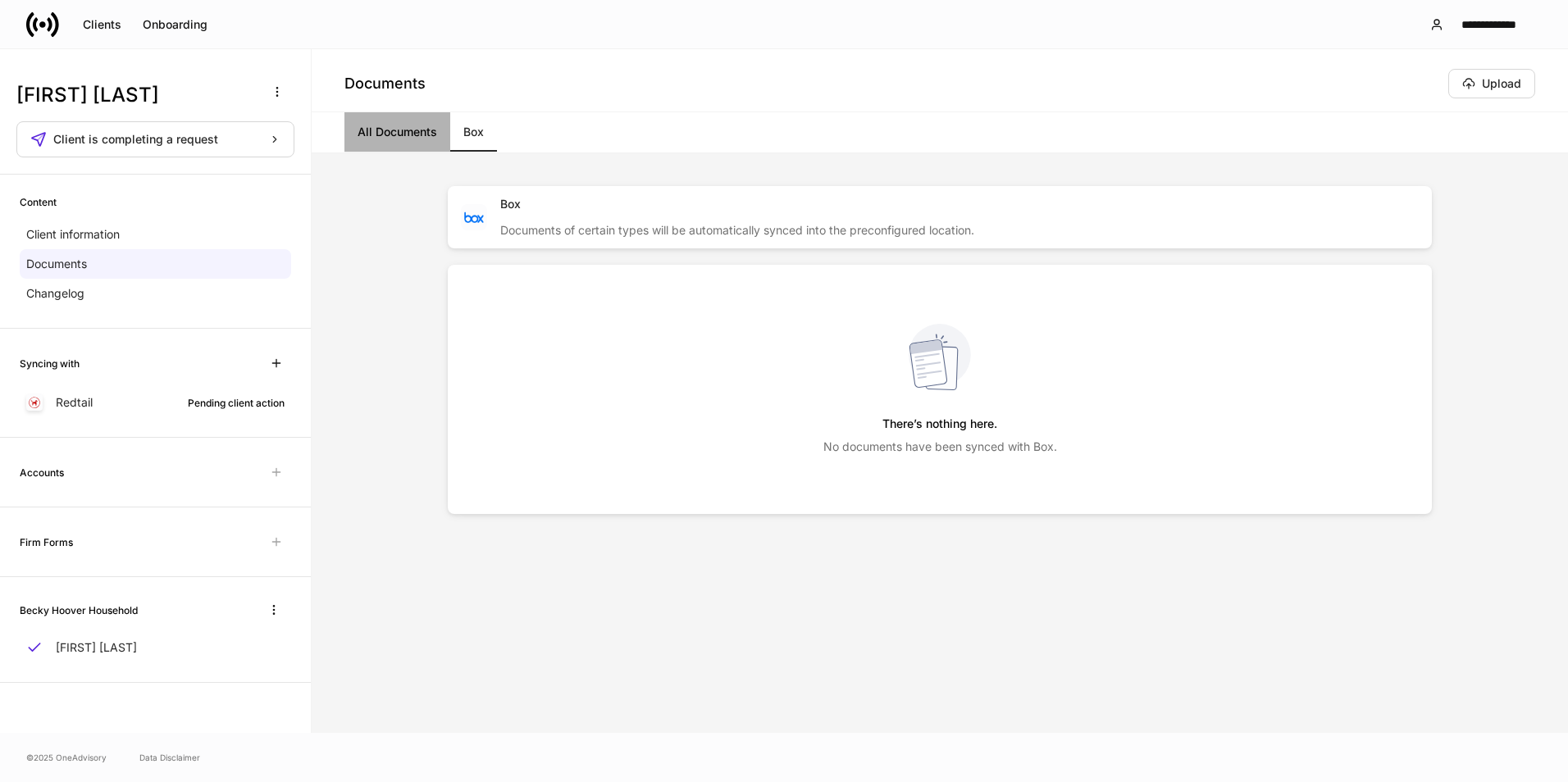 click on "All Documents" at bounding box center (397, 132) 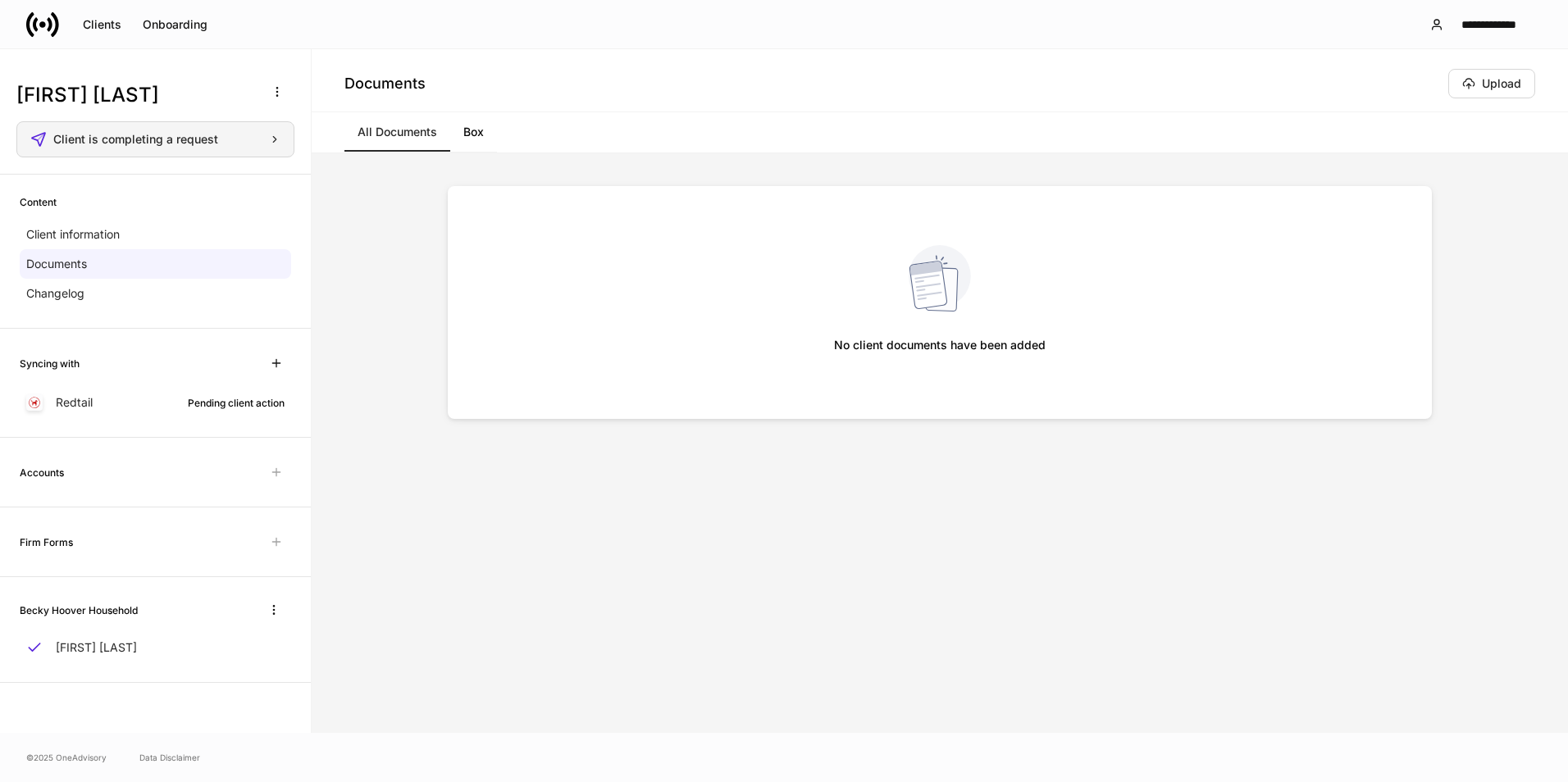click on "Client is completing a request" at bounding box center [135, 139] 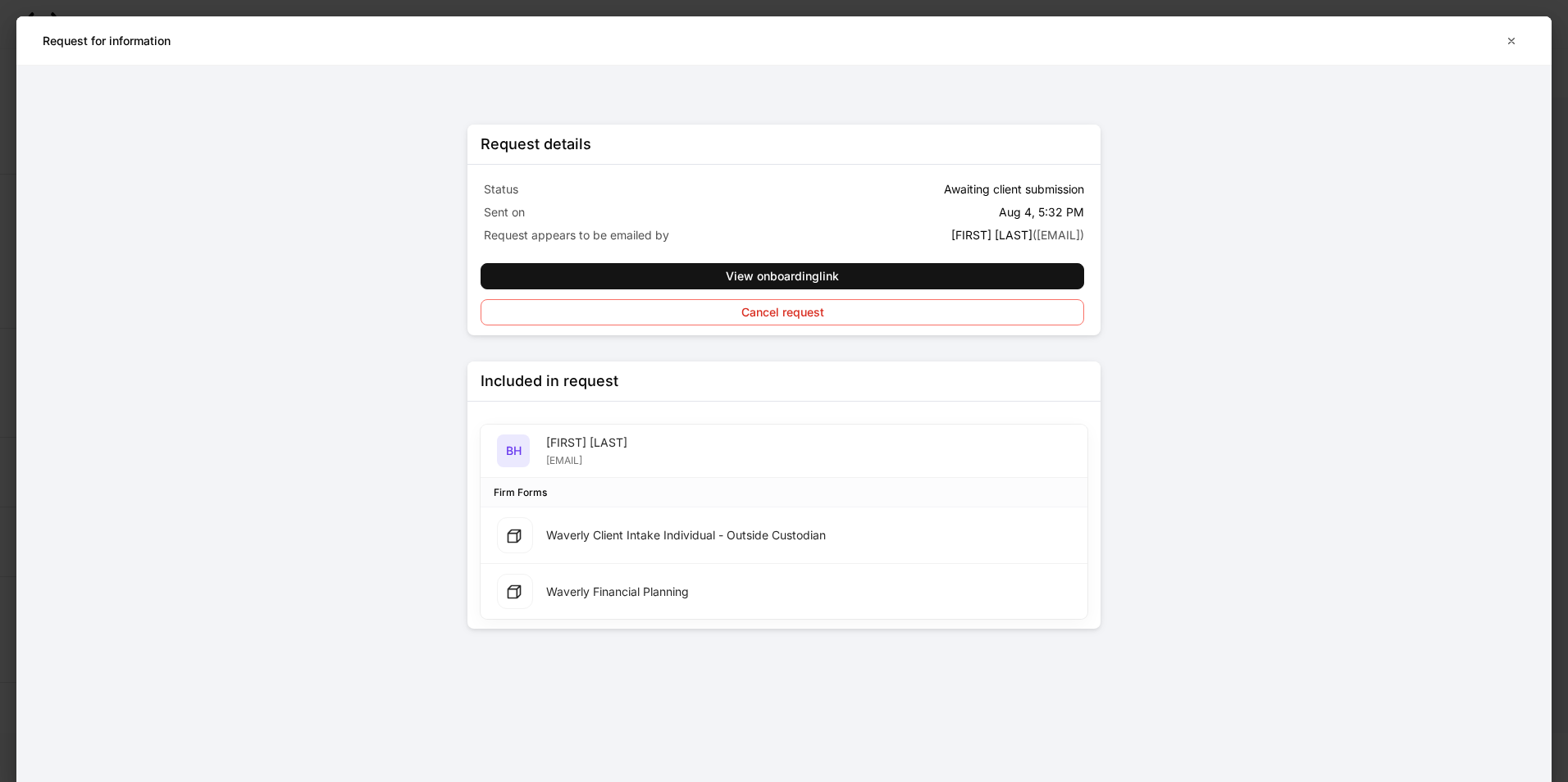 click on "Waverly Client Intake Individual - Outside Custodian" at bounding box center (686, 535) 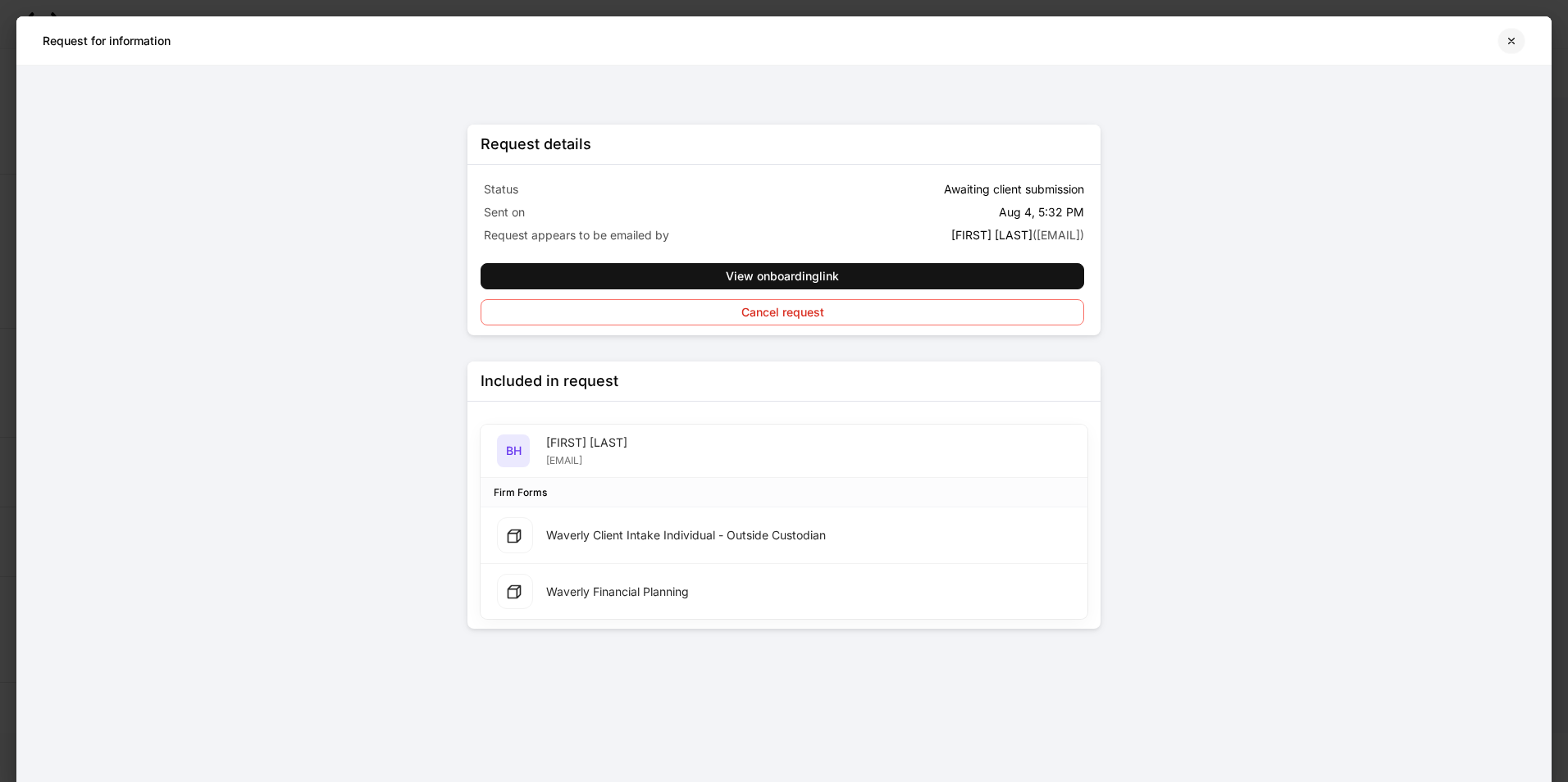 click 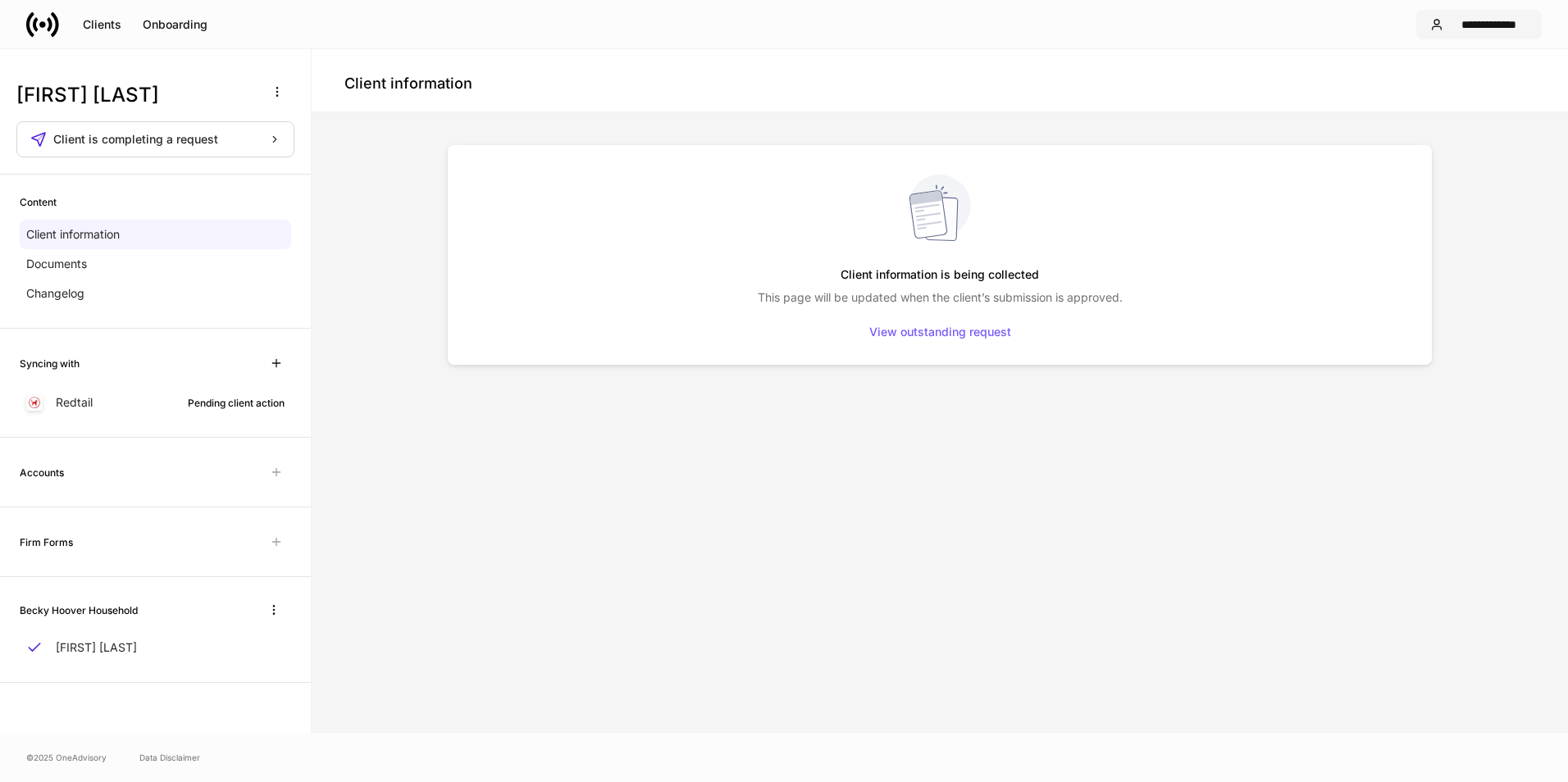 click on "**********" at bounding box center (1488, 25) 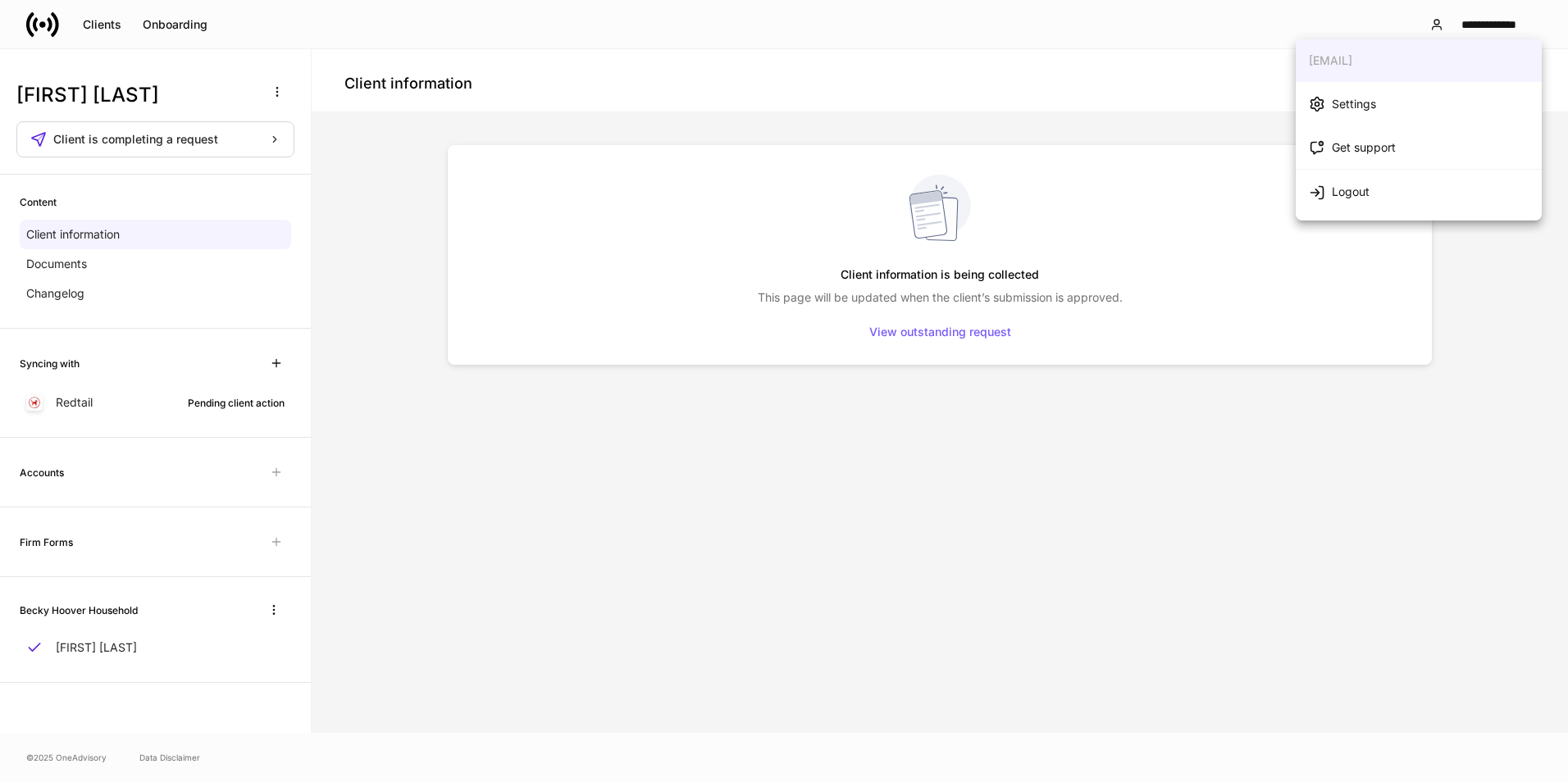 click at bounding box center [784, 391] 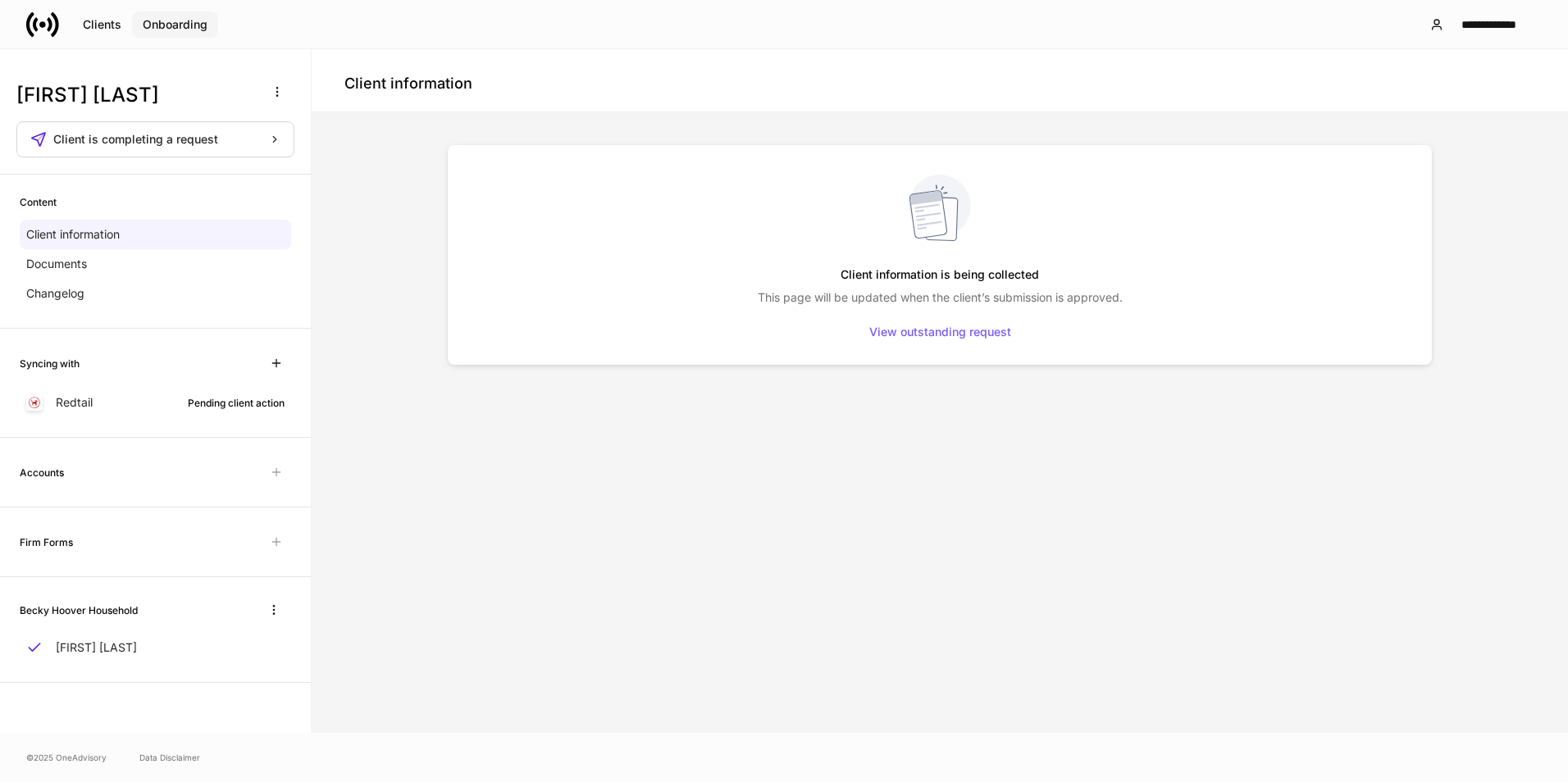 click on "Onboarding" at bounding box center (175, 25) 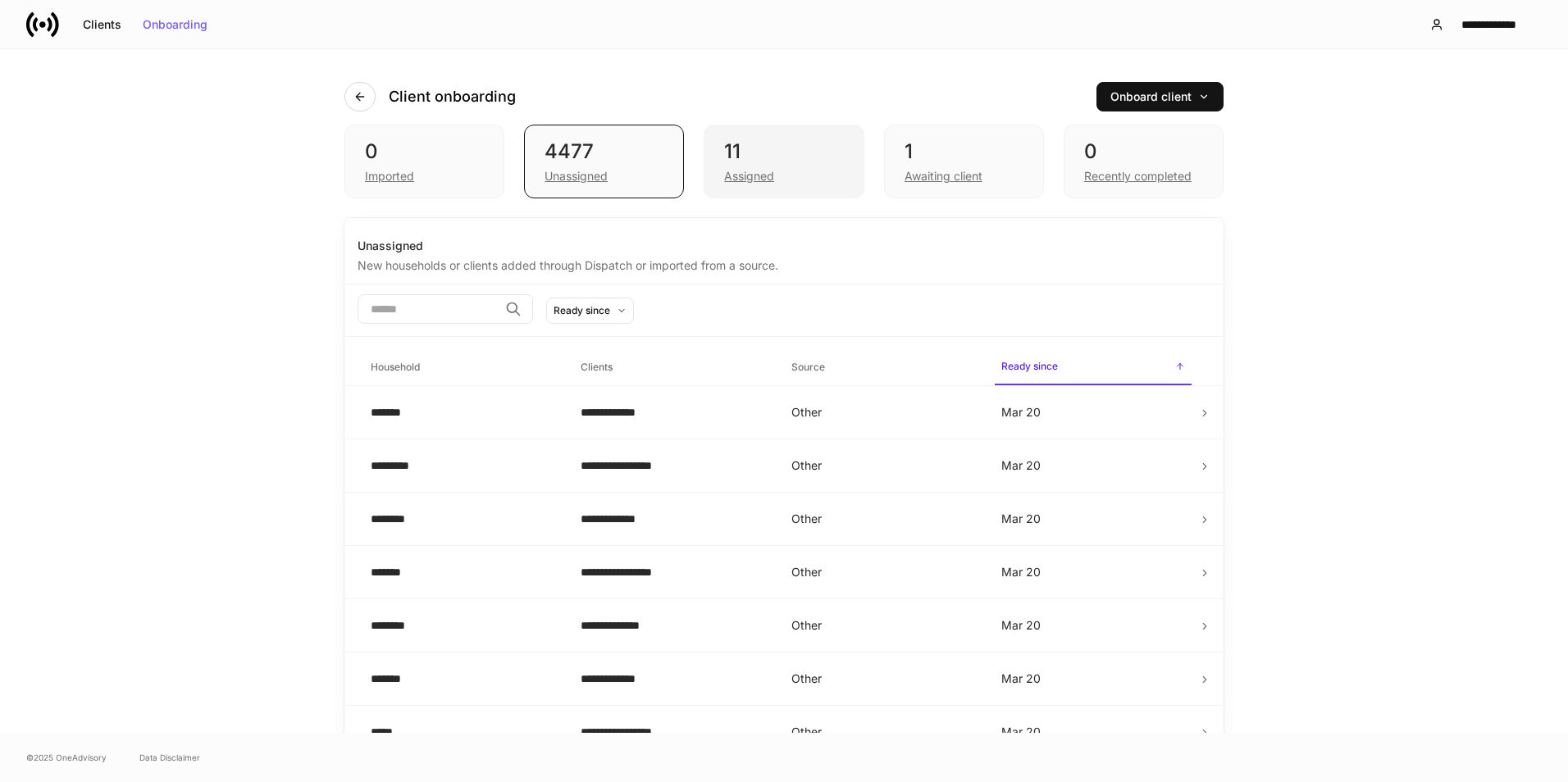 drag, startPoint x: 736, startPoint y: 175, endPoint x: 778, endPoint y: 192, distance: 45.310043 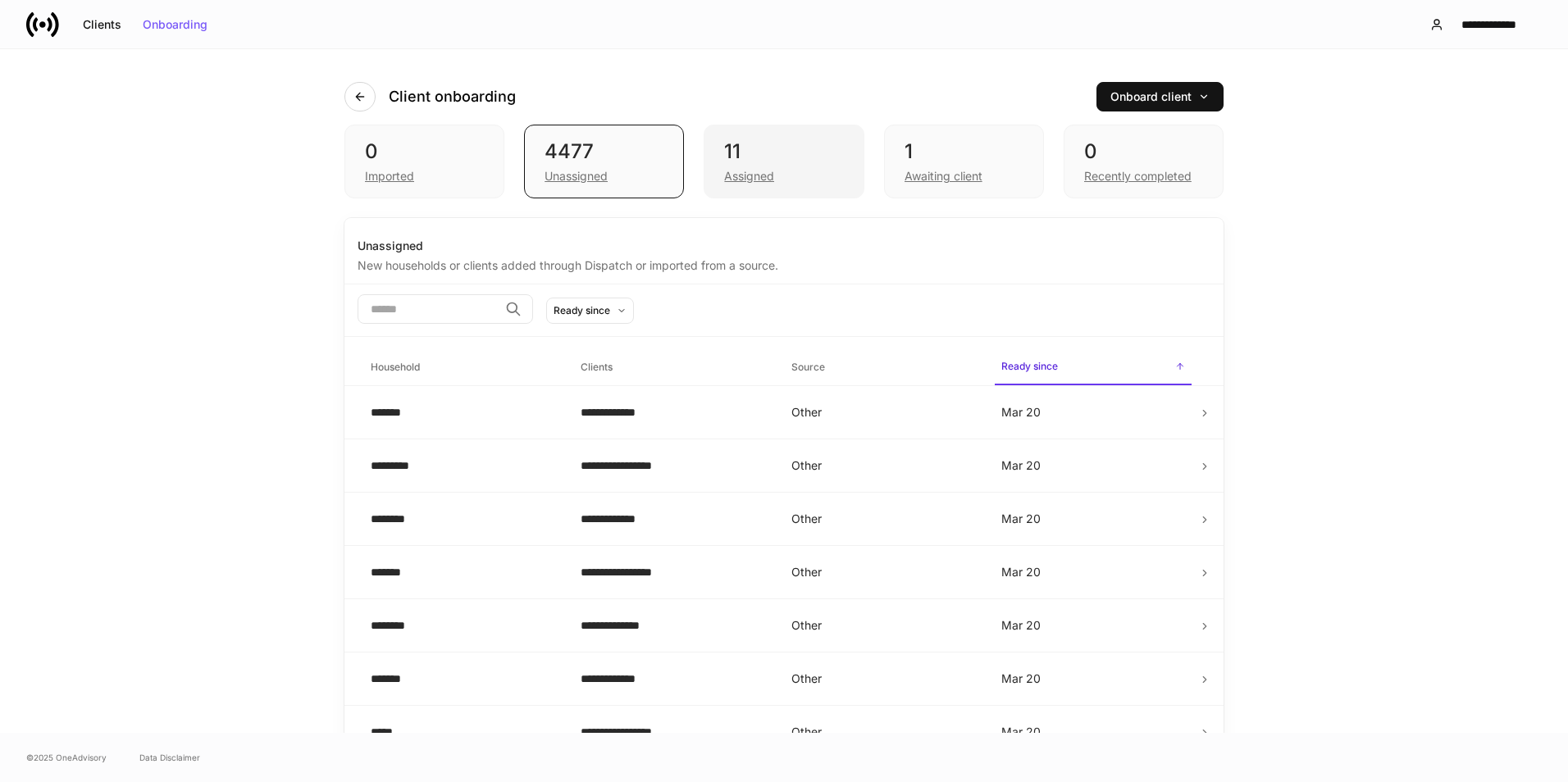 click on "Assigned" at bounding box center [749, 176] 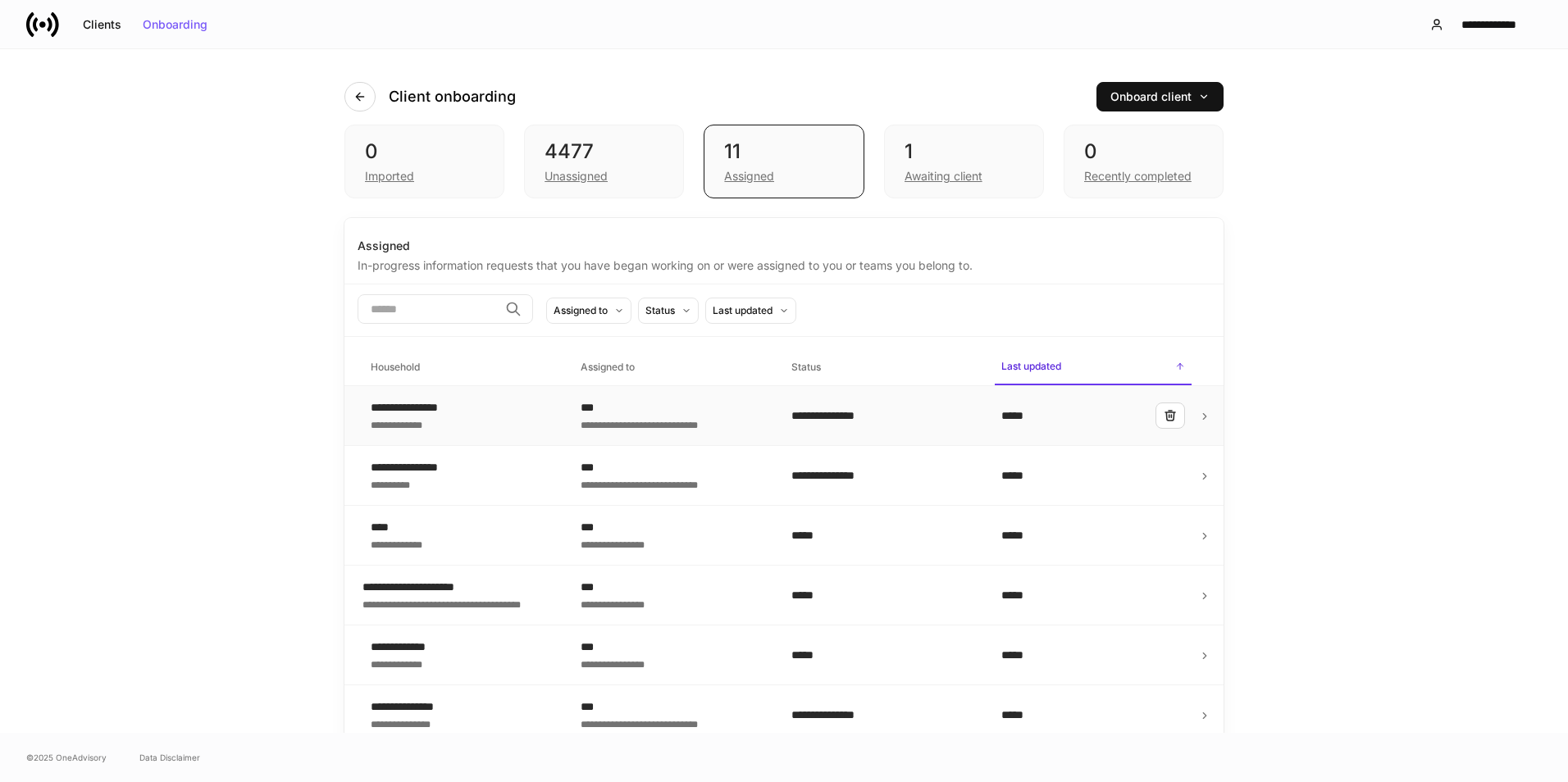 click on "**********" at bounding box center [422, 407] 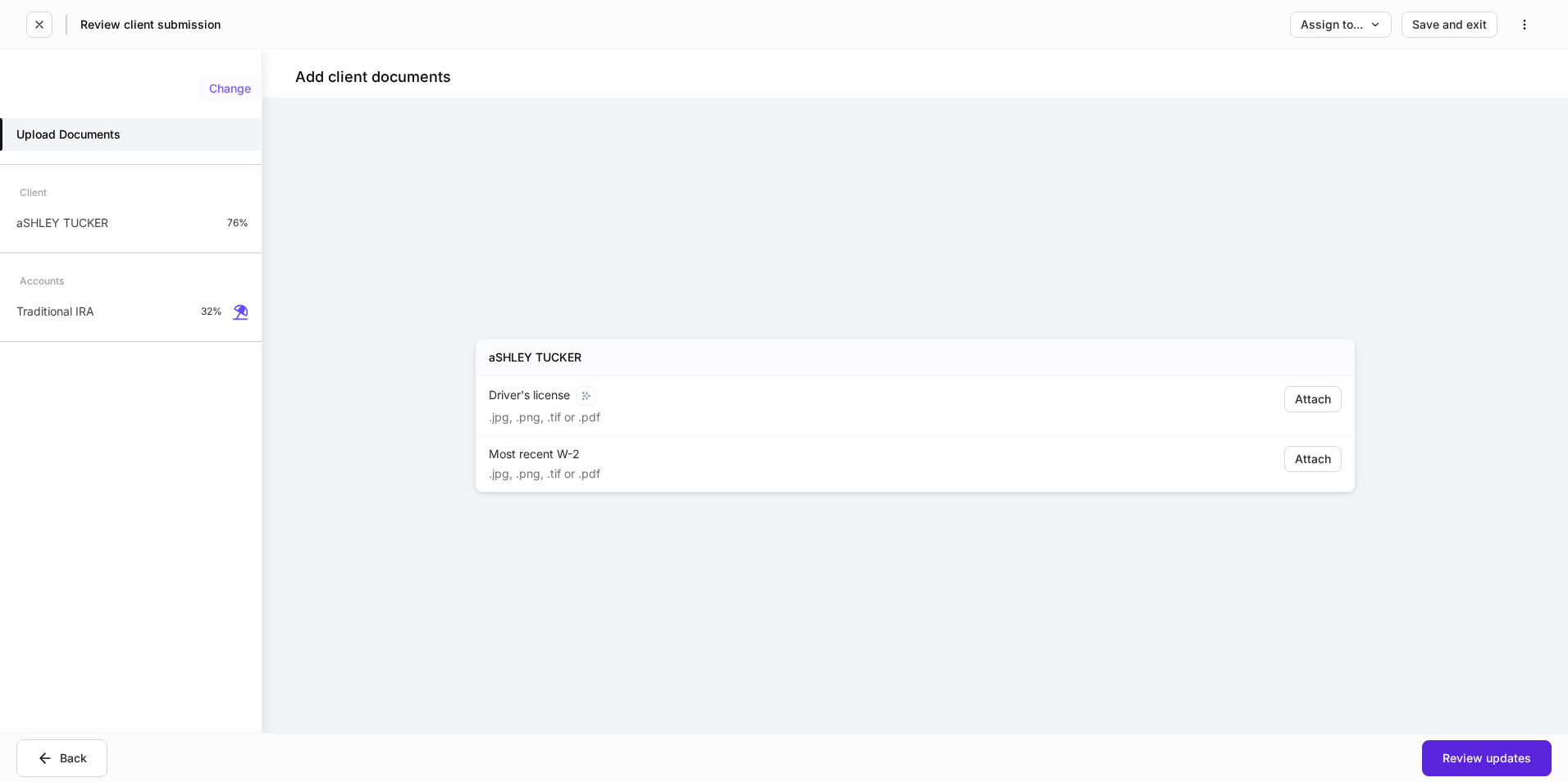 click on "Change" at bounding box center [230, 89] 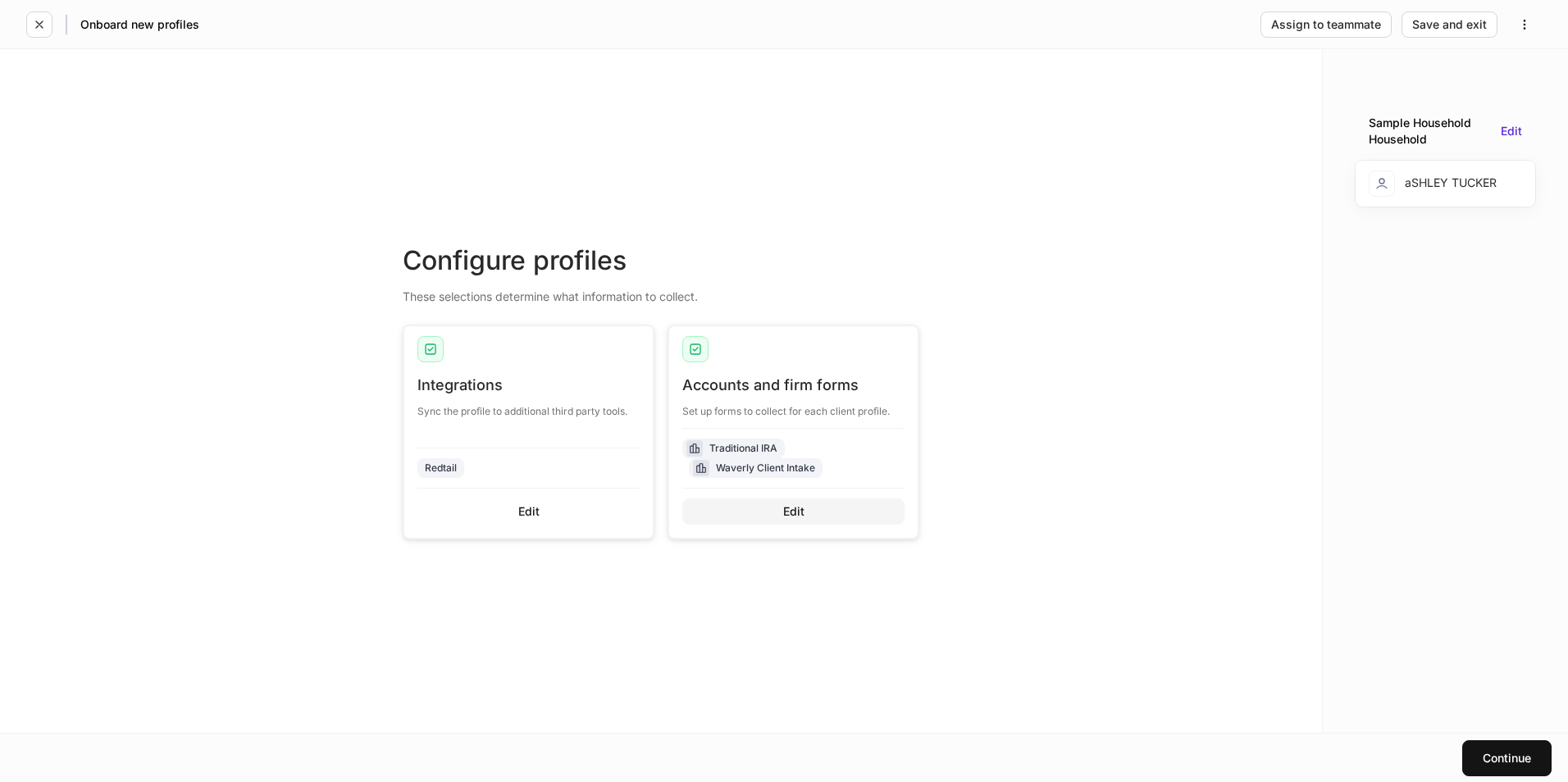 click on "Edit" at bounding box center [794, 511] 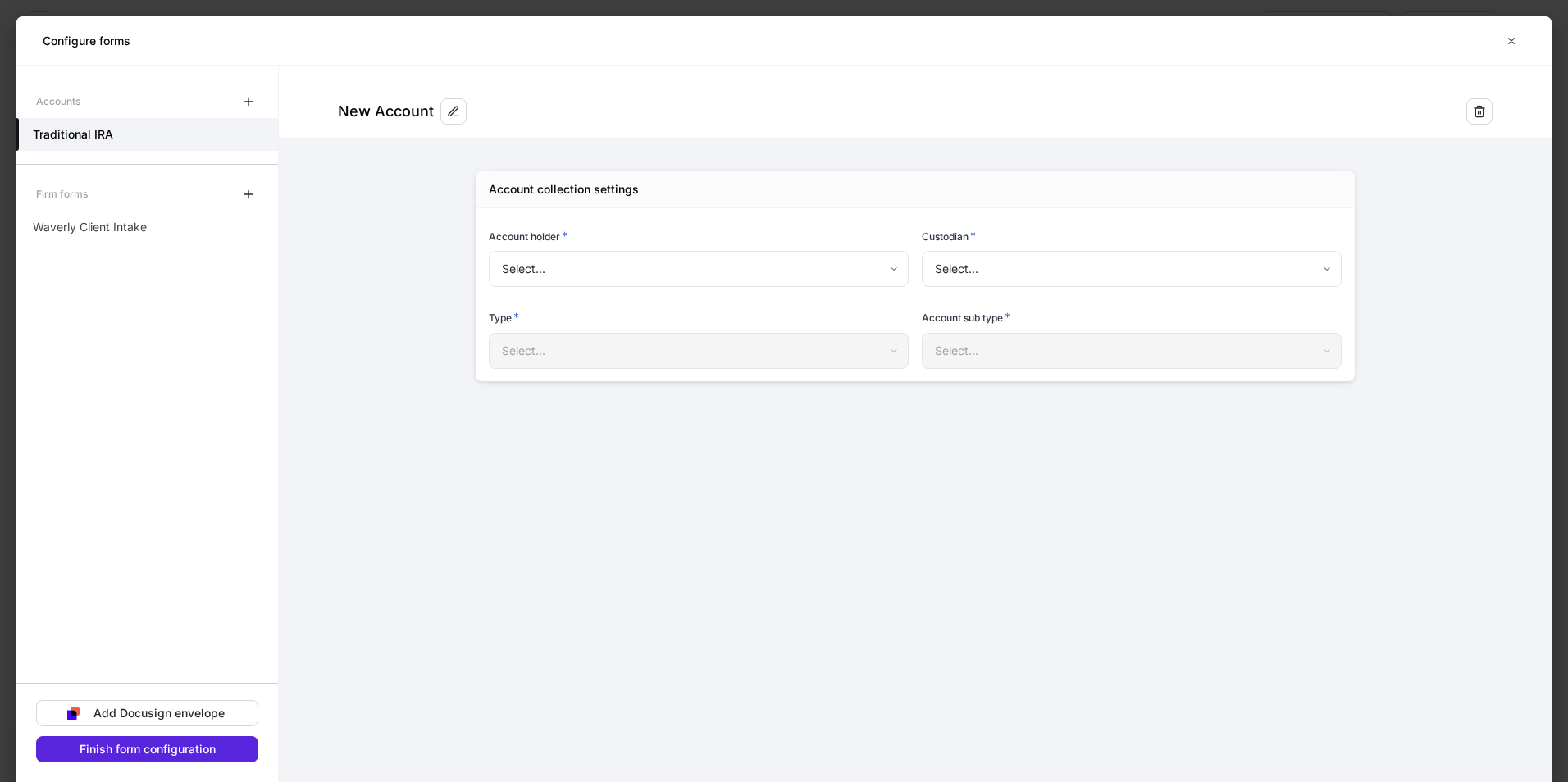 type on "**********" 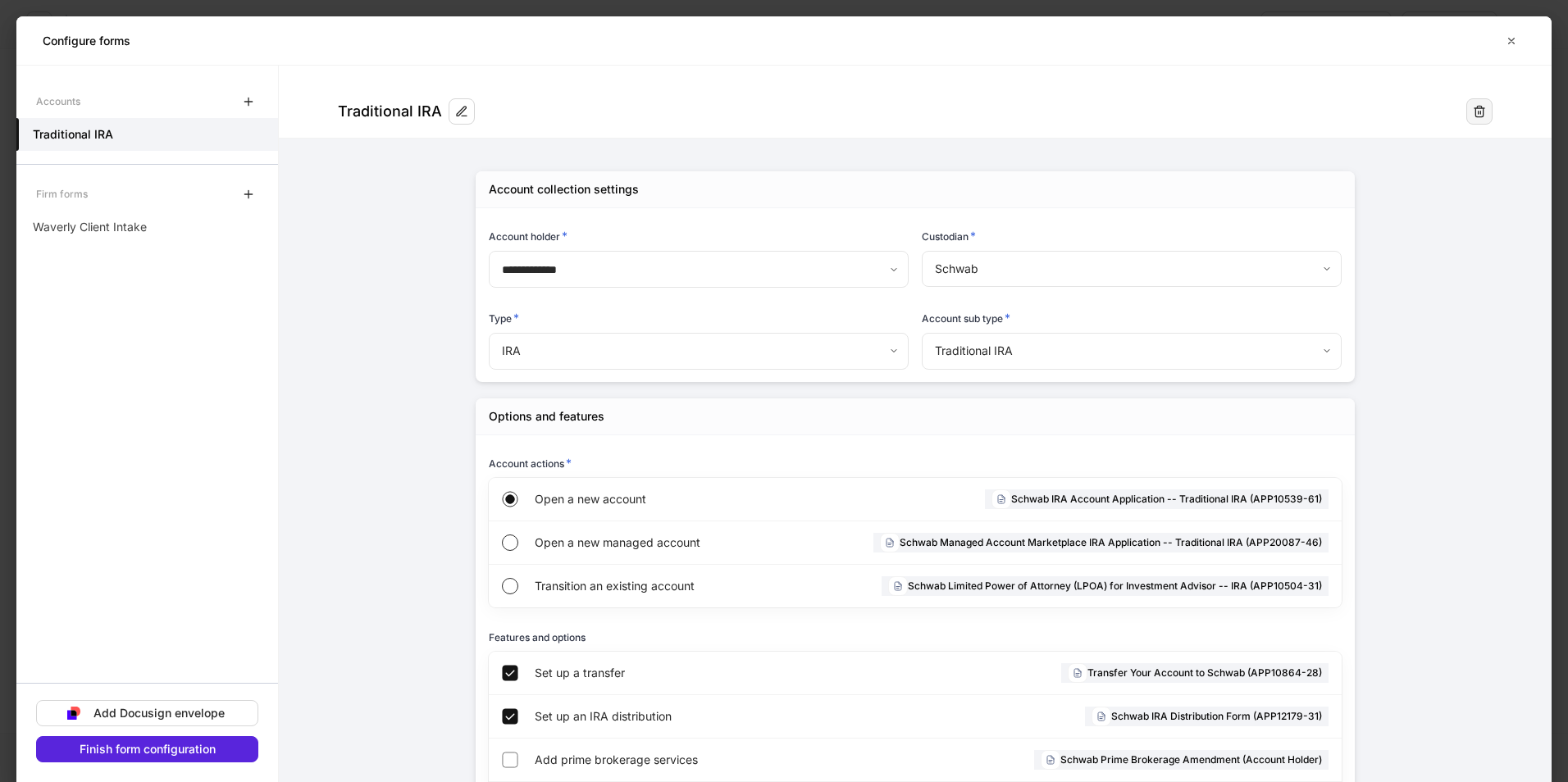 click at bounding box center [1479, 111] 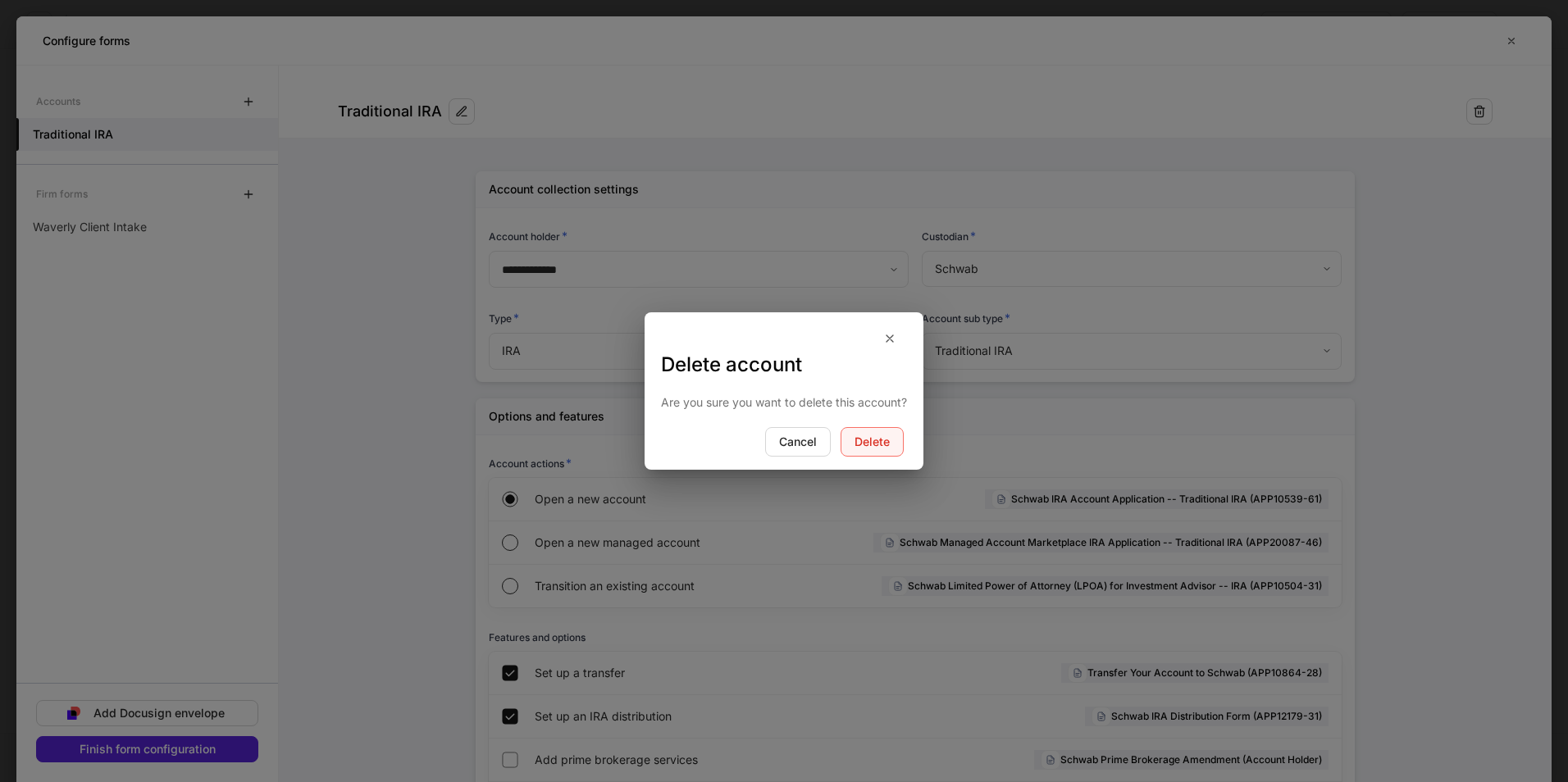 click on "Delete" at bounding box center [872, 442] 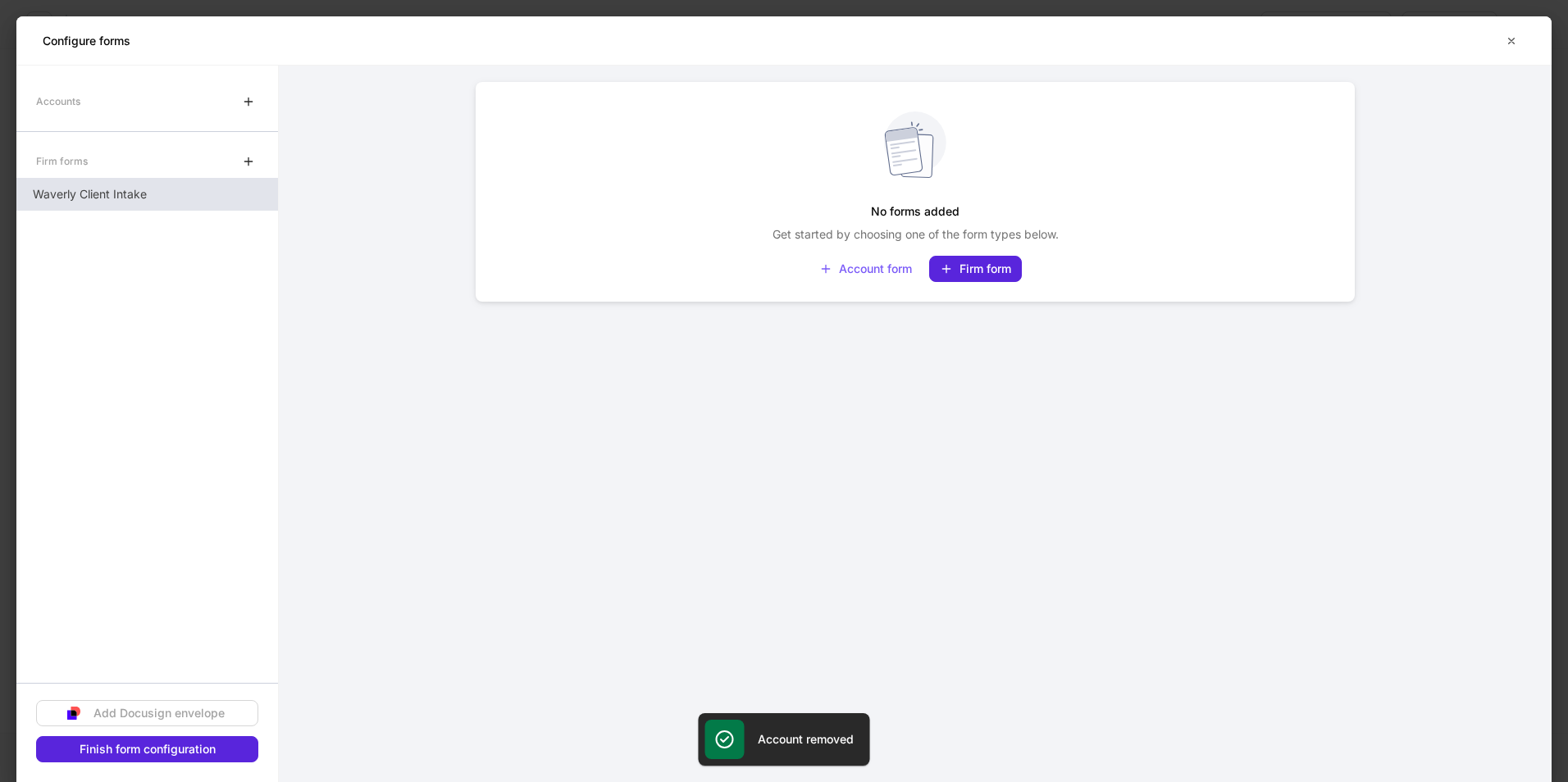 click on "Waverly Client Intake" at bounding box center [147, 194] 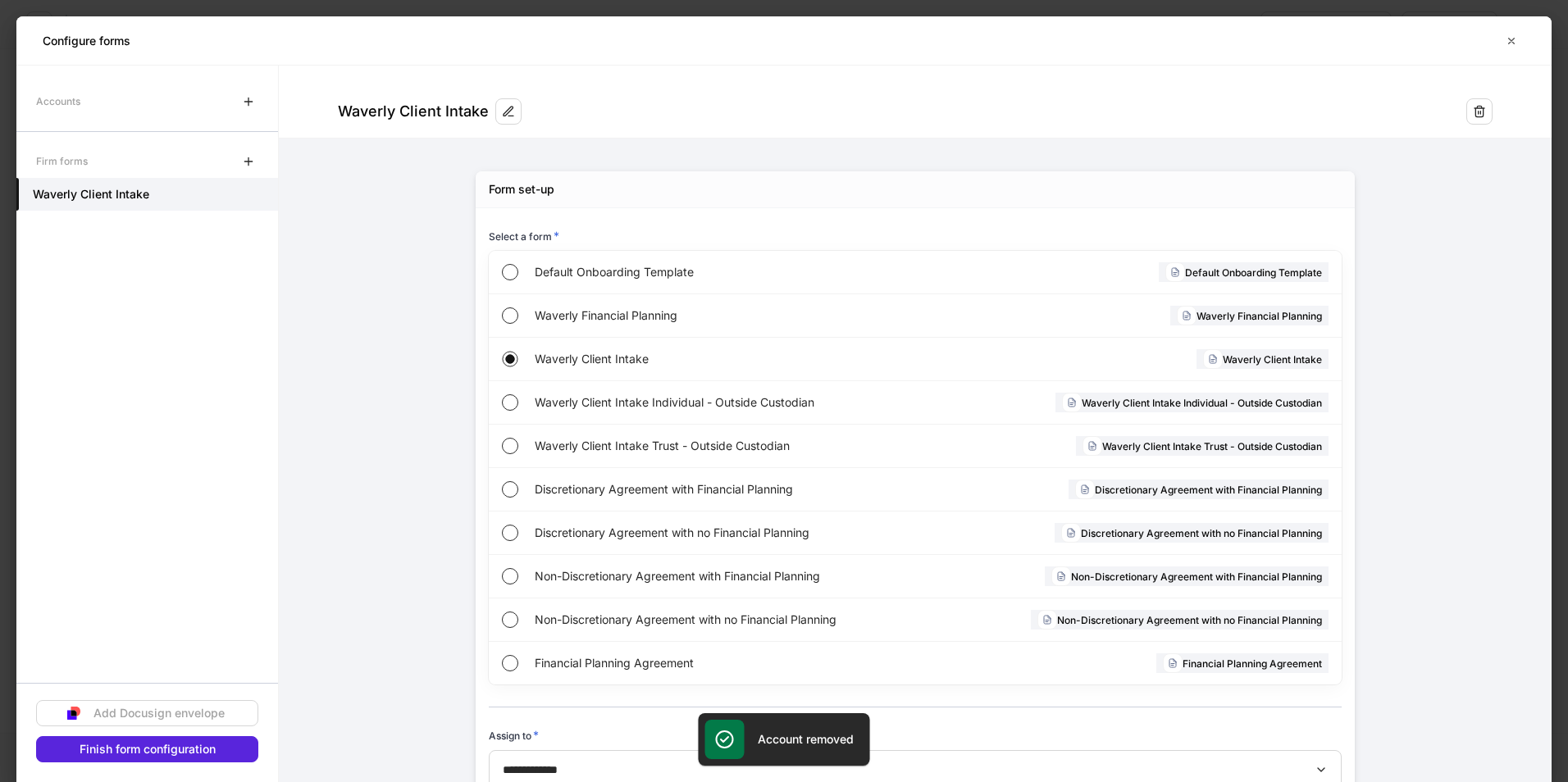drag, startPoint x: 1455, startPoint y: 130, endPoint x: 1462, endPoint y: 125, distance: 8.602325 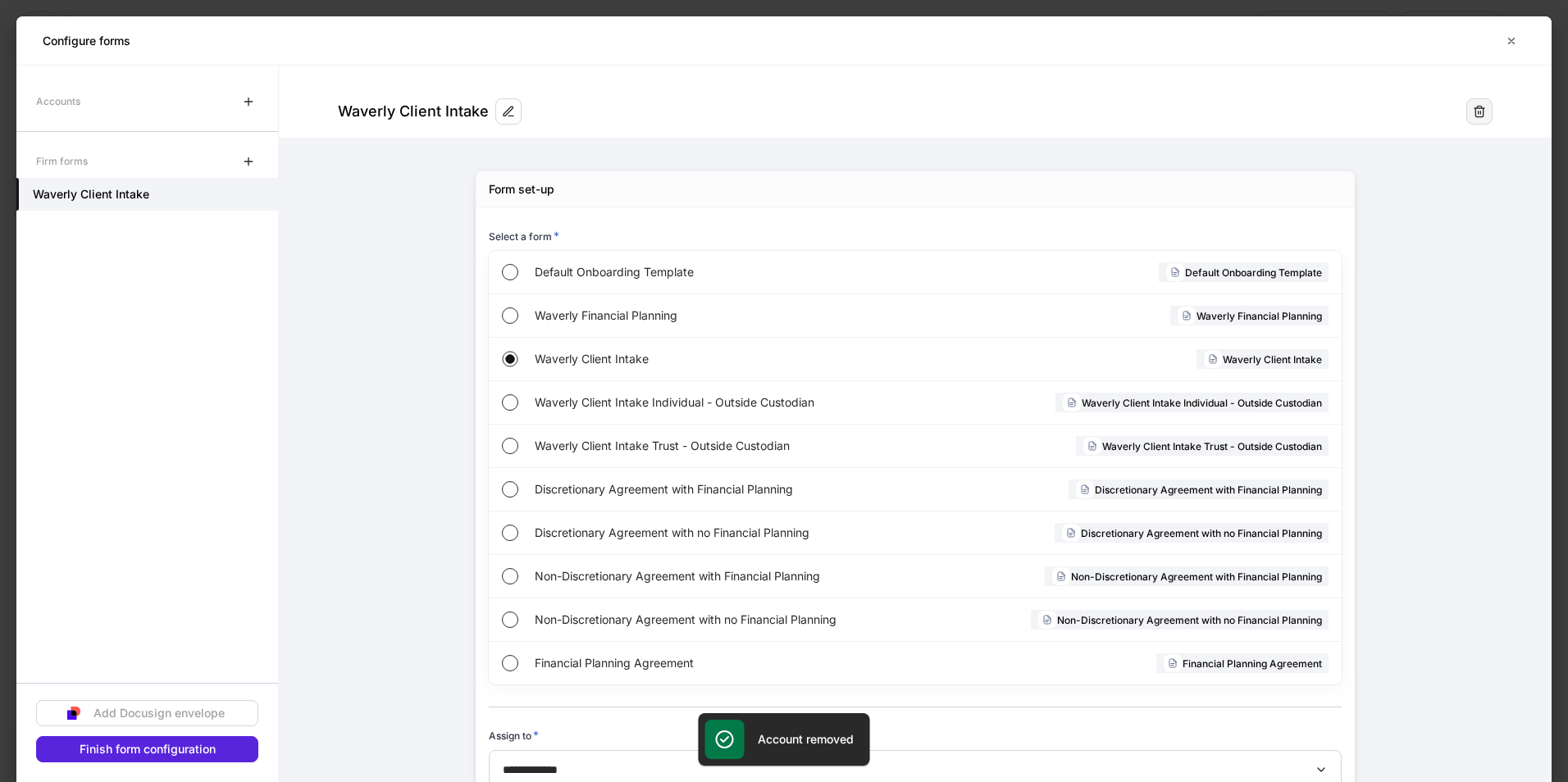 click 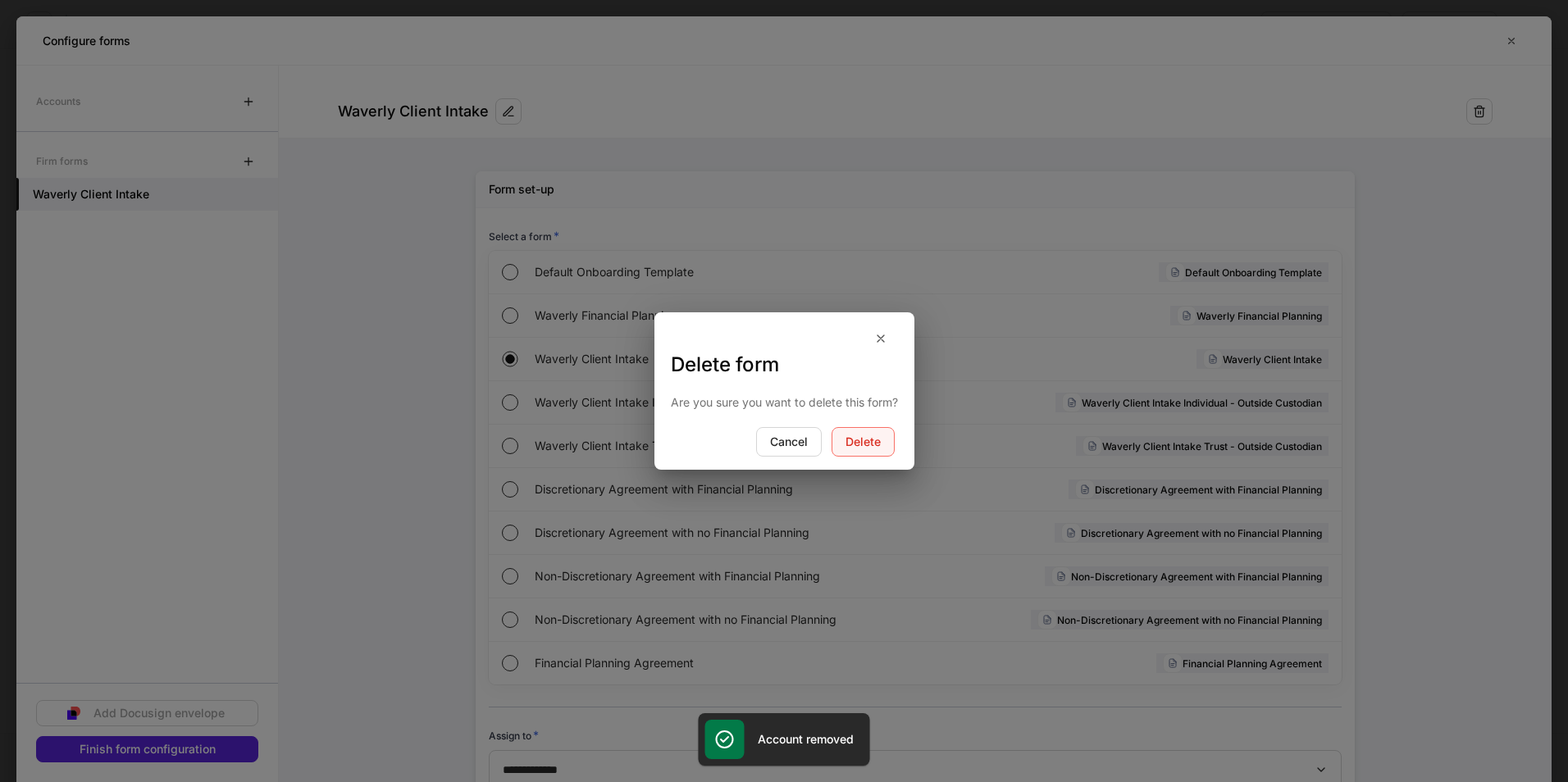 click on "Delete" at bounding box center [863, 442] 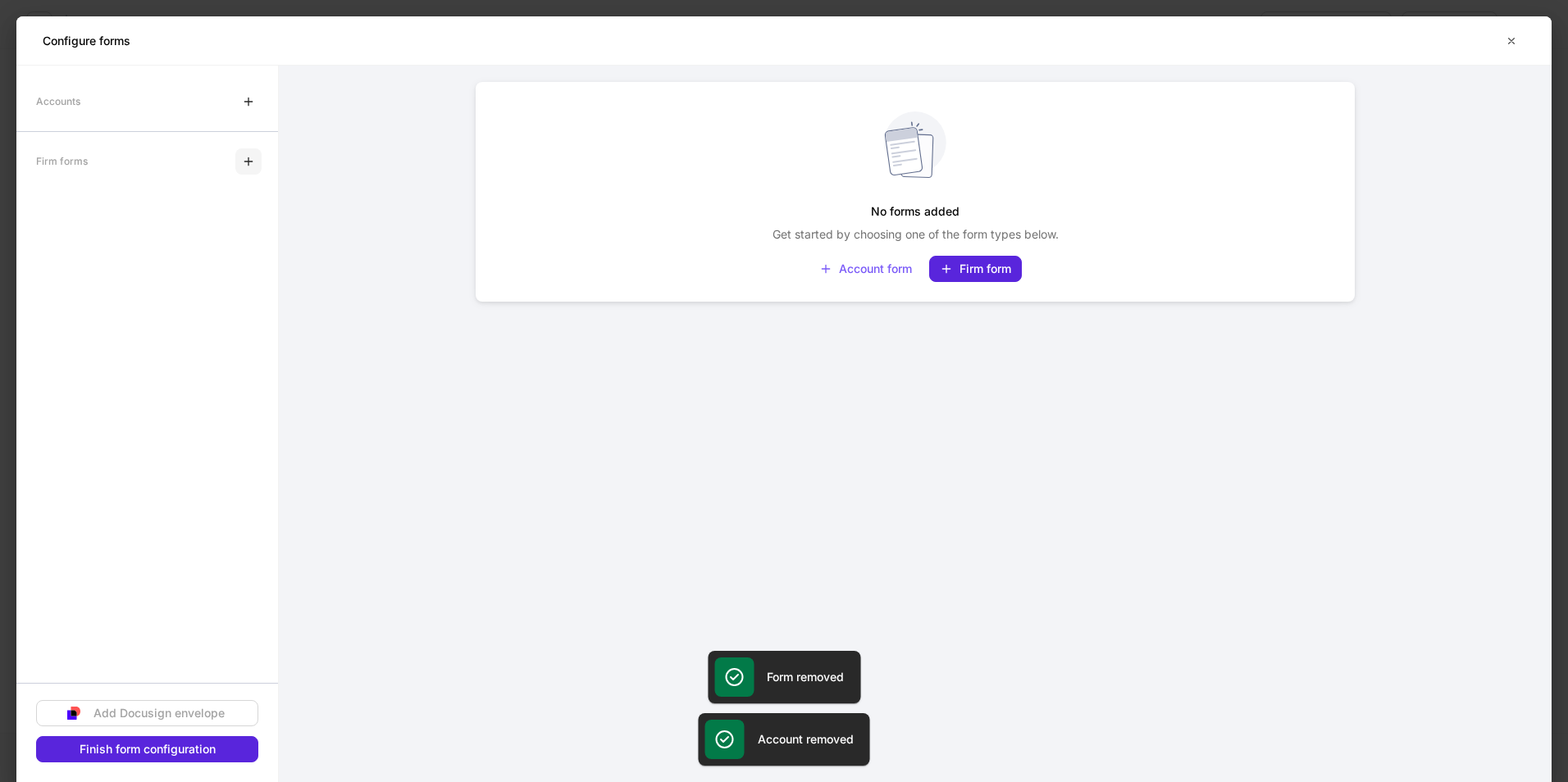click 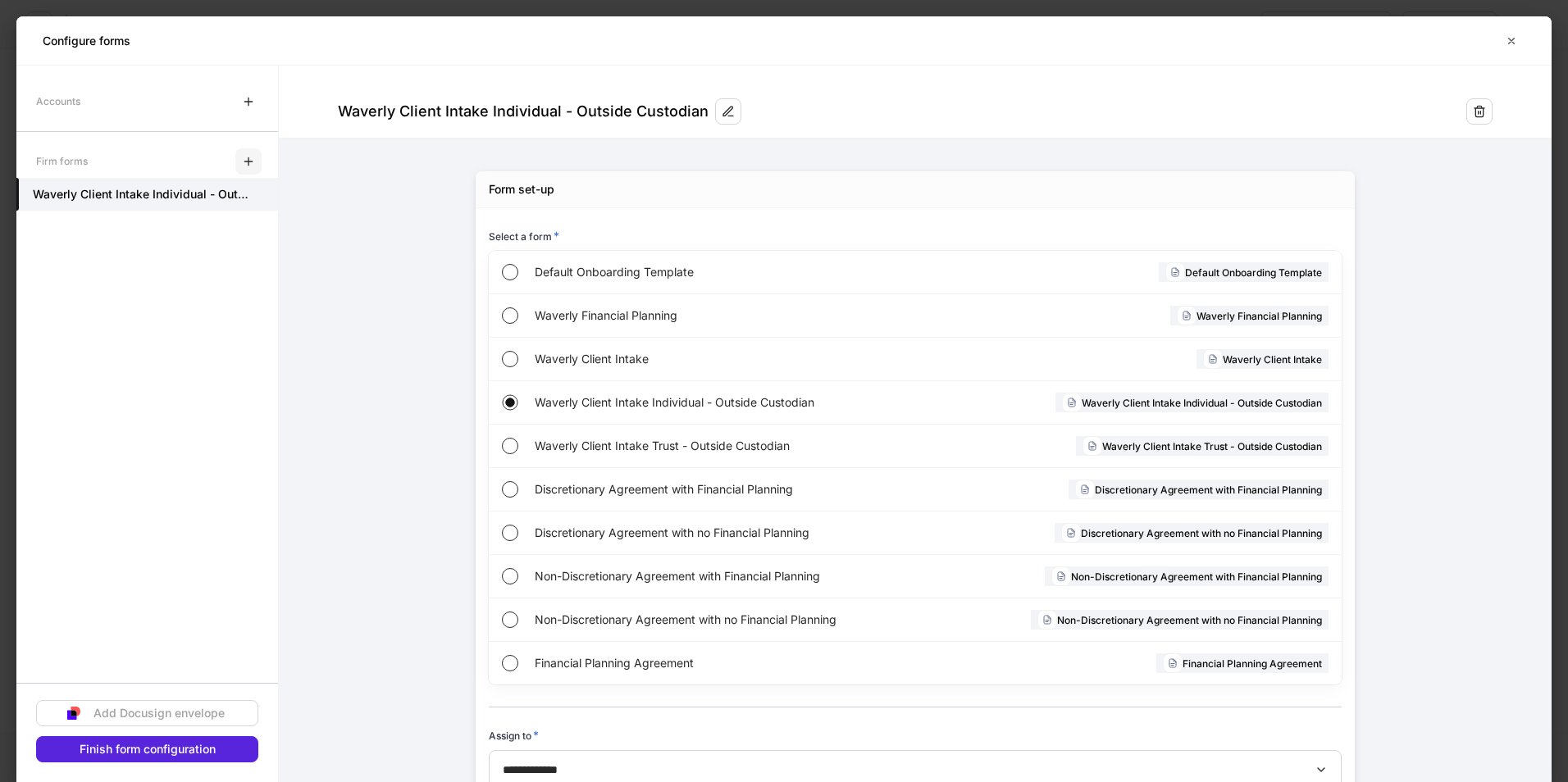 click 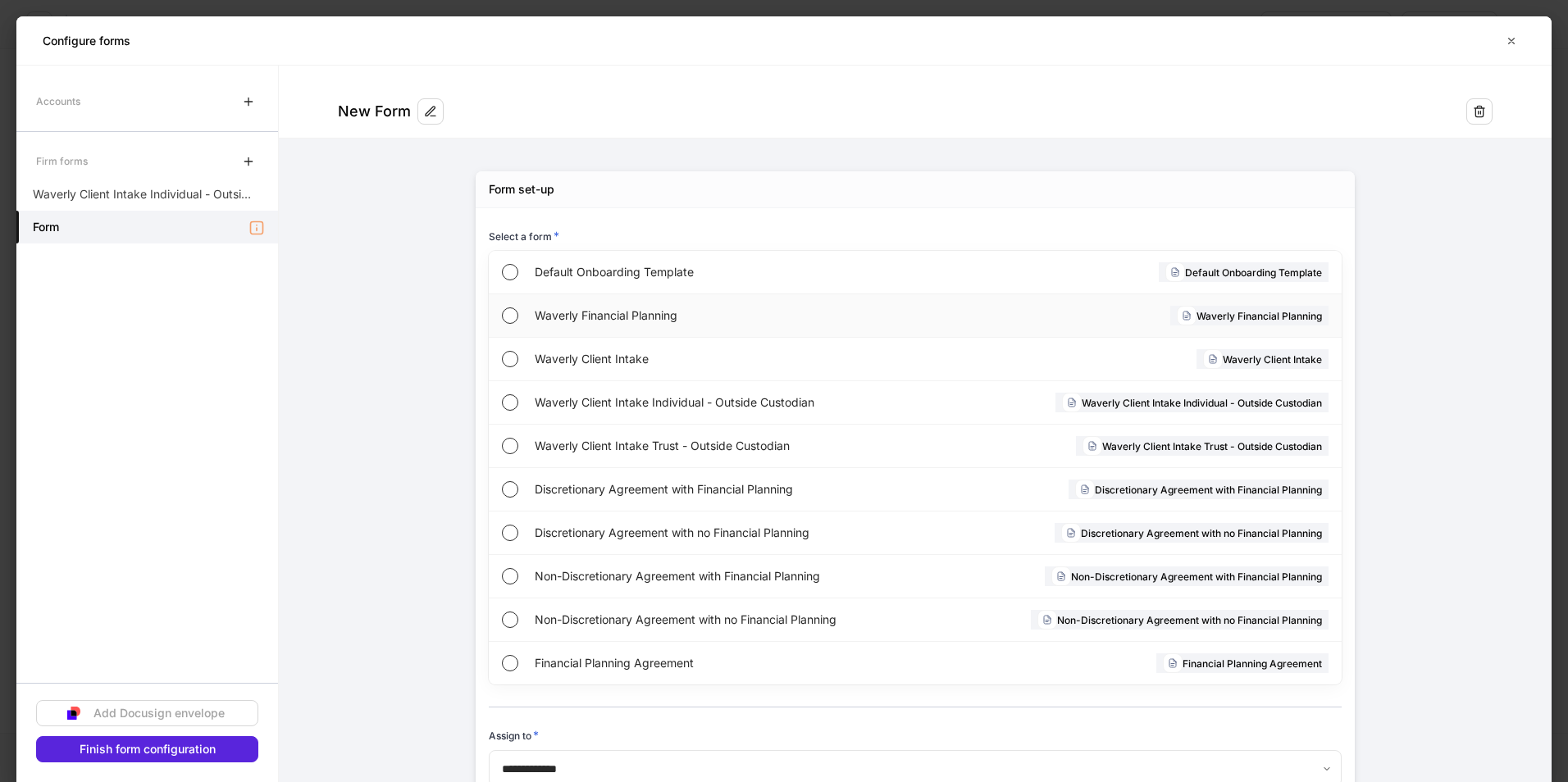 click on "Waverly Financial Planning" at bounding box center [722, 316] 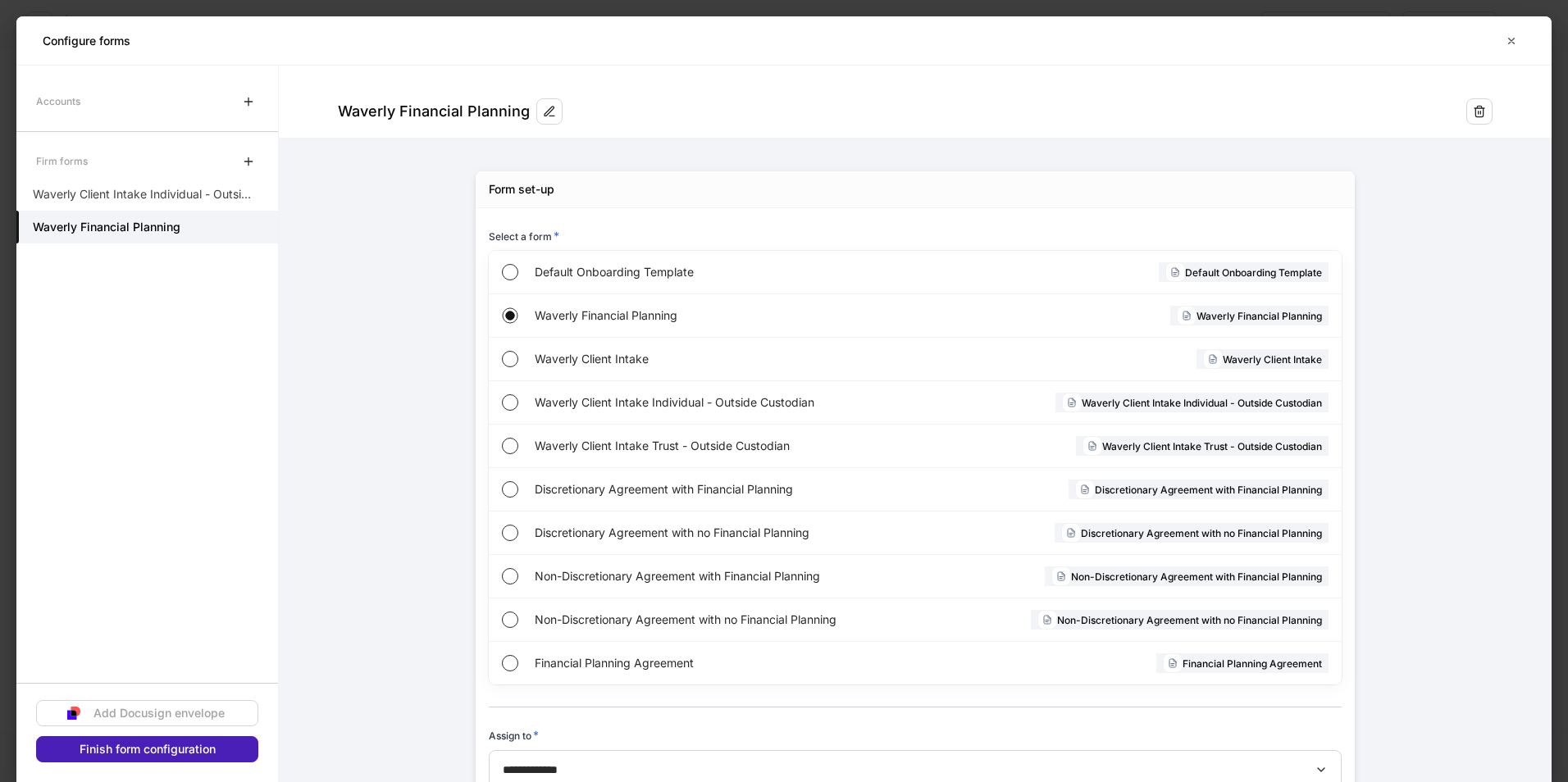 click on "Finish form configuration" at bounding box center [148, 749] 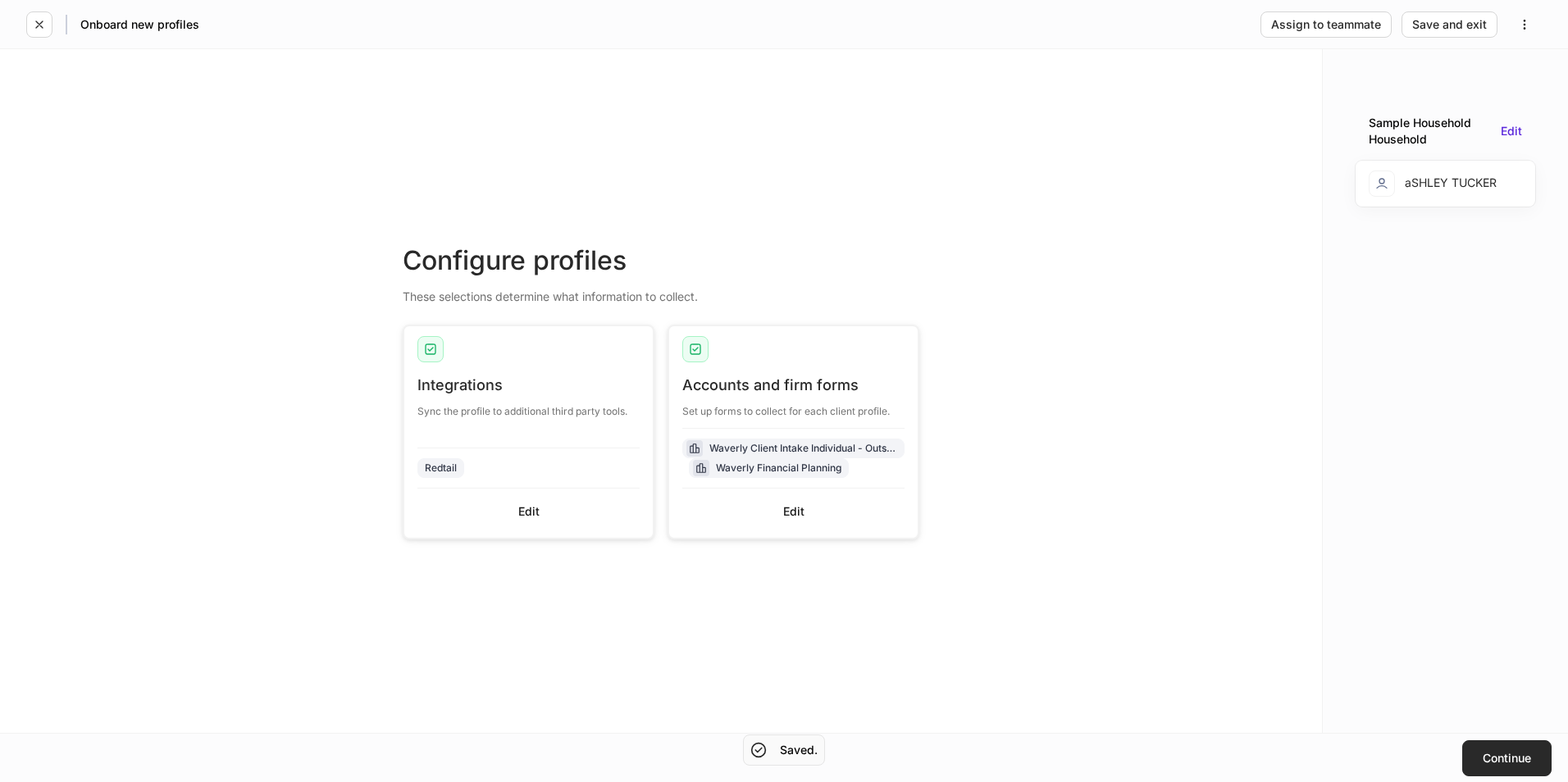 click on "Continue" at bounding box center (1506, 758) 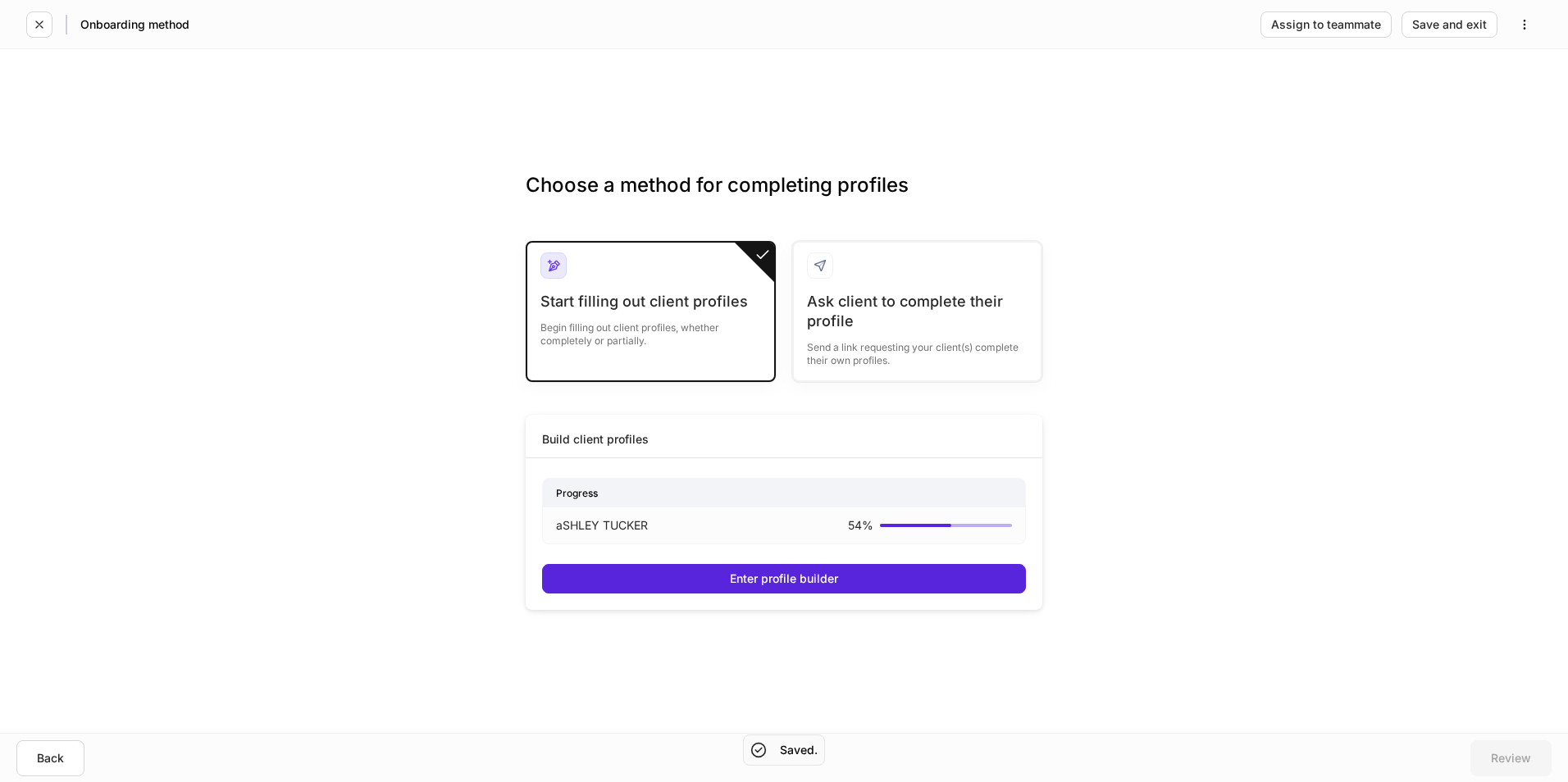 click on "Begin filling out client profiles, whether completely or partially." at bounding box center [650, 330] 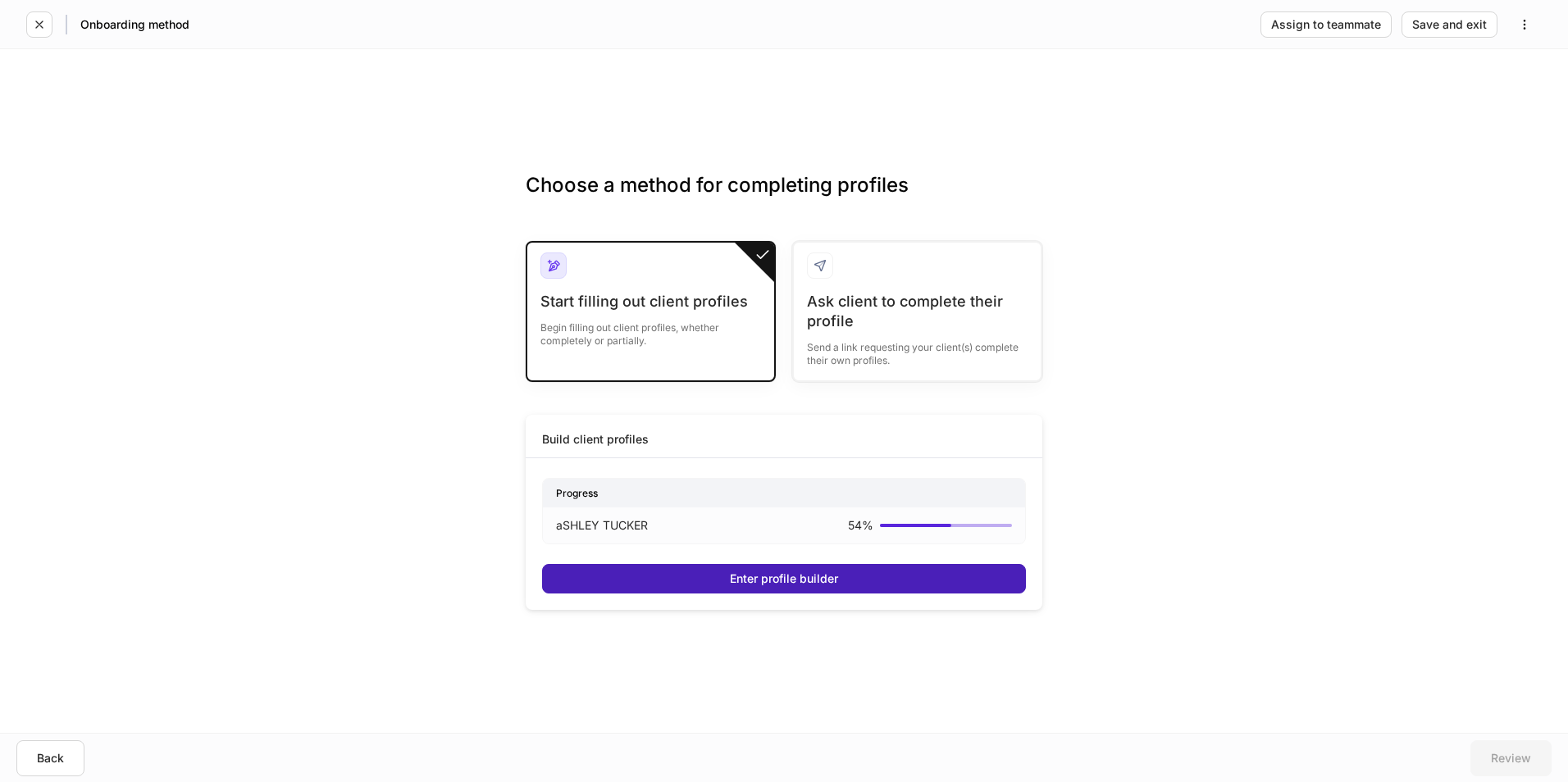 click on "Enter profile builder" at bounding box center [784, 579] 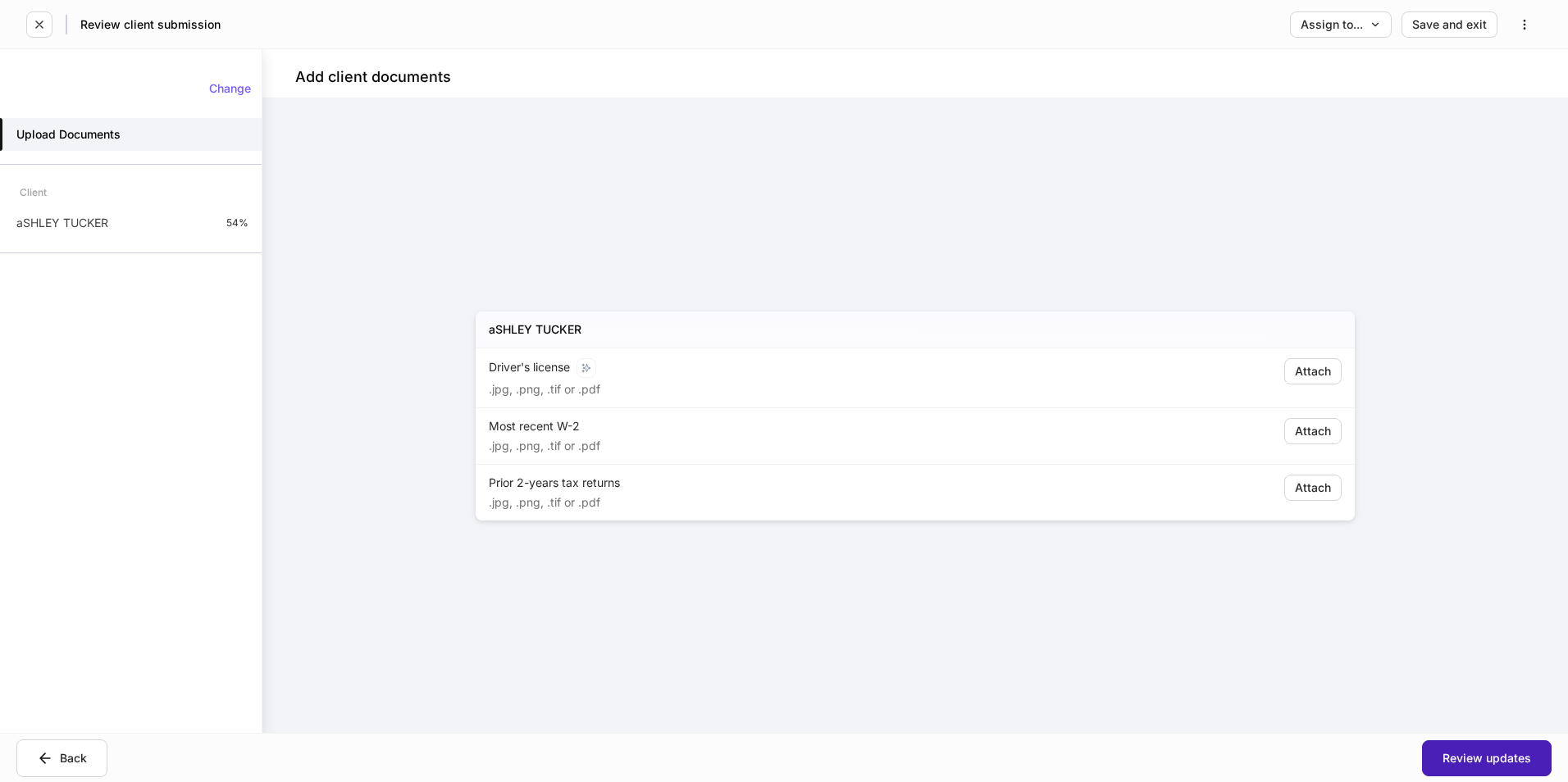 click on "Review updates" at bounding box center [1487, 758] 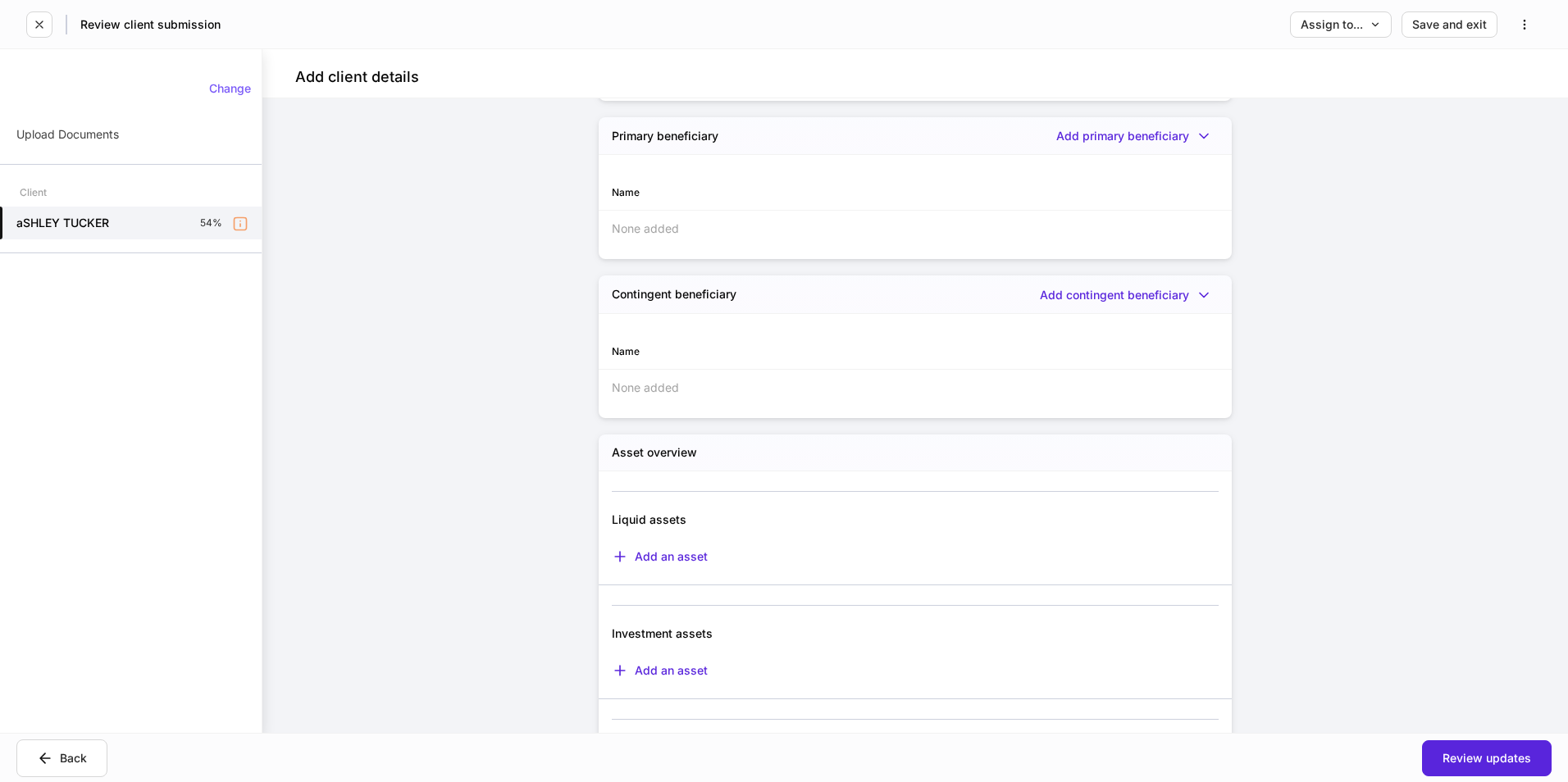 scroll, scrollTop: 4456, scrollLeft: 0, axis: vertical 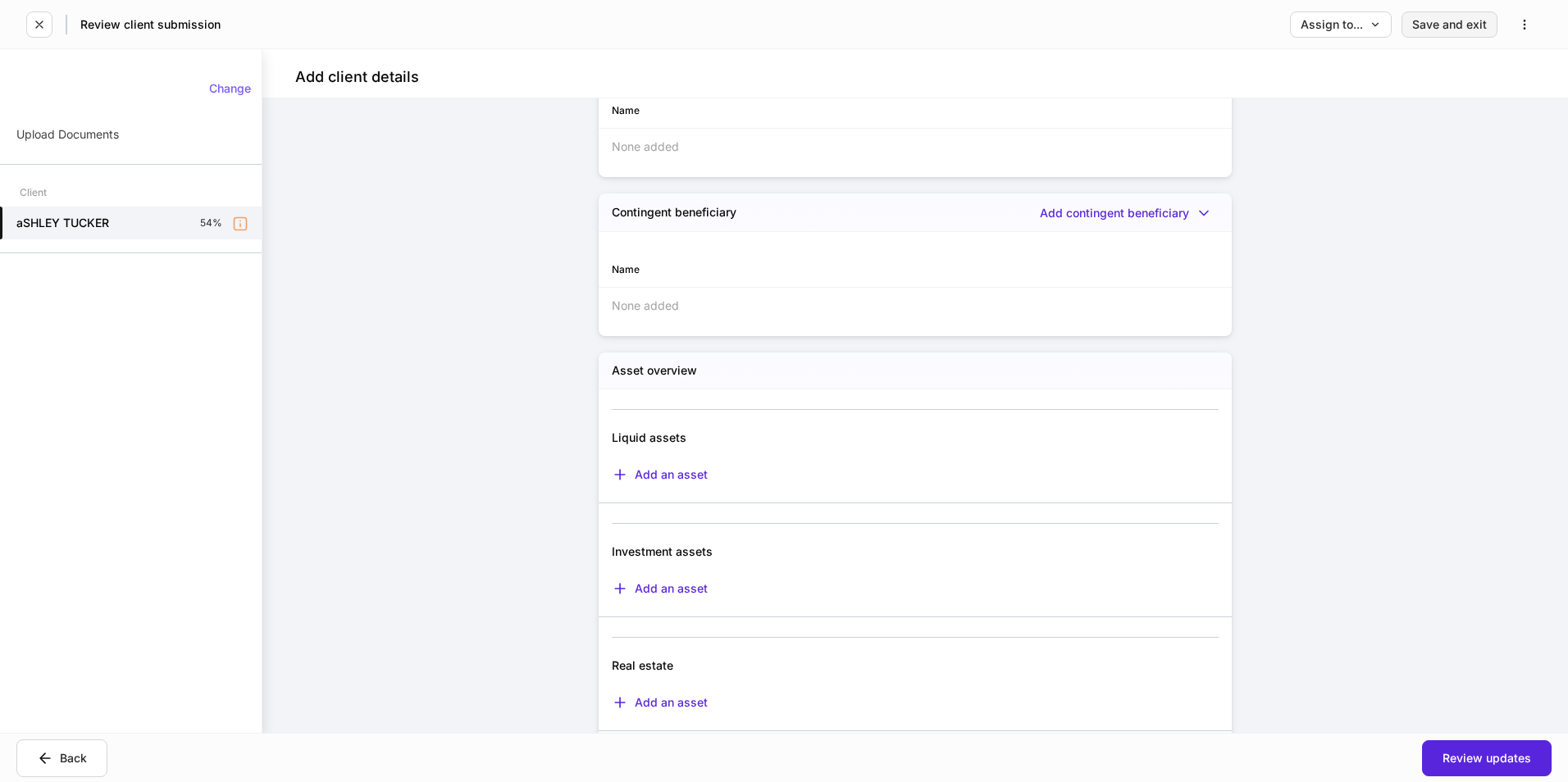 click on "Save and exit" at bounding box center (1449, 25) 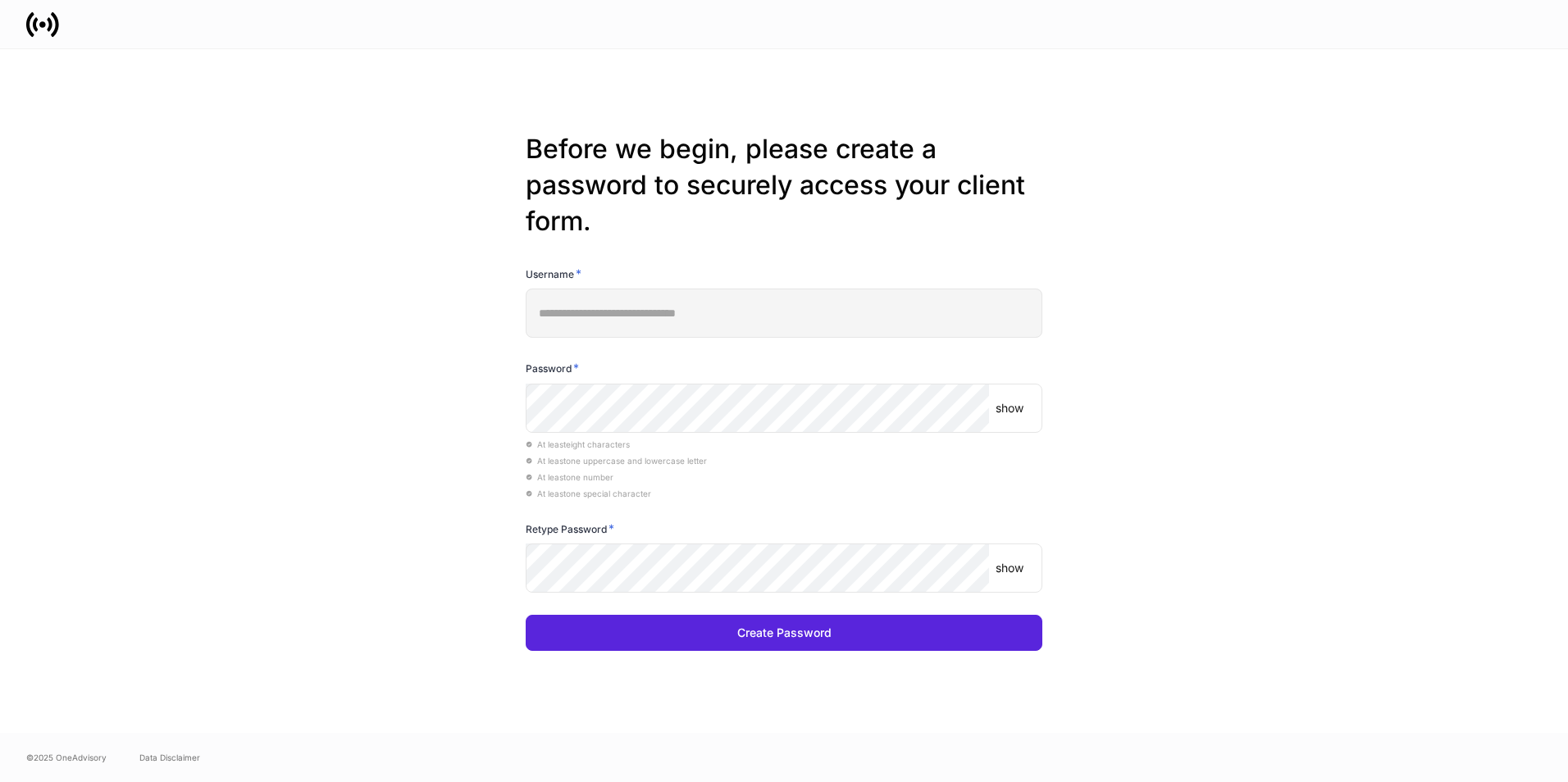 scroll, scrollTop: 0, scrollLeft: 0, axis: both 